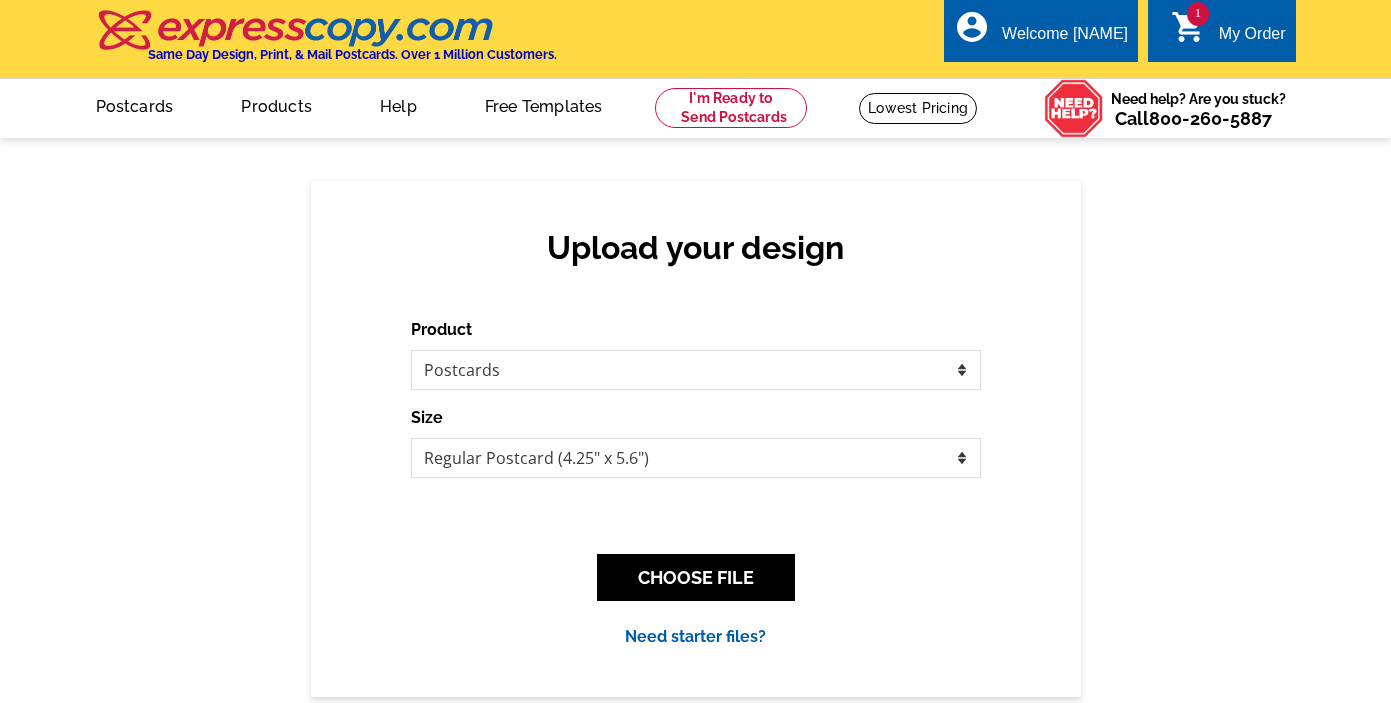 scroll, scrollTop: 0, scrollLeft: 0, axis: both 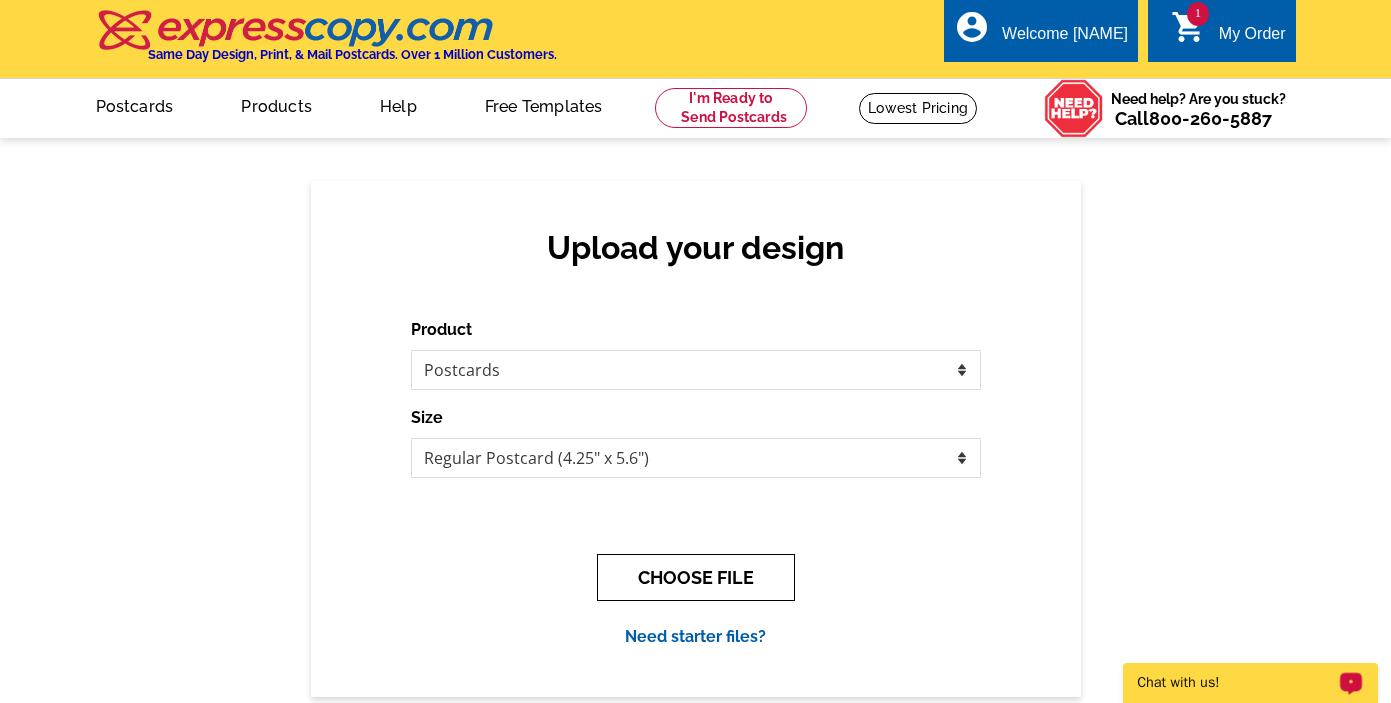 click on "CHOOSE FILE" at bounding box center (696, 577) 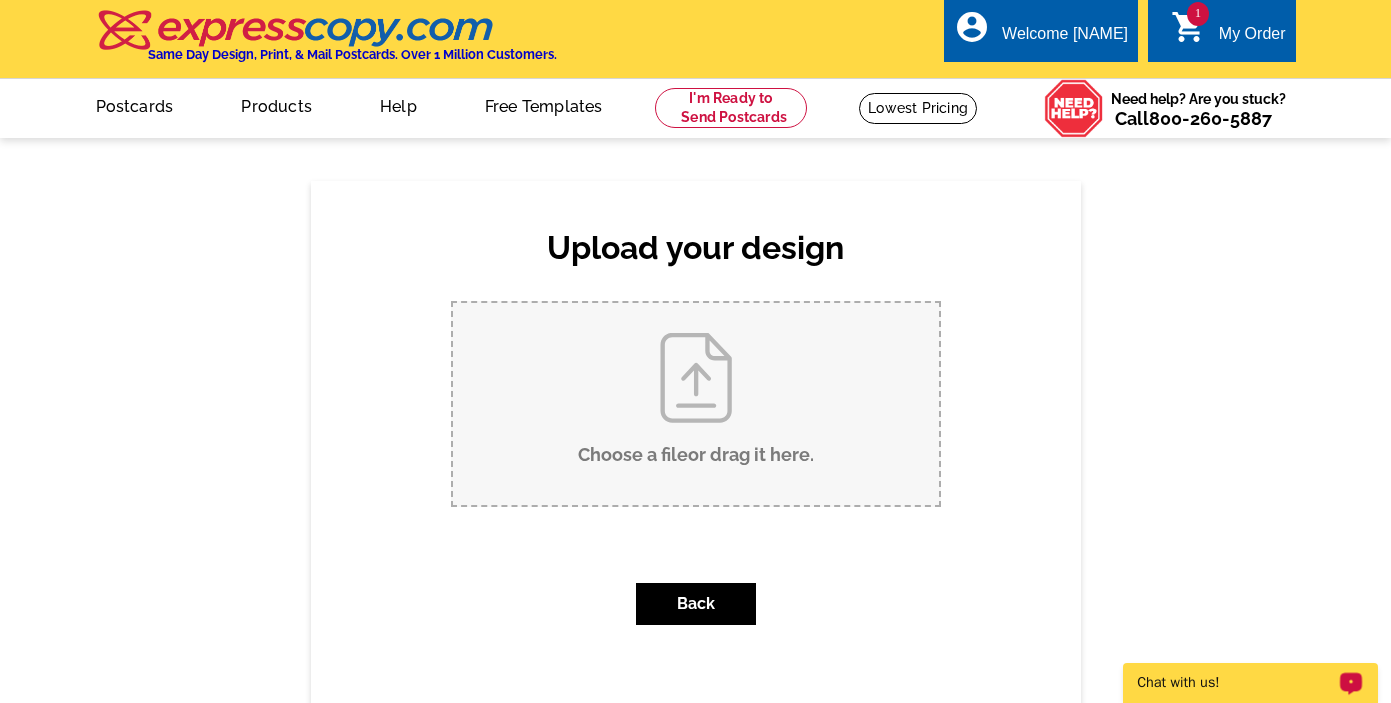 click on "Choose a file  or drag it here ." at bounding box center (696, 404) 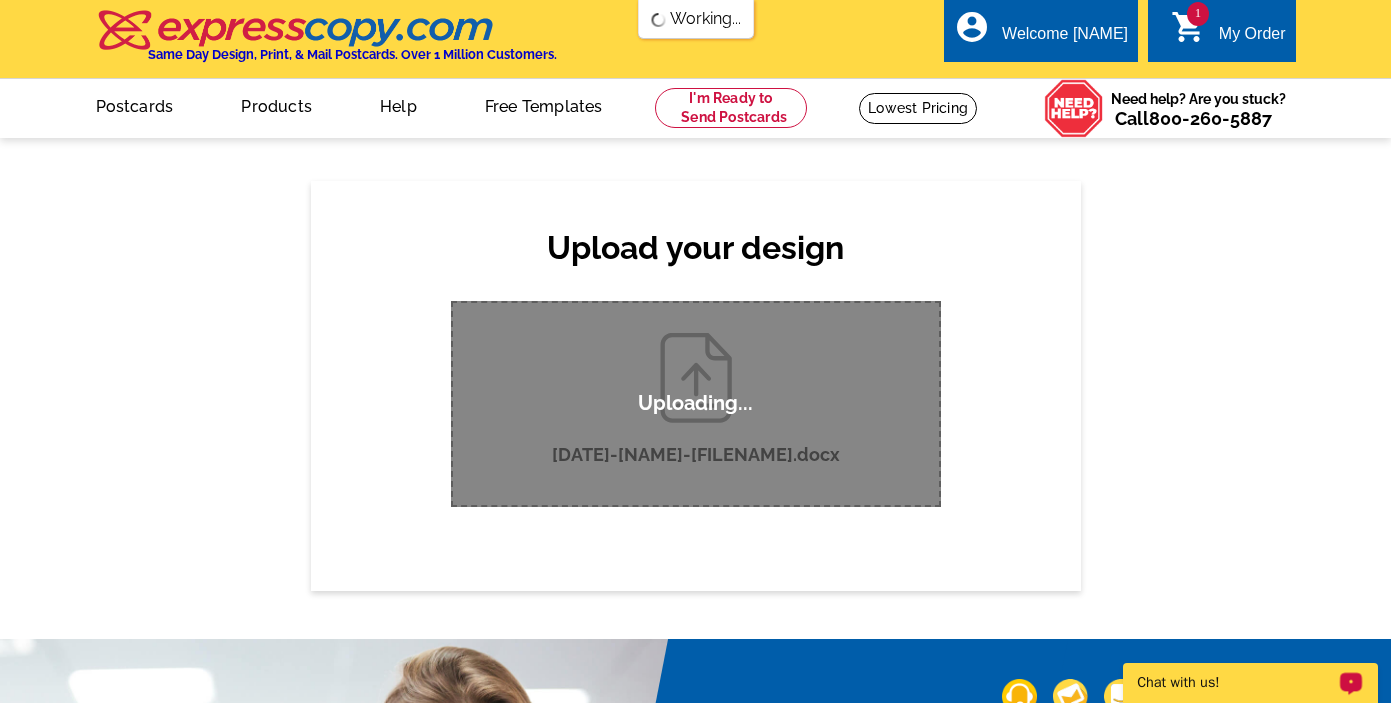 scroll, scrollTop: 0, scrollLeft: 0, axis: both 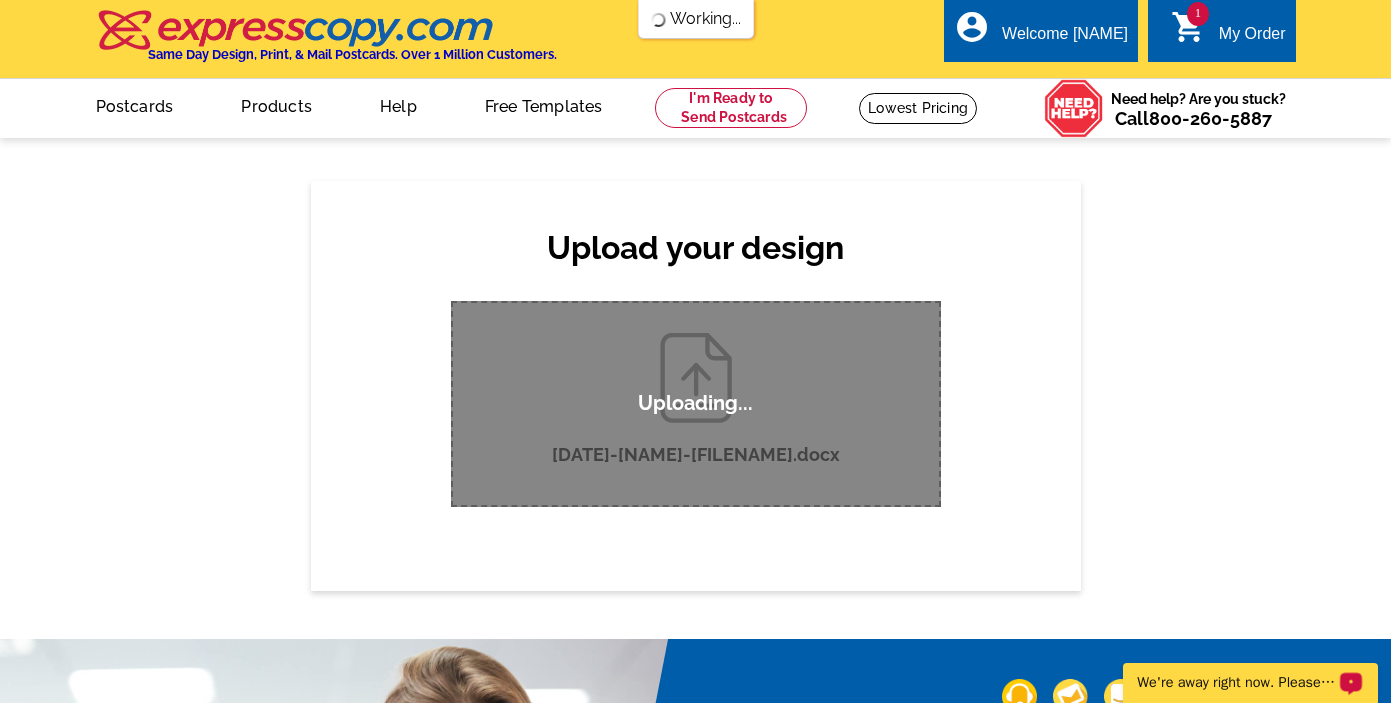 type 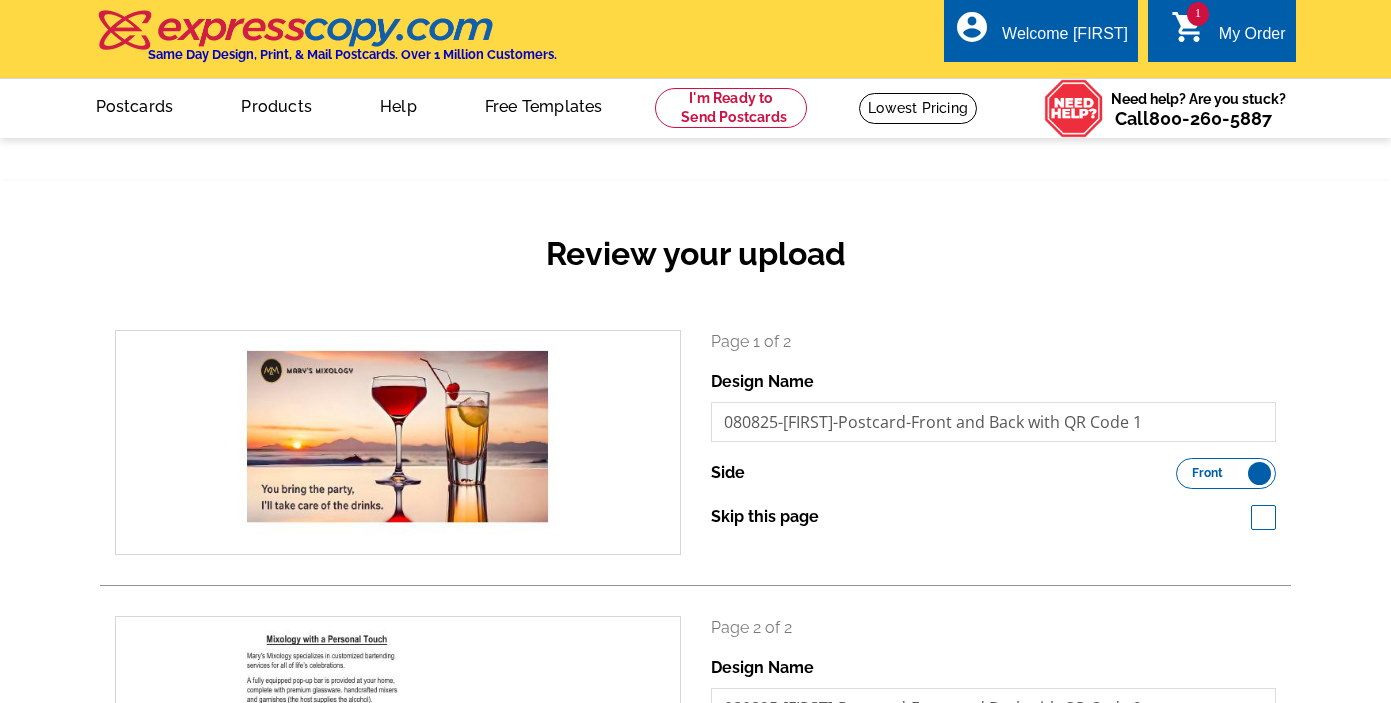 scroll, scrollTop: 0, scrollLeft: 0, axis: both 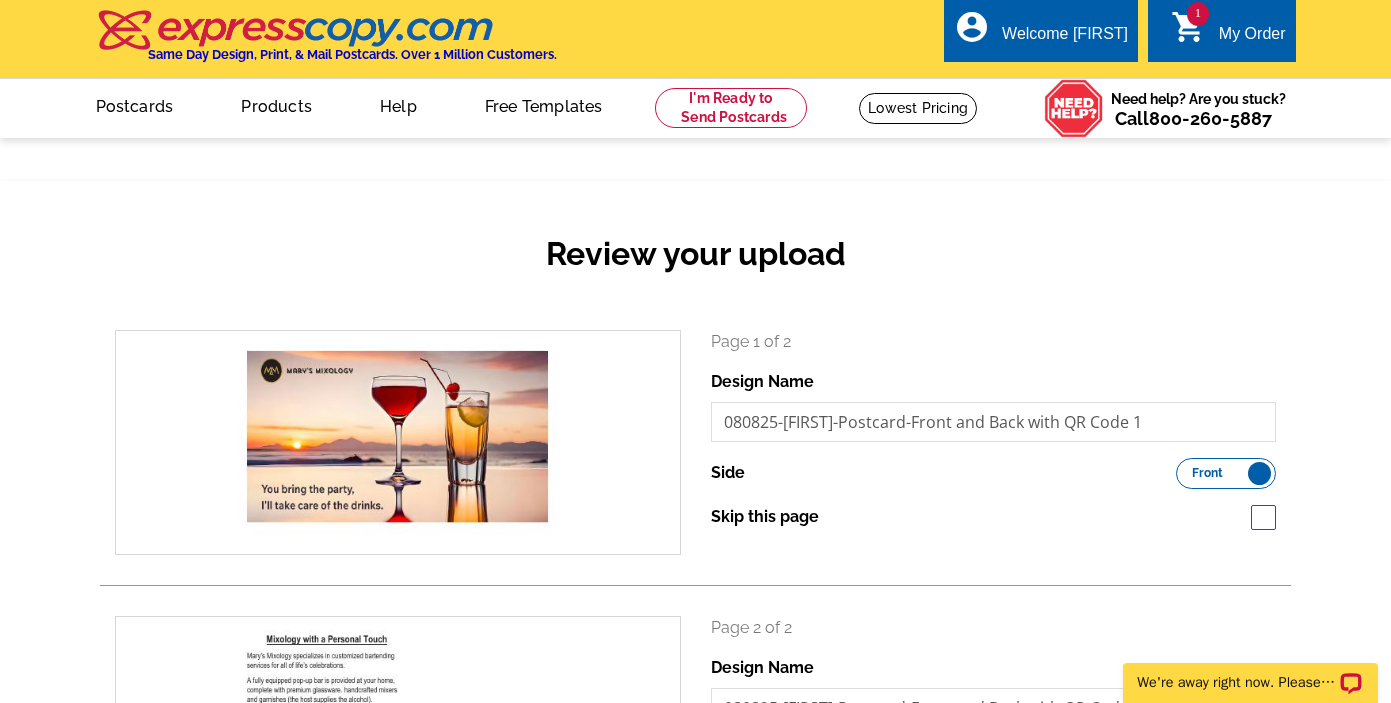 click on "Review your upload
search
Page 1 of 2
Design Name
080825-Mary-Postcard-Front and Back with QR Code 1" at bounding box center [695, 579] 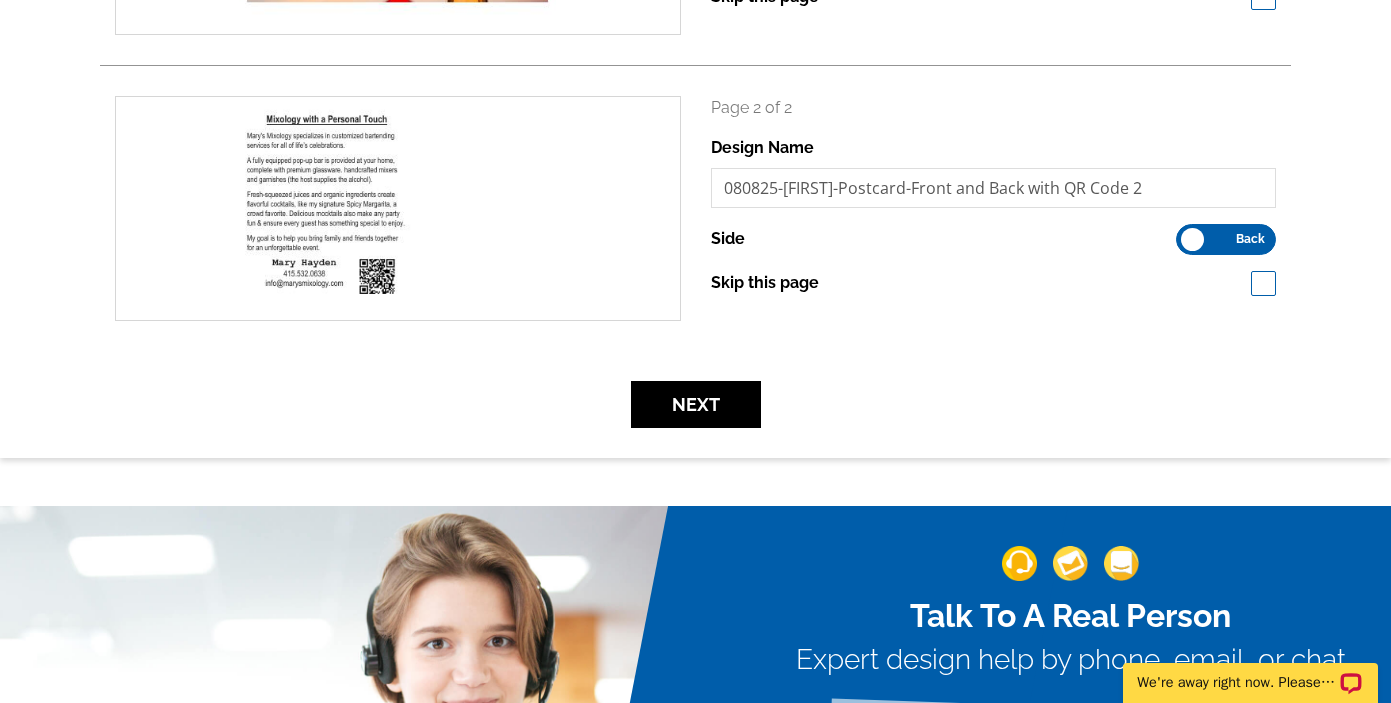 scroll, scrollTop: 560, scrollLeft: 0, axis: vertical 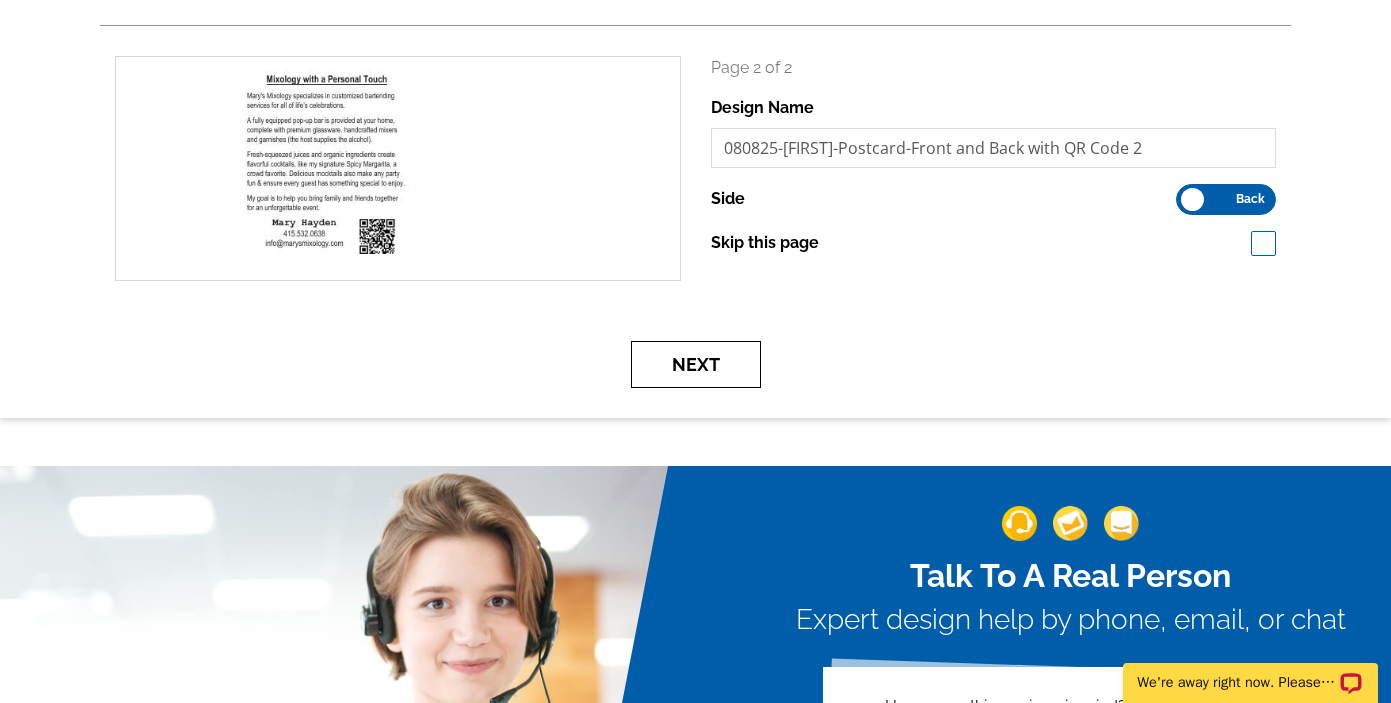 click on "Next" at bounding box center (696, 364) 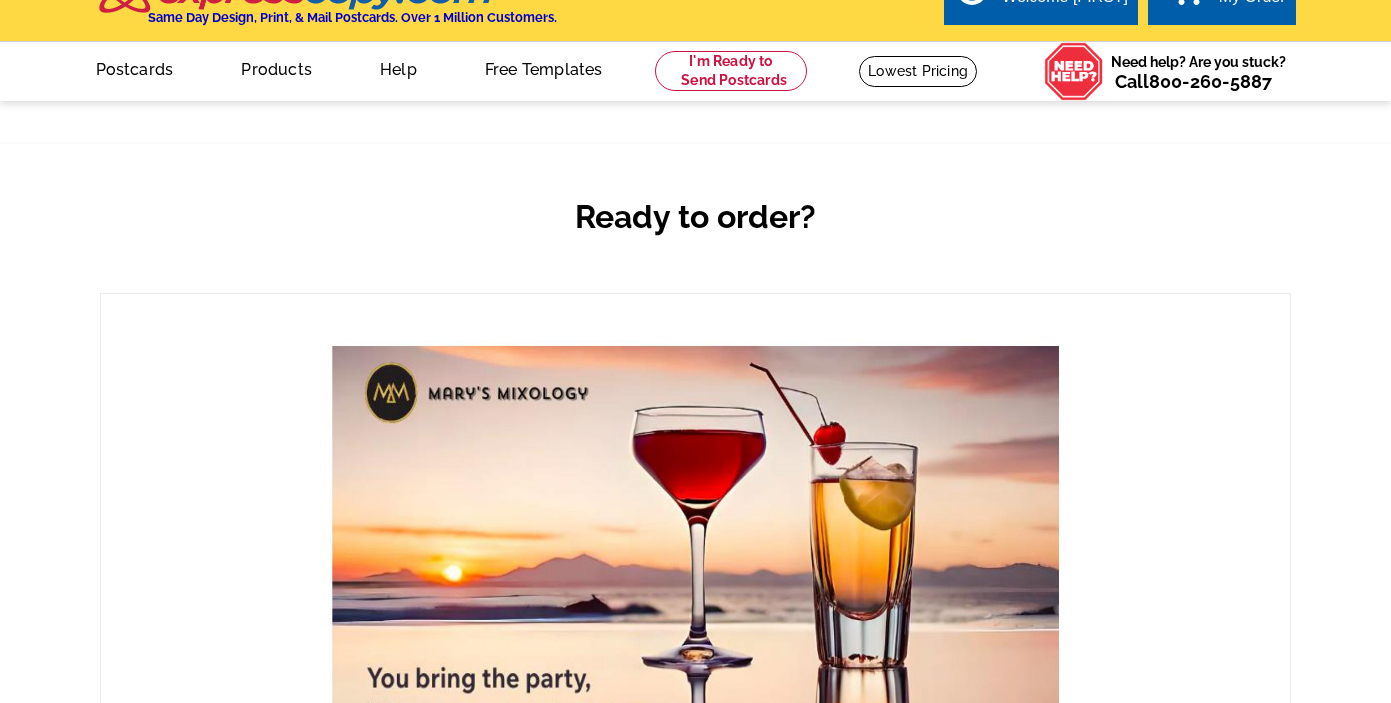 scroll, scrollTop: 40, scrollLeft: 0, axis: vertical 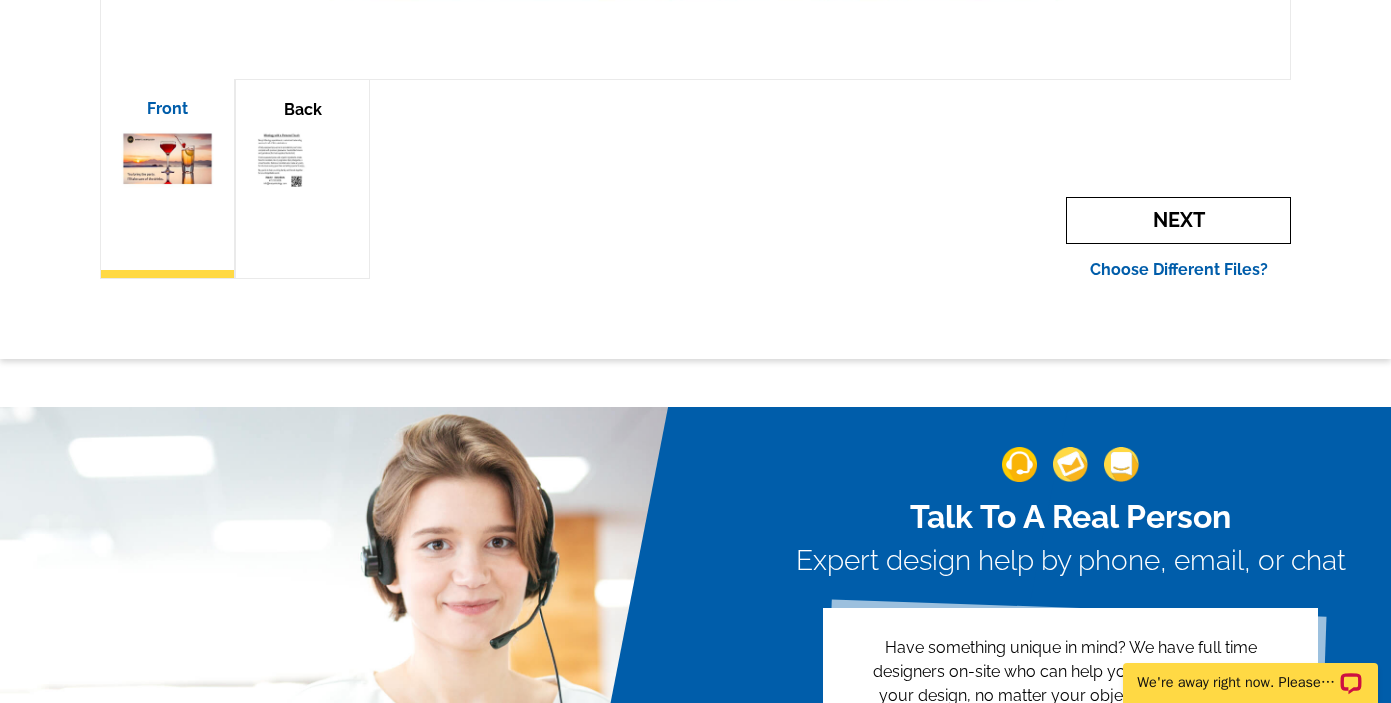 click on "Next" at bounding box center (1178, 220) 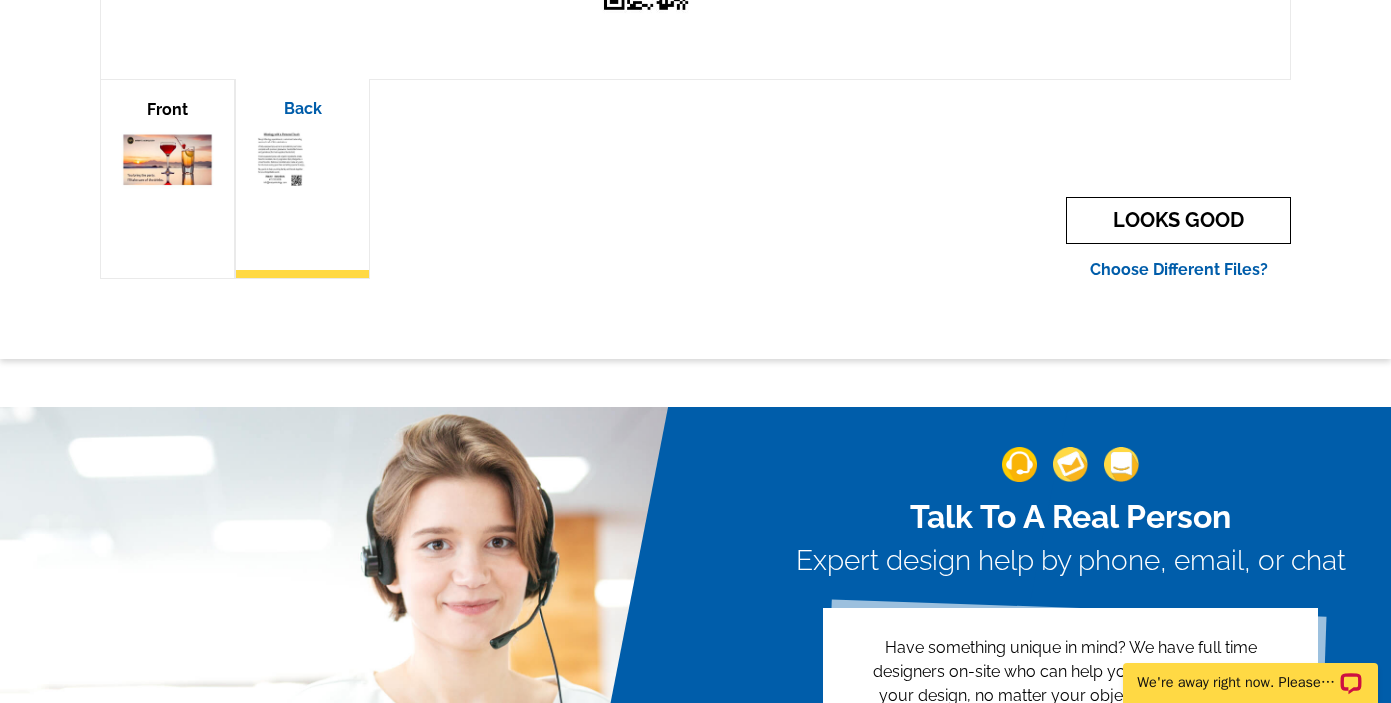 click on "LOOKS GOOD" at bounding box center (1178, 220) 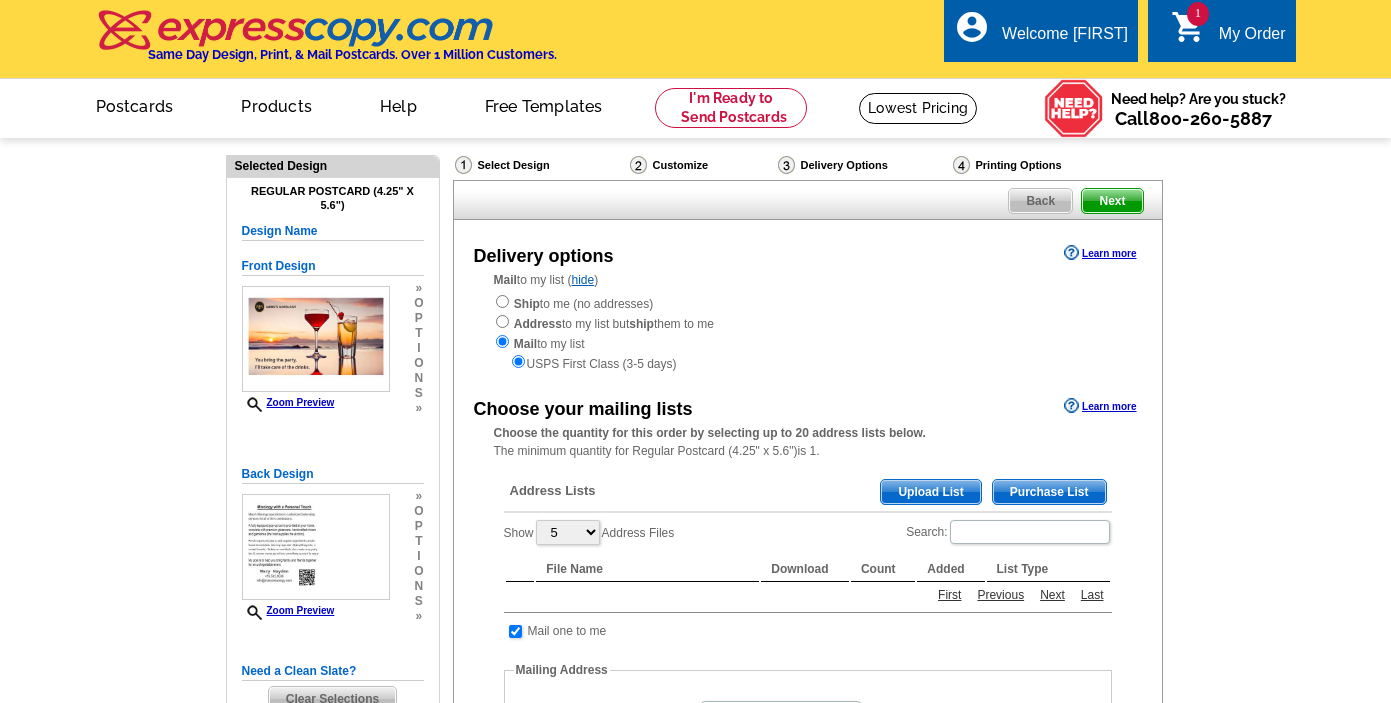 scroll, scrollTop: 0, scrollLeft: 0, axis: both 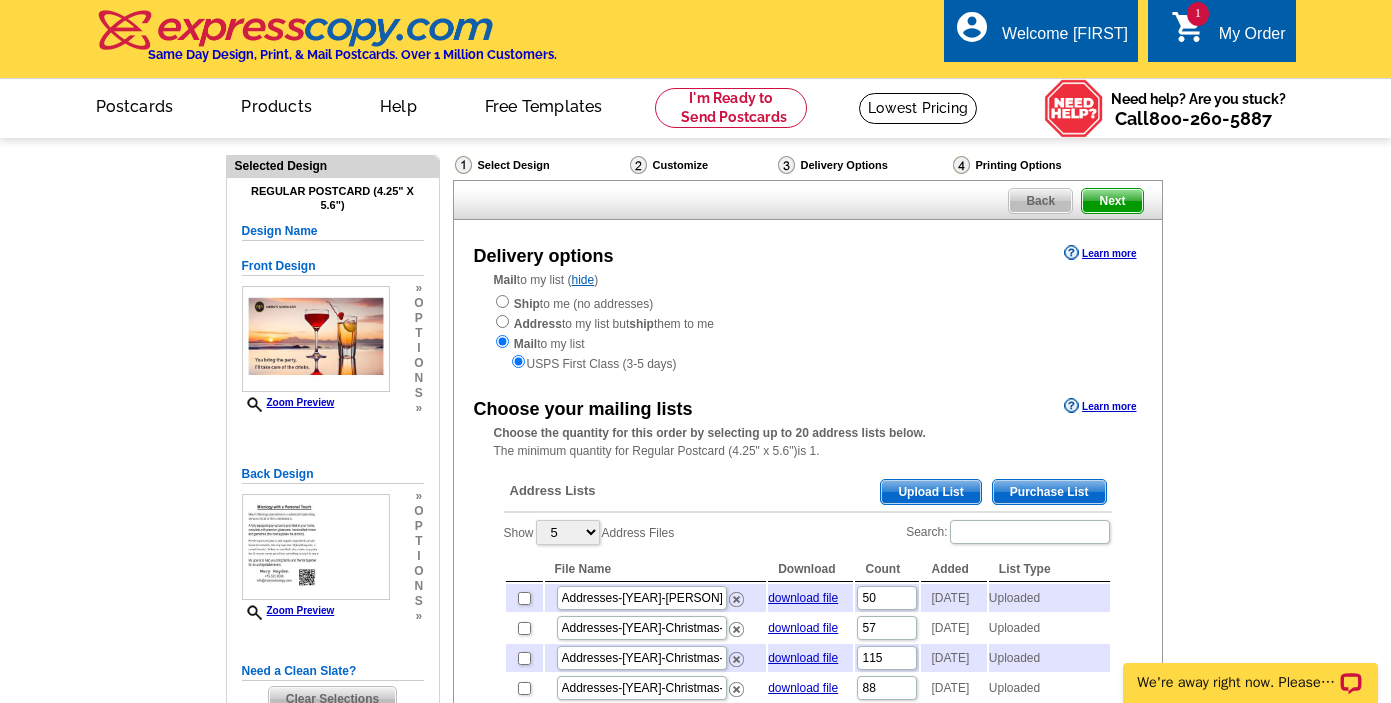 click on "Upload List" at bounding box center (930, 492) 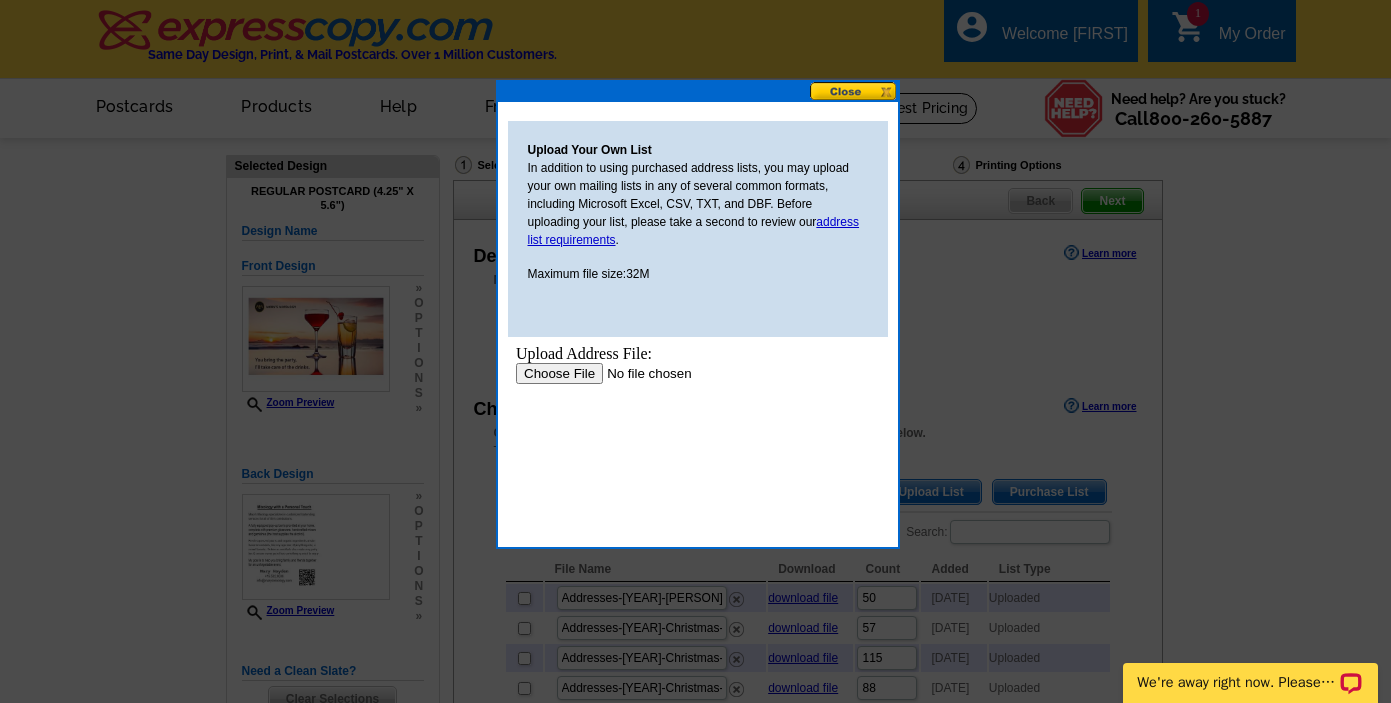 scroll, scrollTop: 0, scrollLeft: 0, axis: both 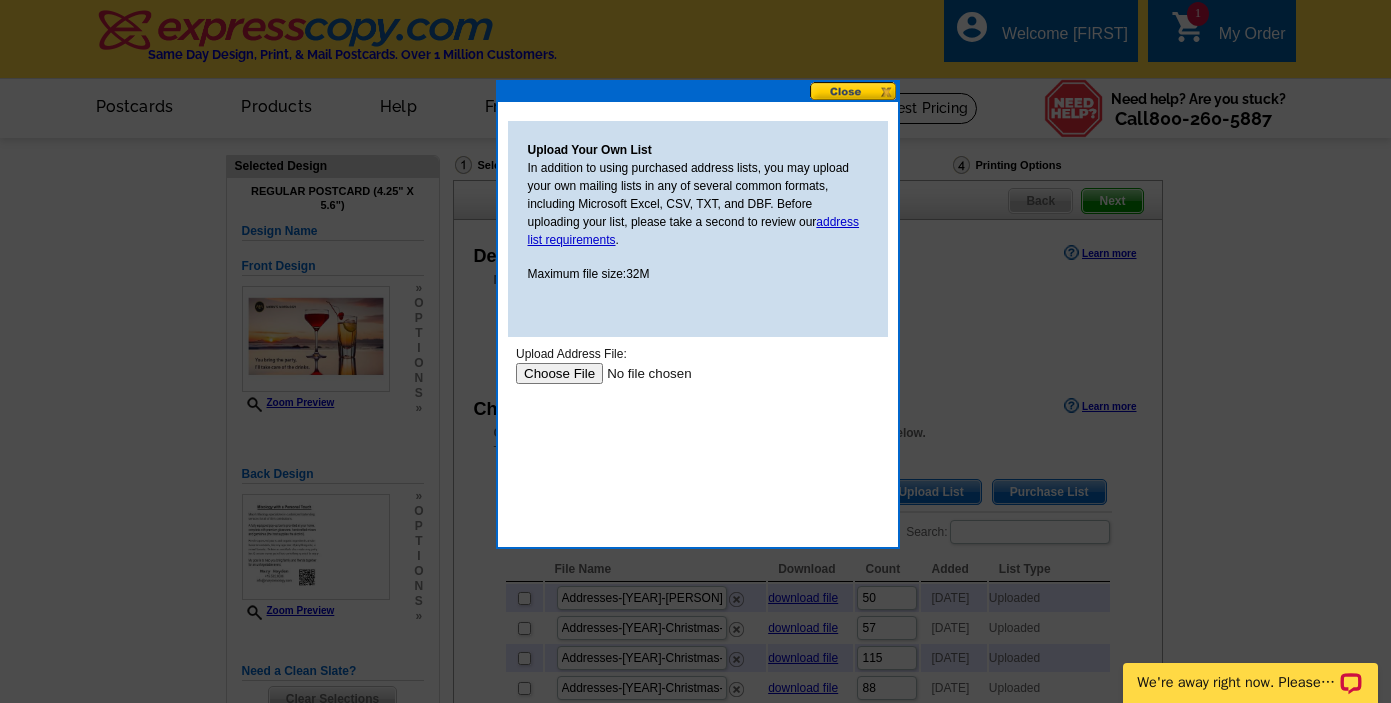 click at bounding box center (641, 373) 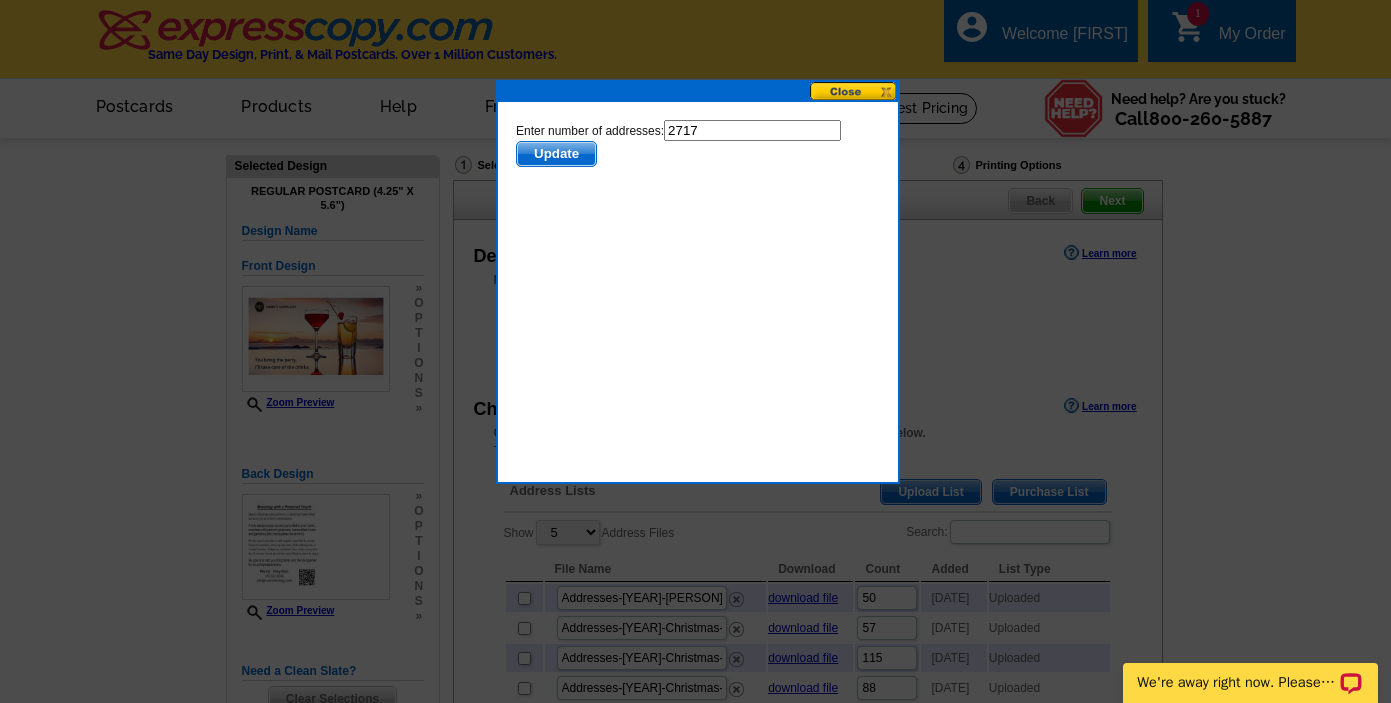 scroll, scrollTop: 0, scrollLeft: 0, axis: both 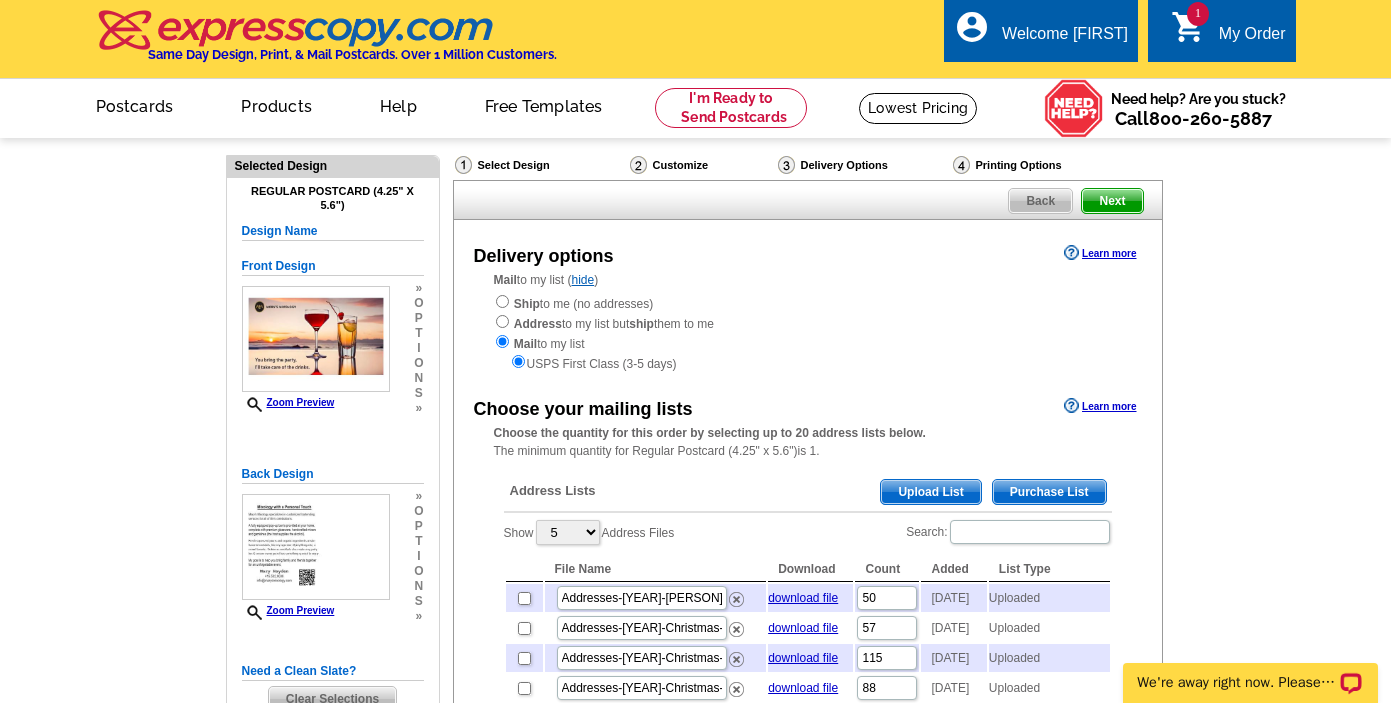 click on "Need Help? call [PHONE],  chat  with support, or have our designers make something custom just for you!
Got it, no need for the selection guide next time.
Show Results
Selected Design
Regular Postcard (4.25" x 5.6")
Design Name
Front Design
Zoom Preview
»
o
p
t
i
o
n
s
»
o" at bounding box center [695, 786] 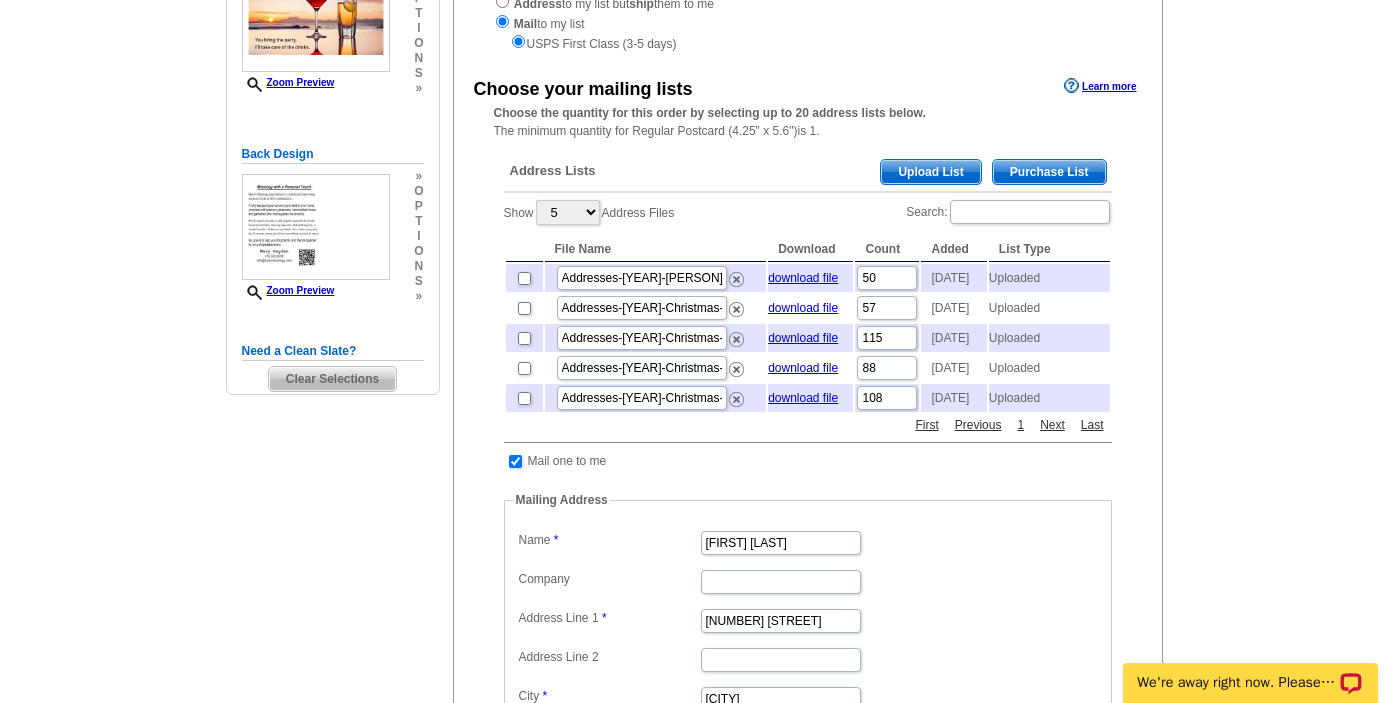 scroll, scrollTop: 360, scrollLeft: 0, axis: vertical 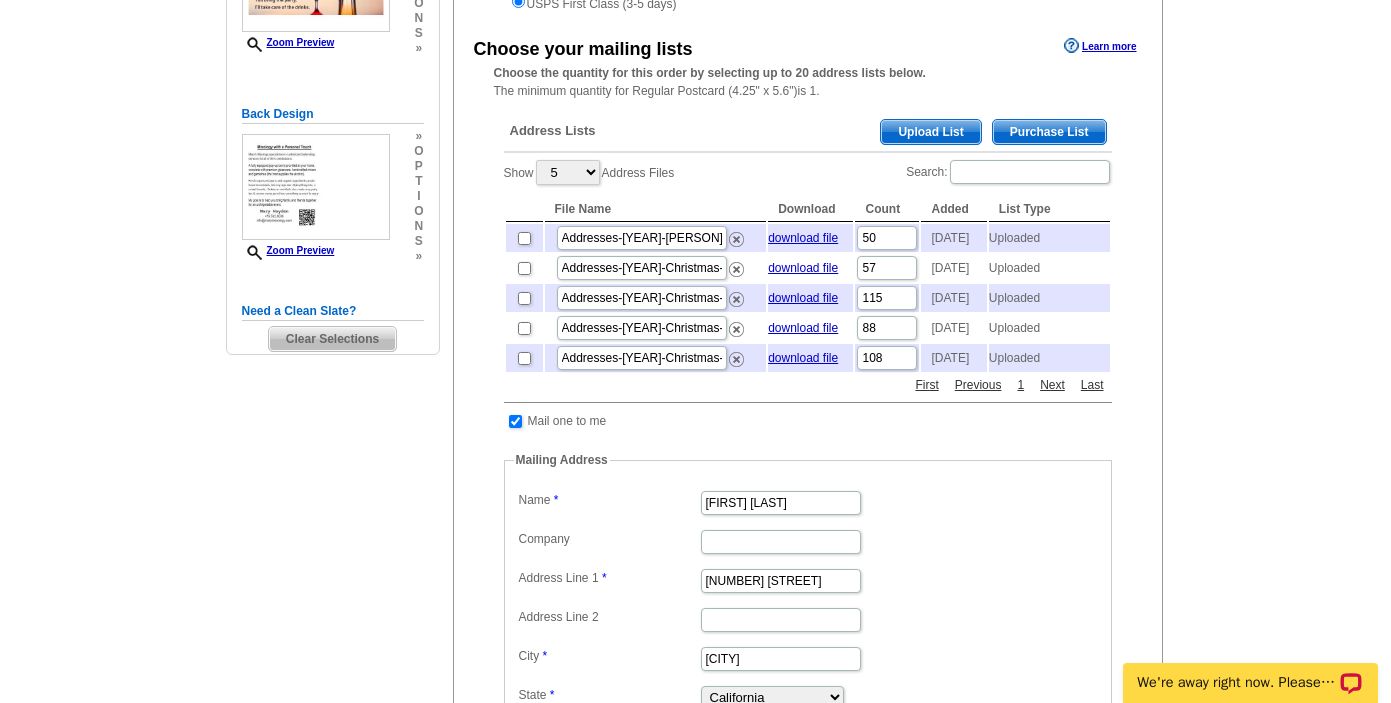 click on "Upload List" at bounding box center [930, 132] 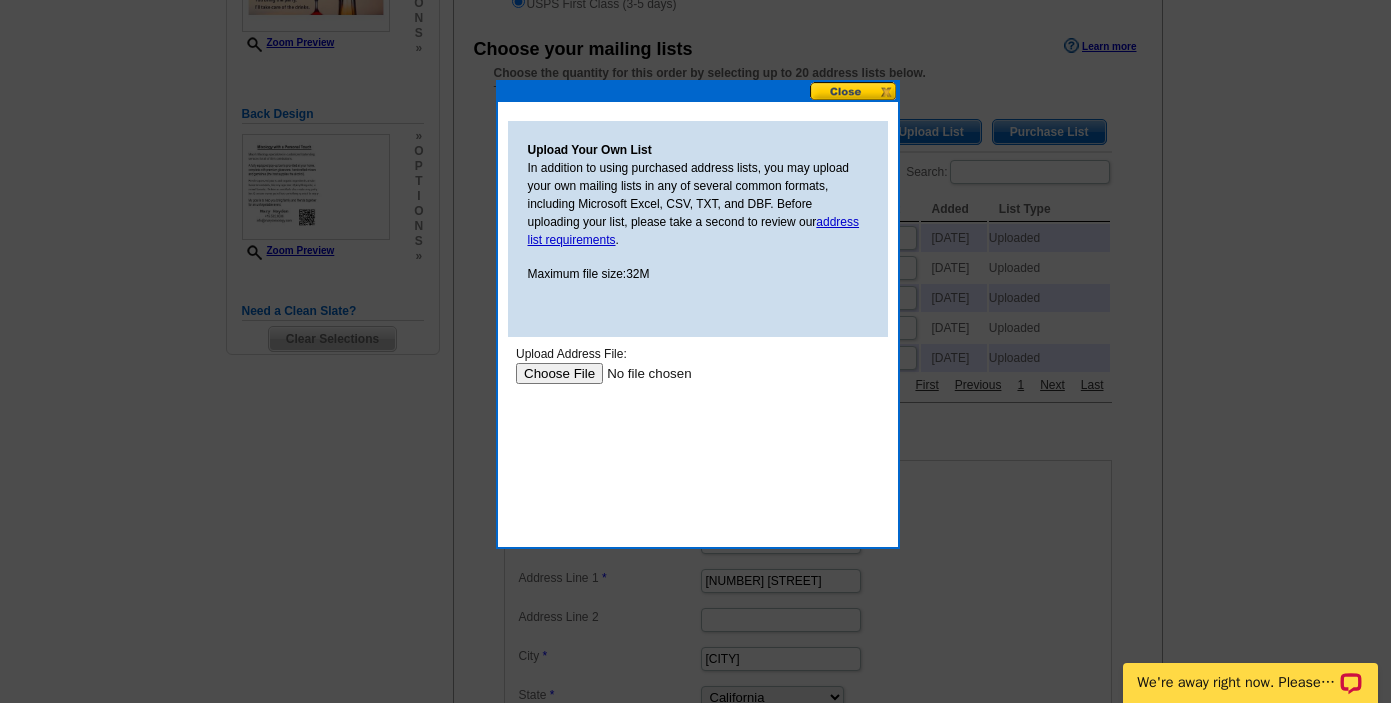 scroll, scrollTop: 0, scrollLeft: 0, axis: both 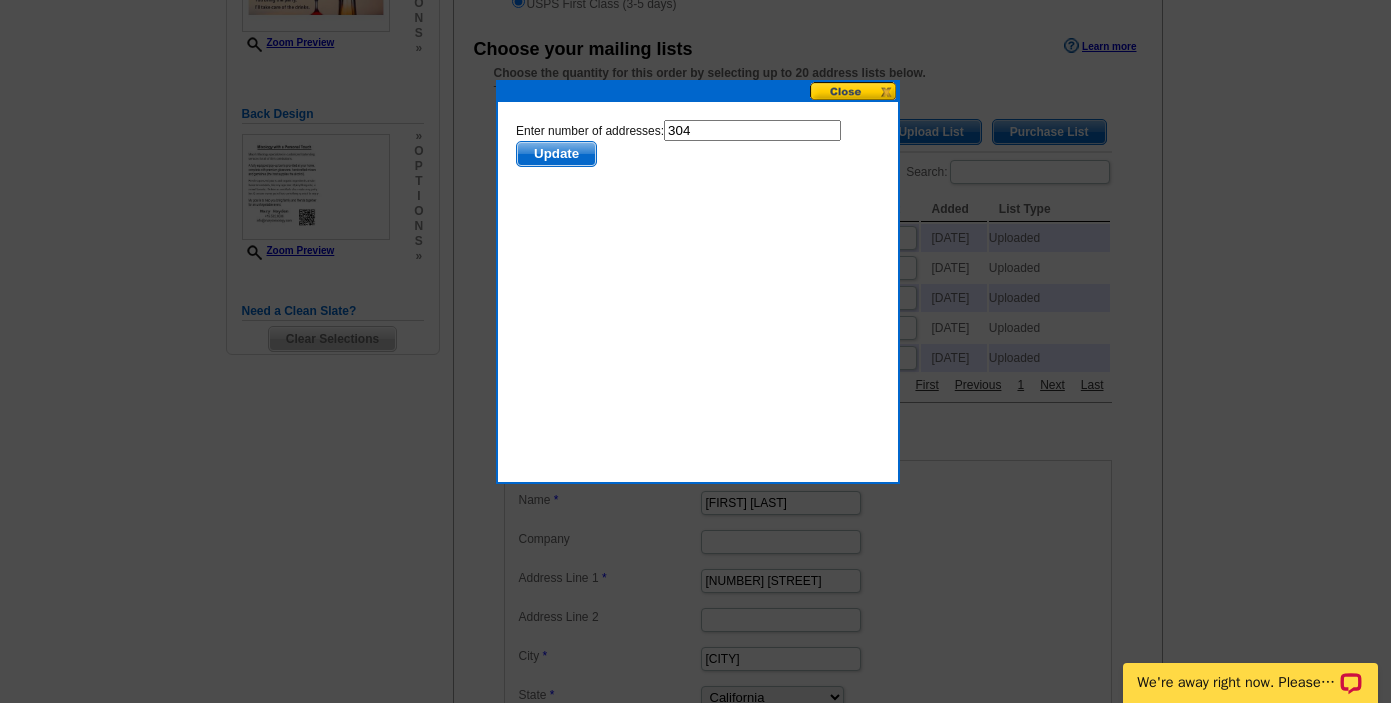 click on "Update" at bounding box center [555, 154] 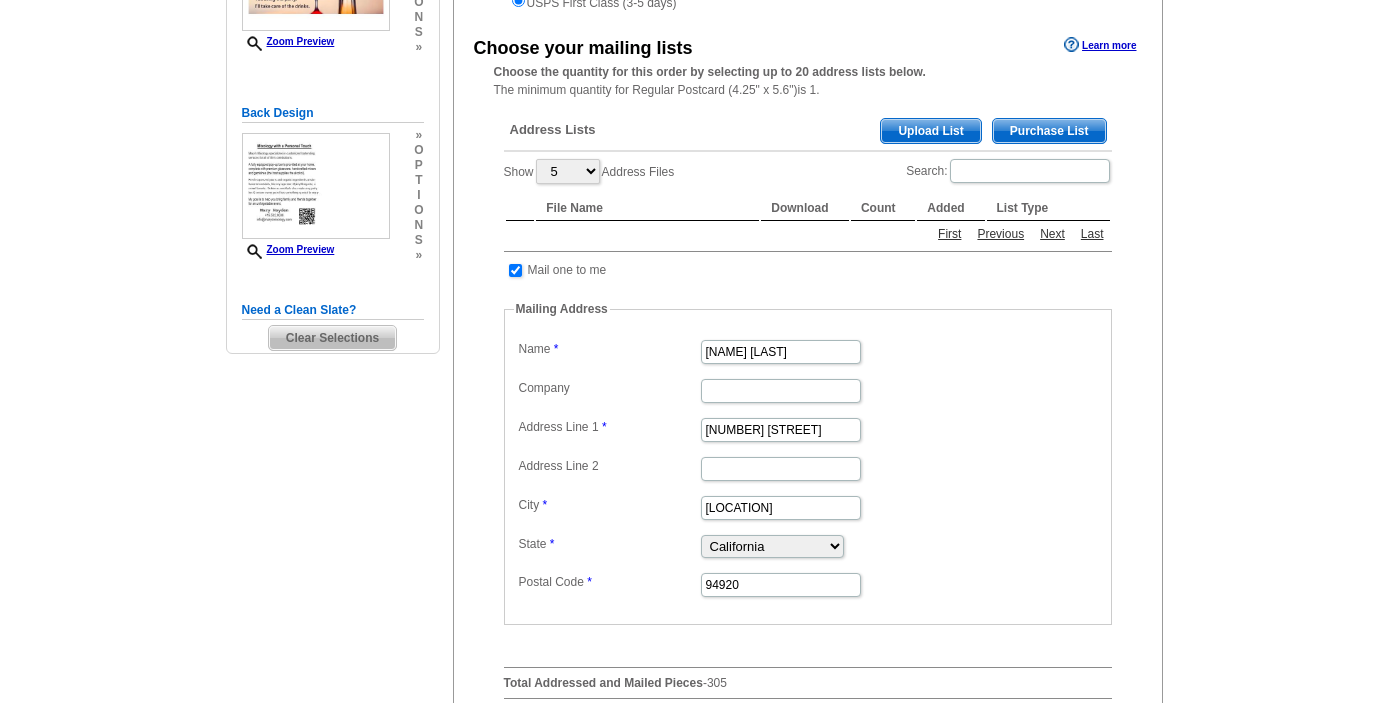 scroll, scrollTop: 360, scrollLeft: 0, axis: vertical 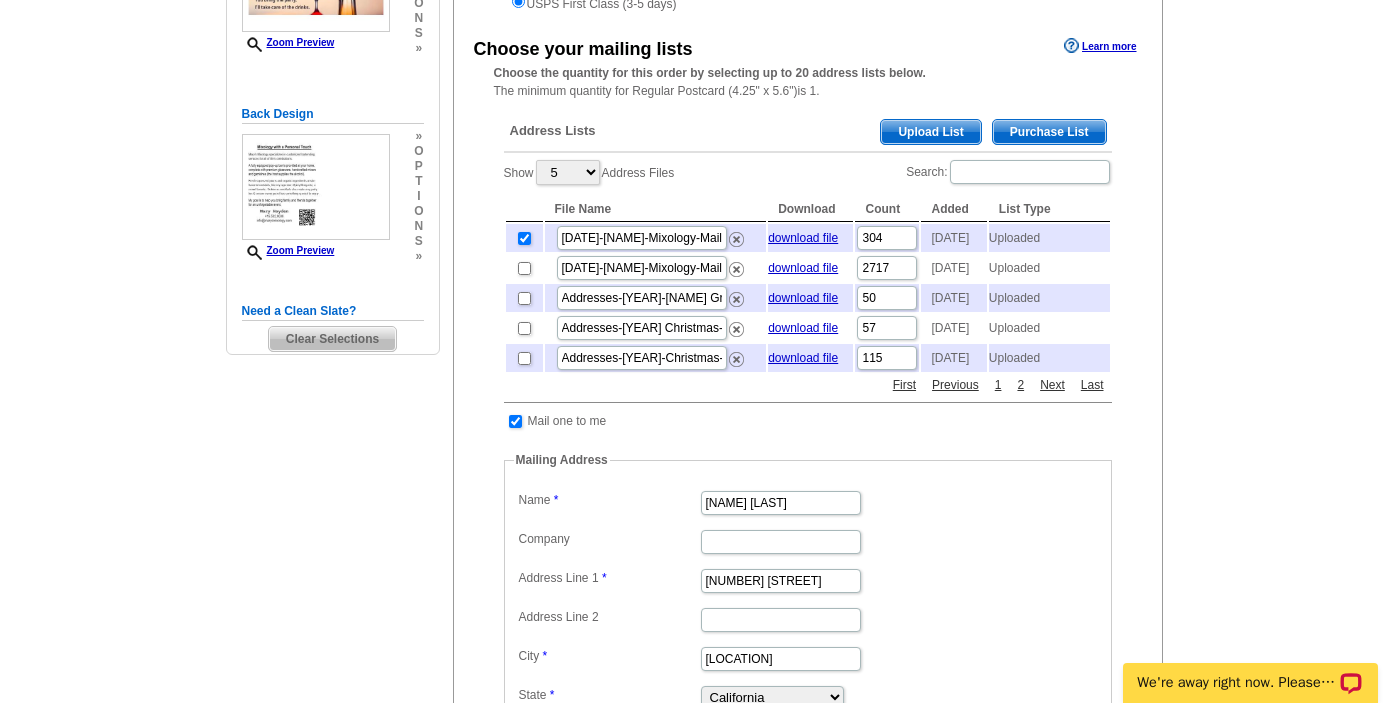 click on "Need Help? call [PHONE],  chat  with support, or have our designers make something custom just for you!
Got it, no need for the selection guide next time.
Show Results
Selected Design
Regular Postcard (4.25" x 5.6")
Design Name
Front Design
Zoom Preview
»
o
p
t
i
o
n
s
»
o" at bounding box center [695, 489] 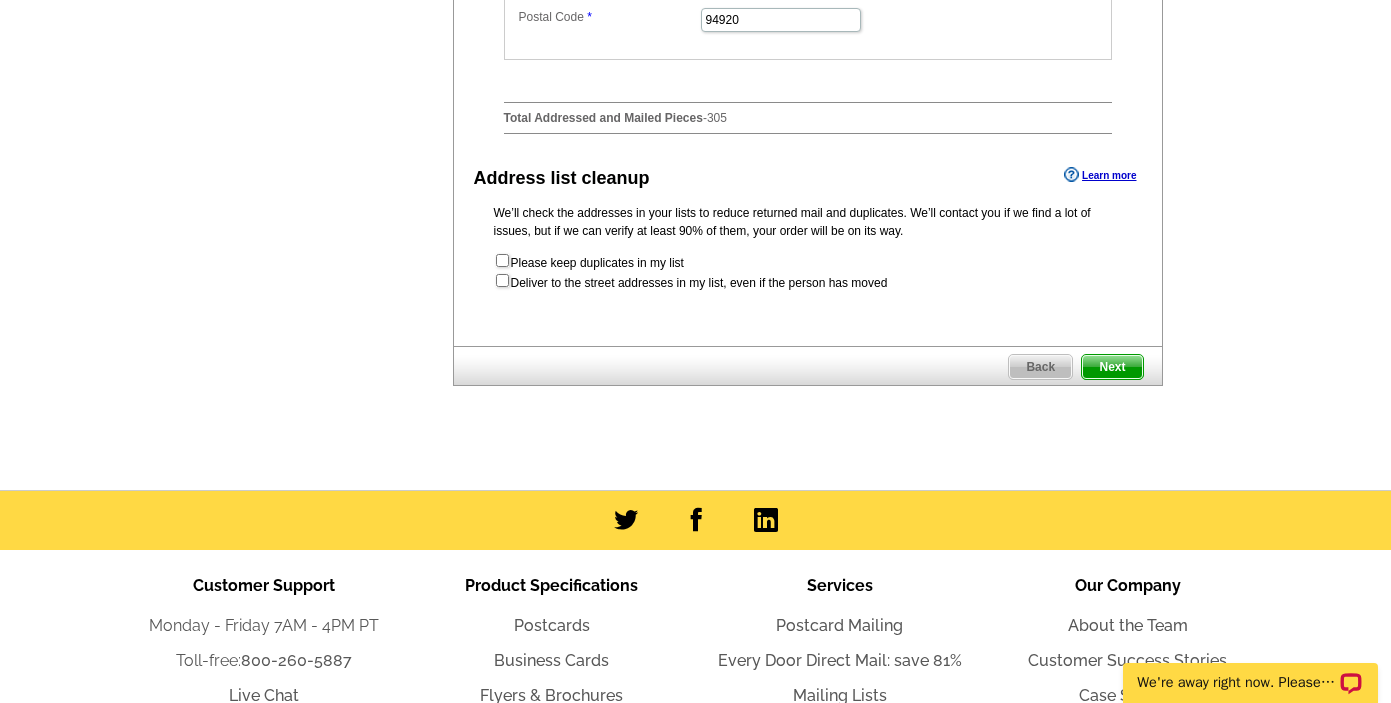 scroll, scrollTop: 1080, scrollLeft: 0, axis: vertical 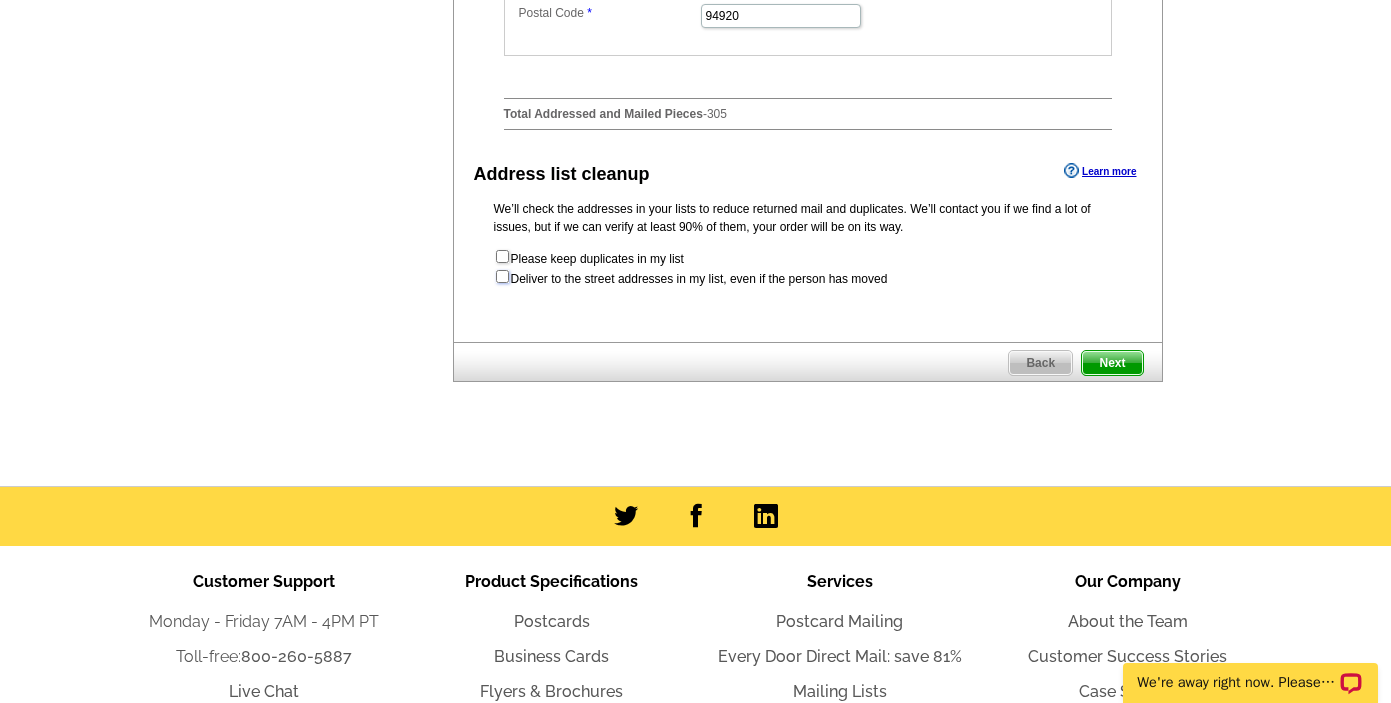 click at bounding box center [502, 276] 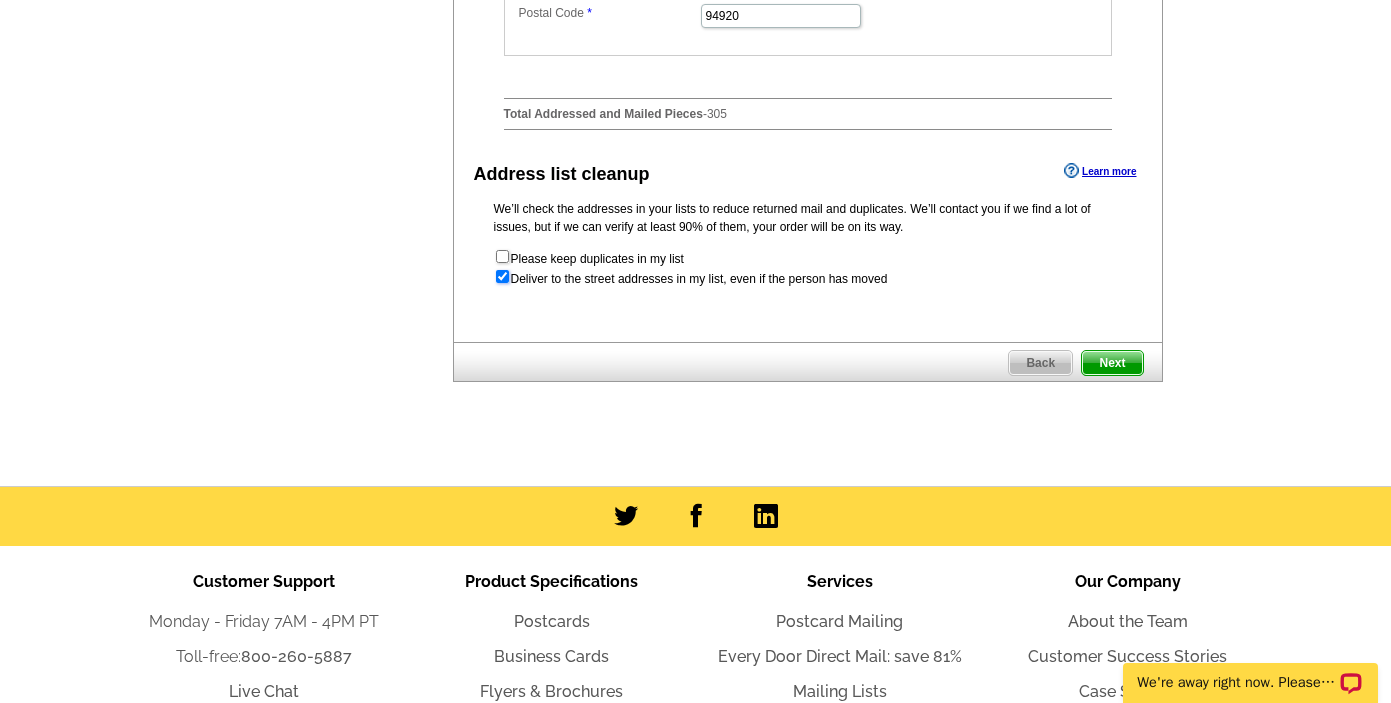 radio on "true" 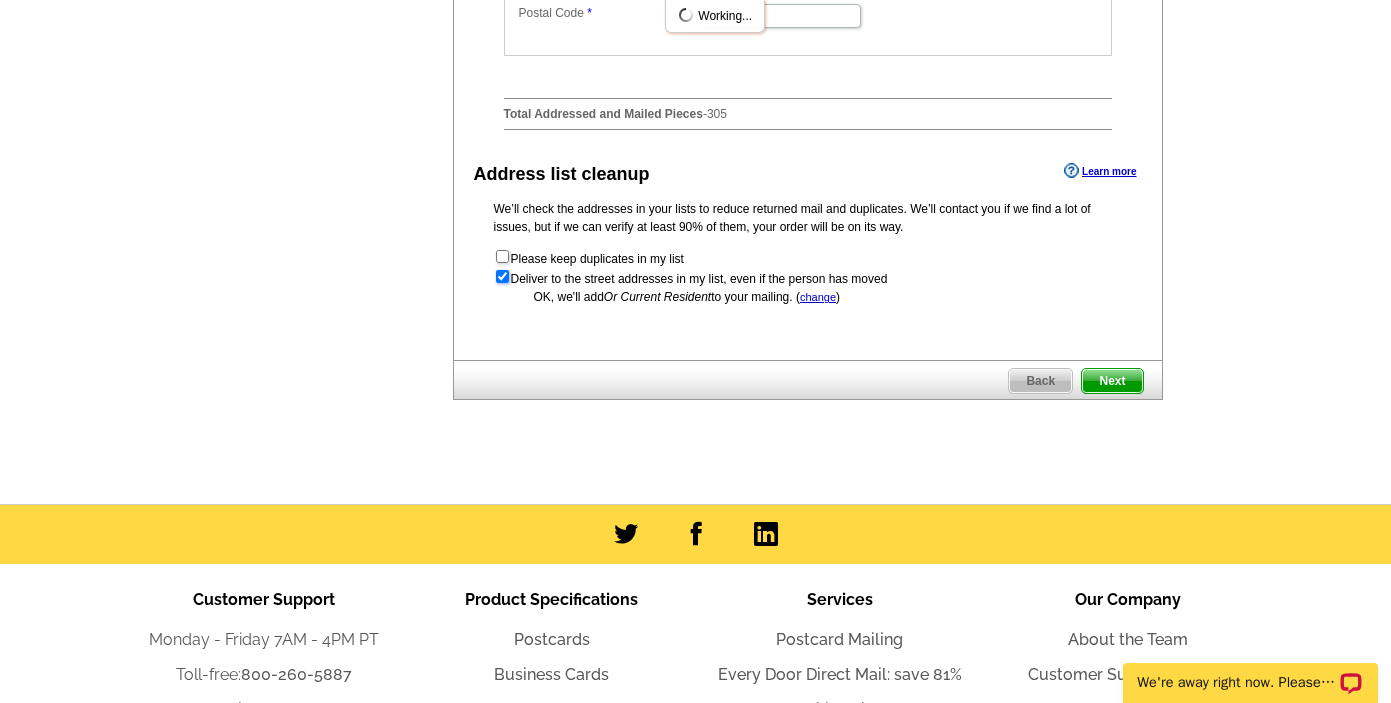 scroll, scrollTop: 0, scrollLeft: 0, axis: both 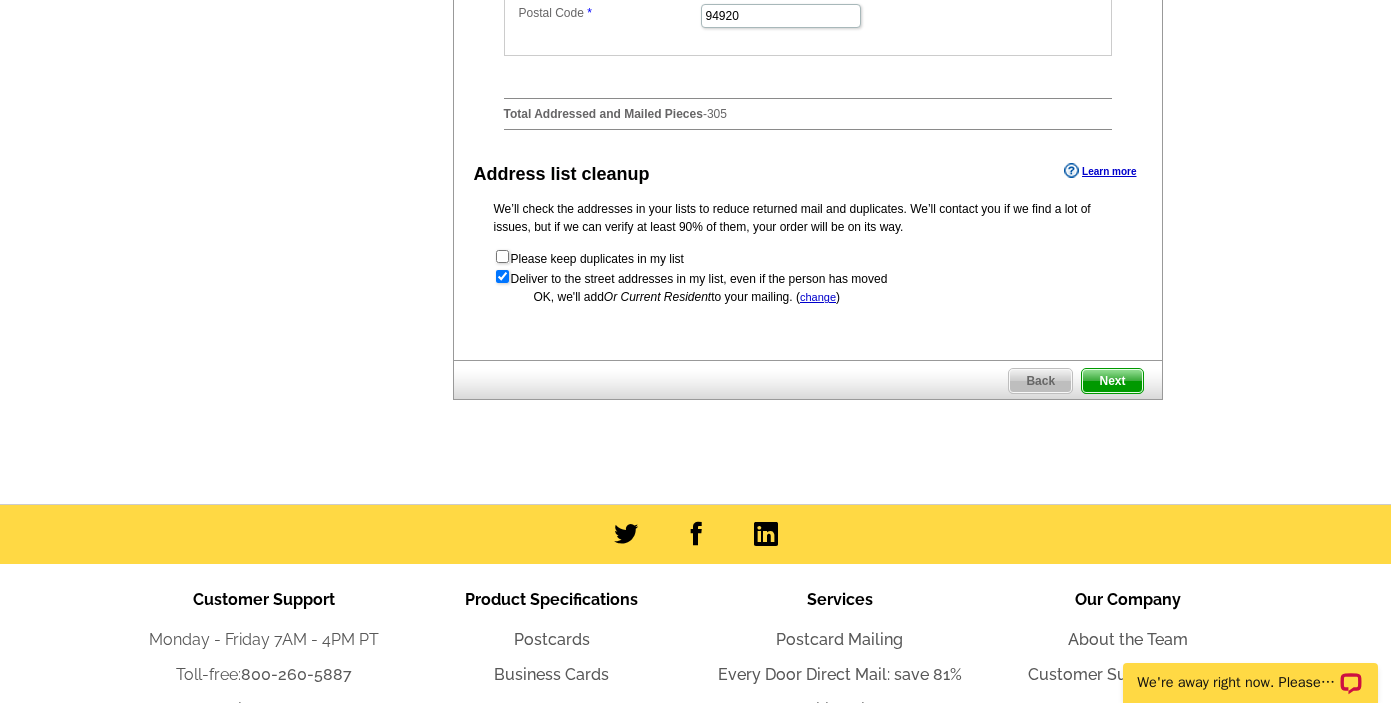 click on "Next" at bounding box center [1112, 381] 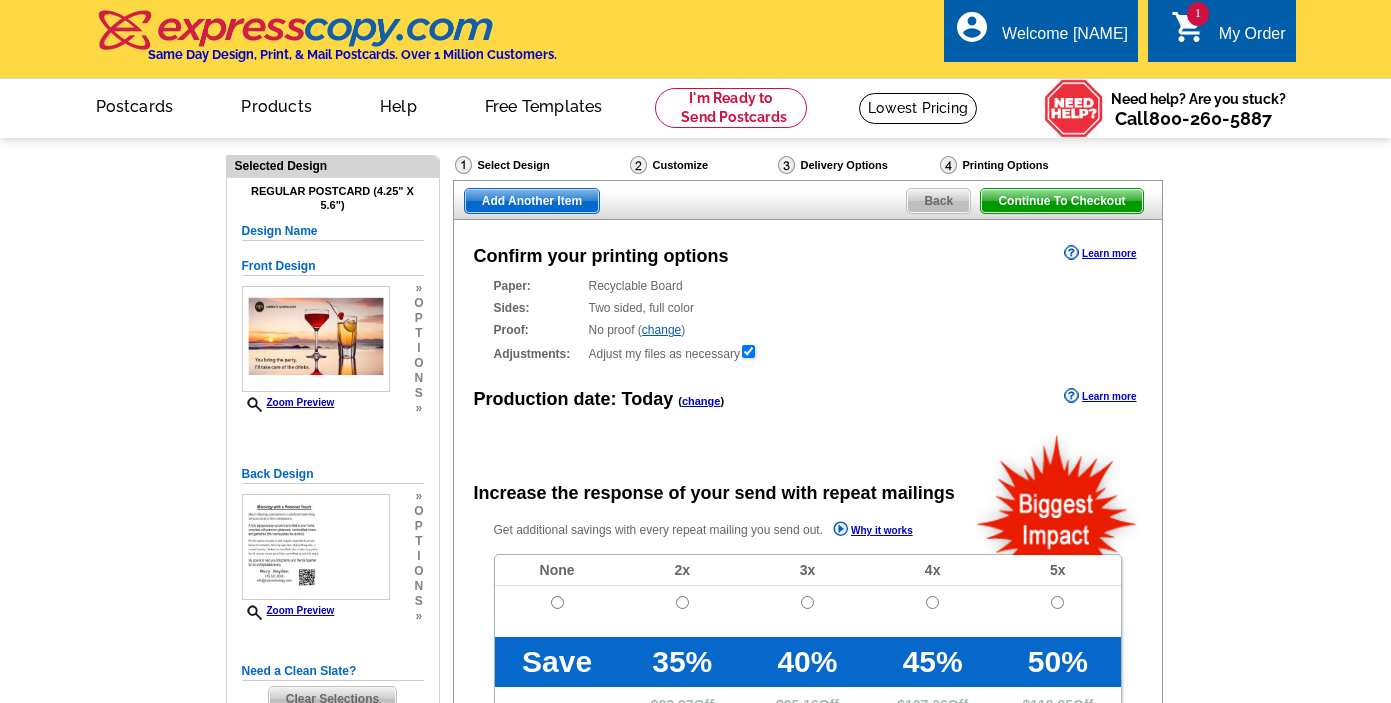 scroll, scrollTop: 0, scrollLeft: 0, axis: both 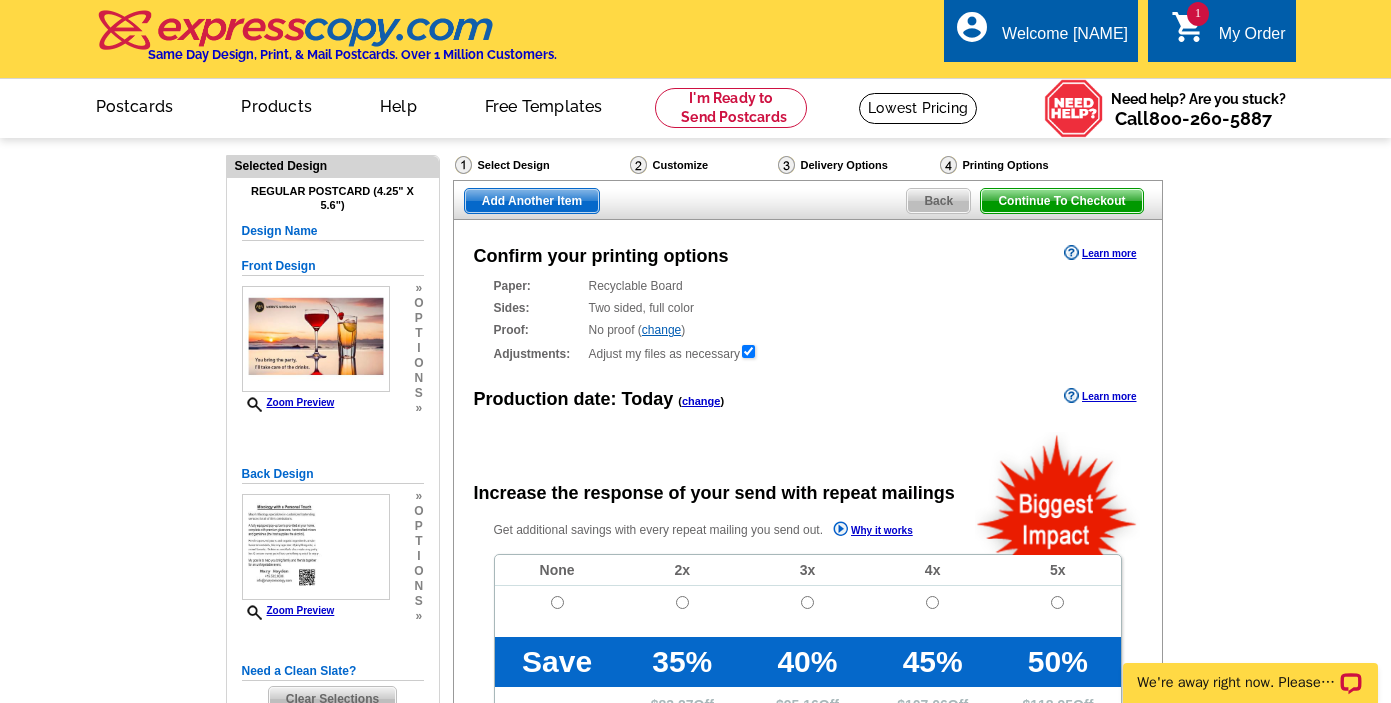 click on "change" at bounding box center [661, 330] 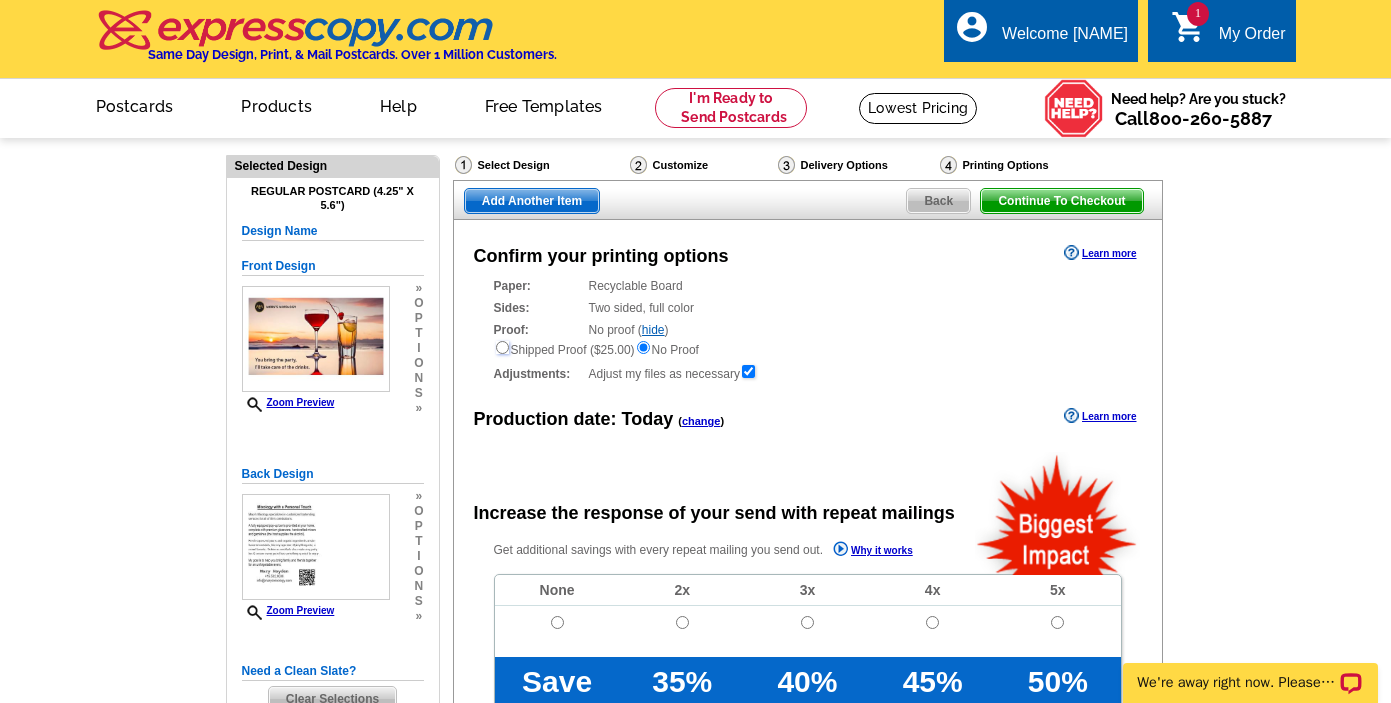 click at bounding box center [502, 347] 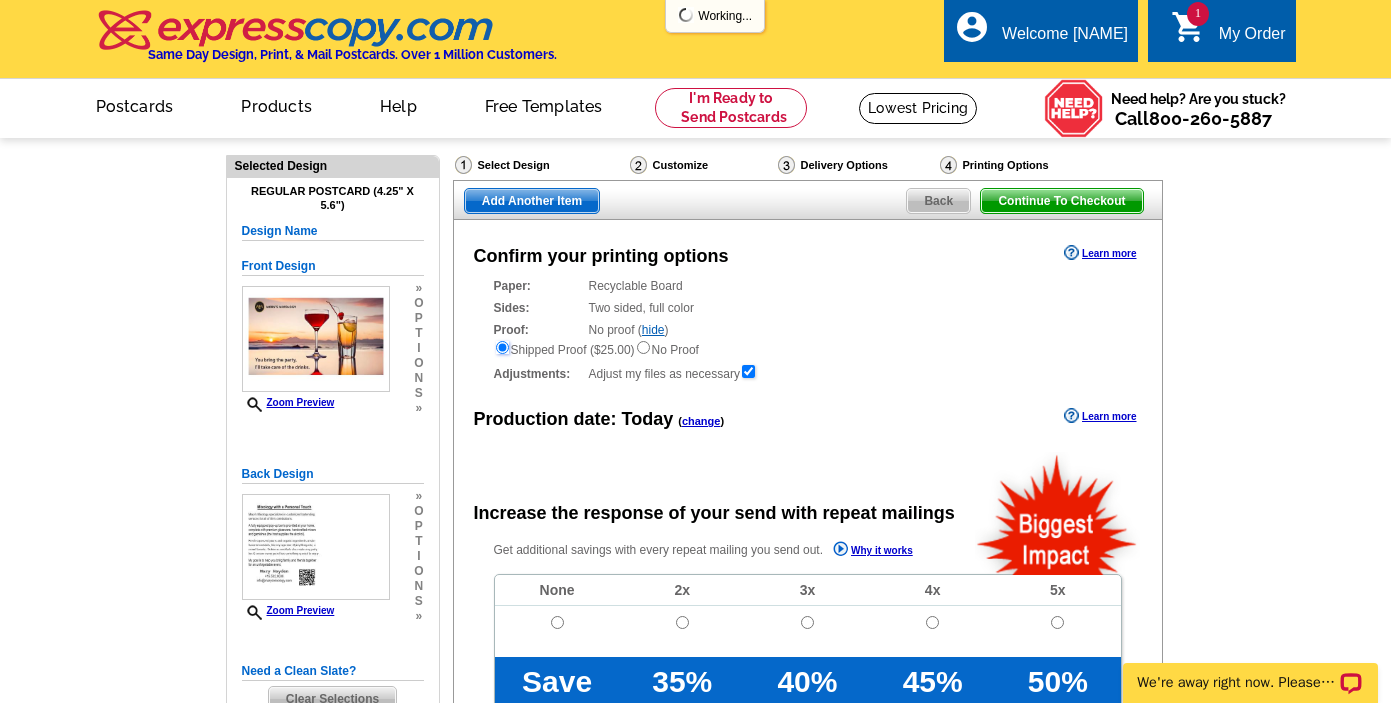 scroll, scrollTop: 0, scrollLeft: 0, axis: both 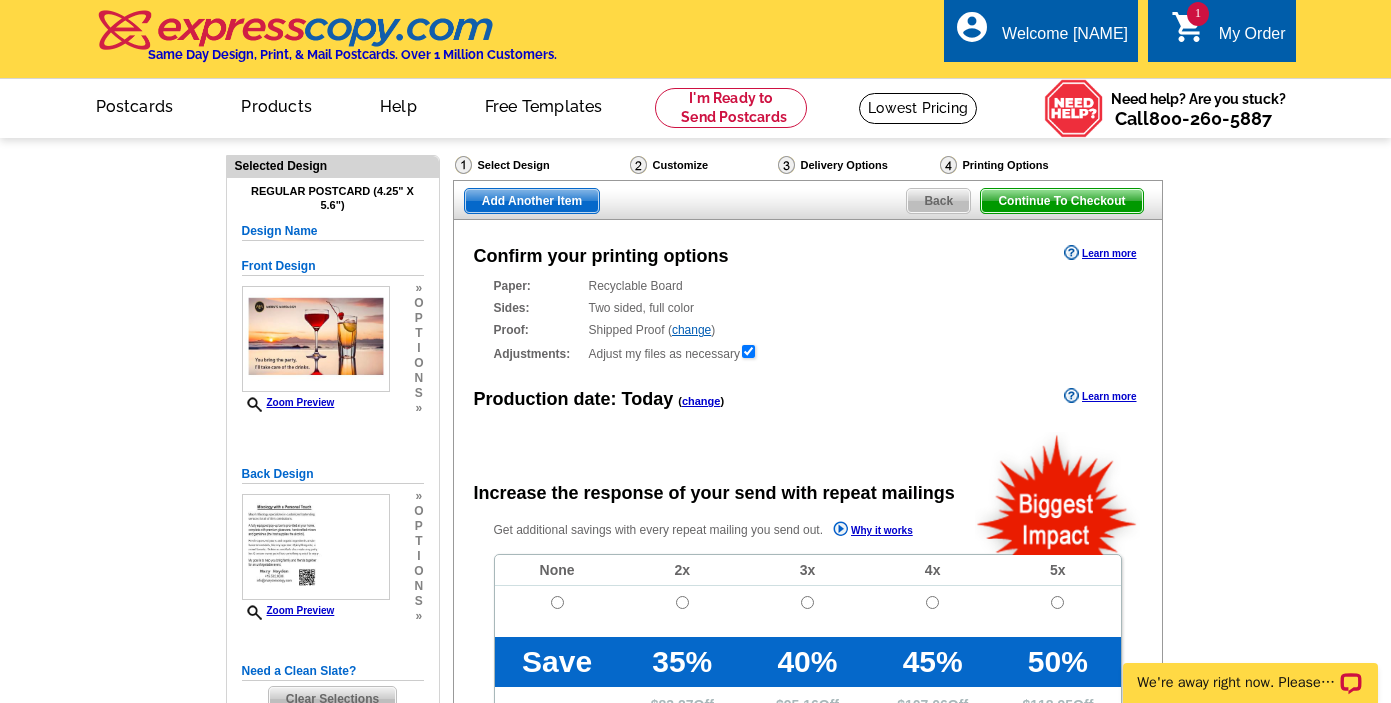 click on "Proof:
Shipped Proof                                                    ( change )
Shipped Proof ($25.00)
No Proof" at bounding box center [808, 330] 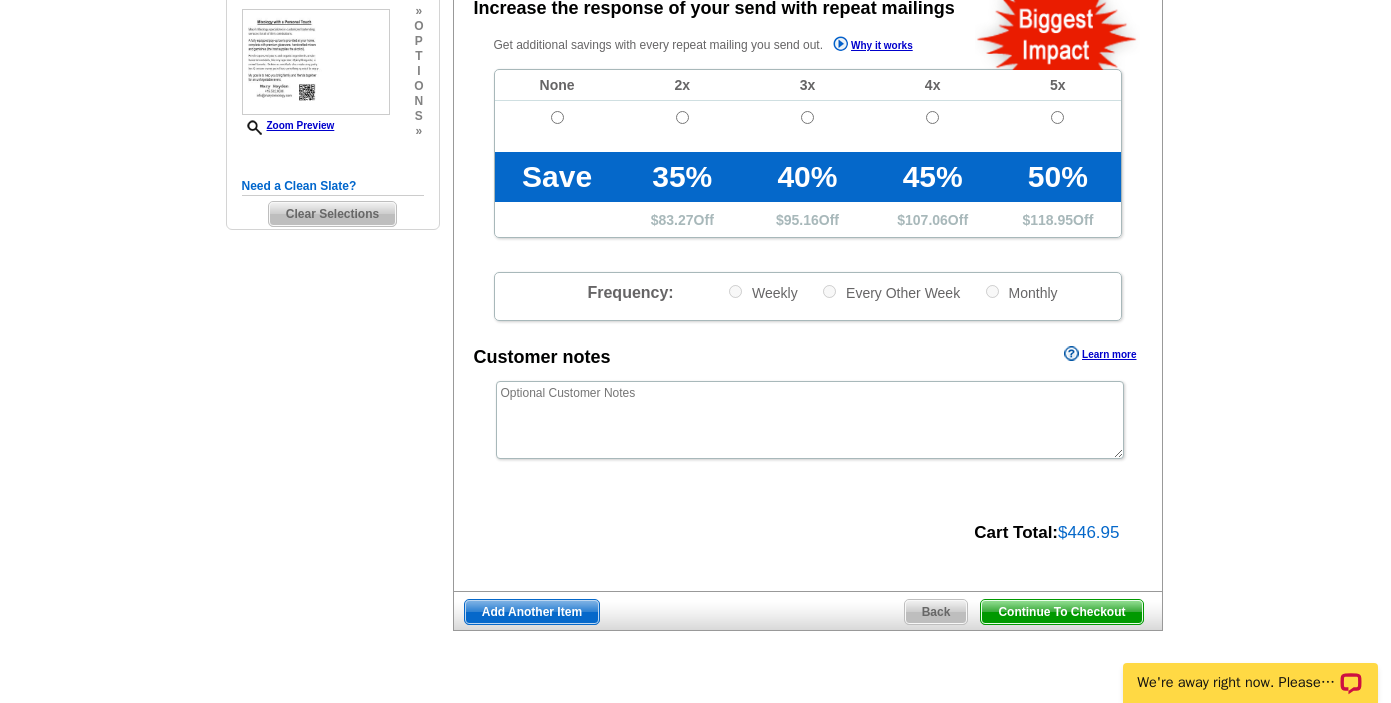 scroll, scrollTop: 480, scrollLeft: 0, axis: vertical 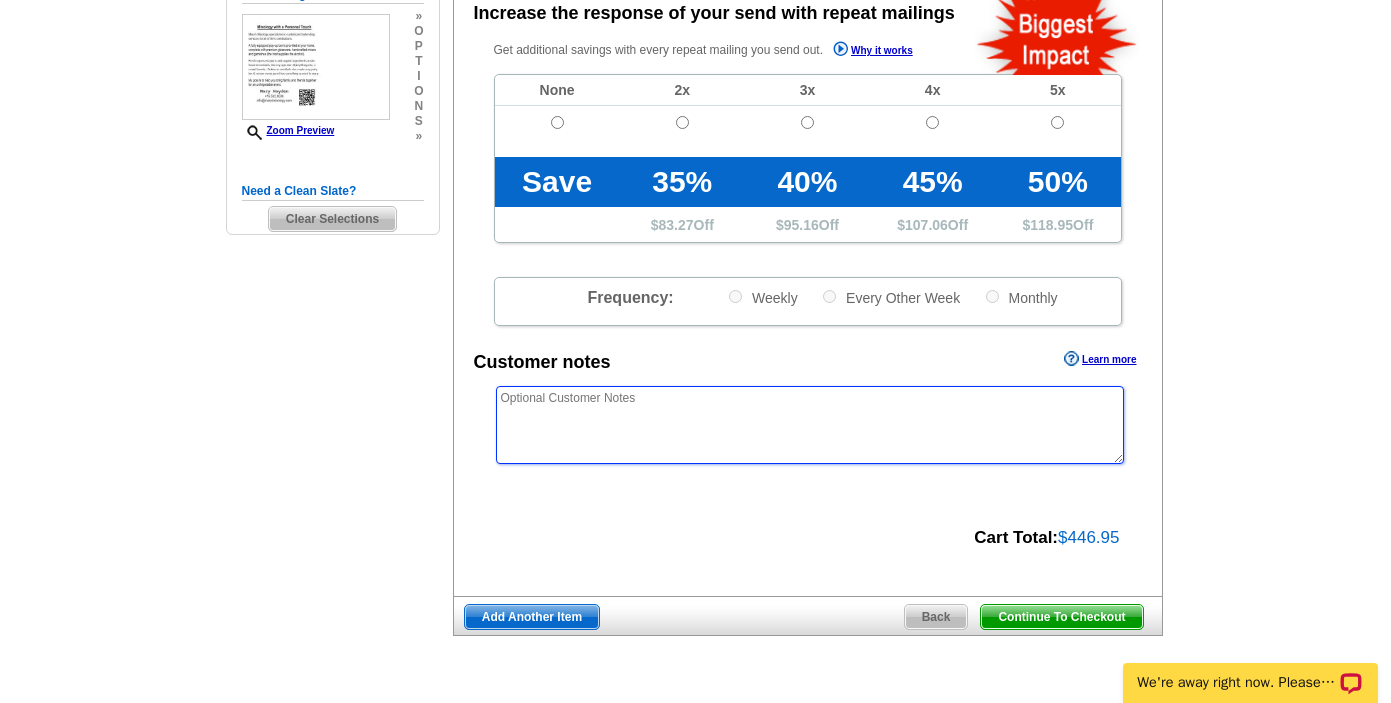 click at bounding box center [810, 425] 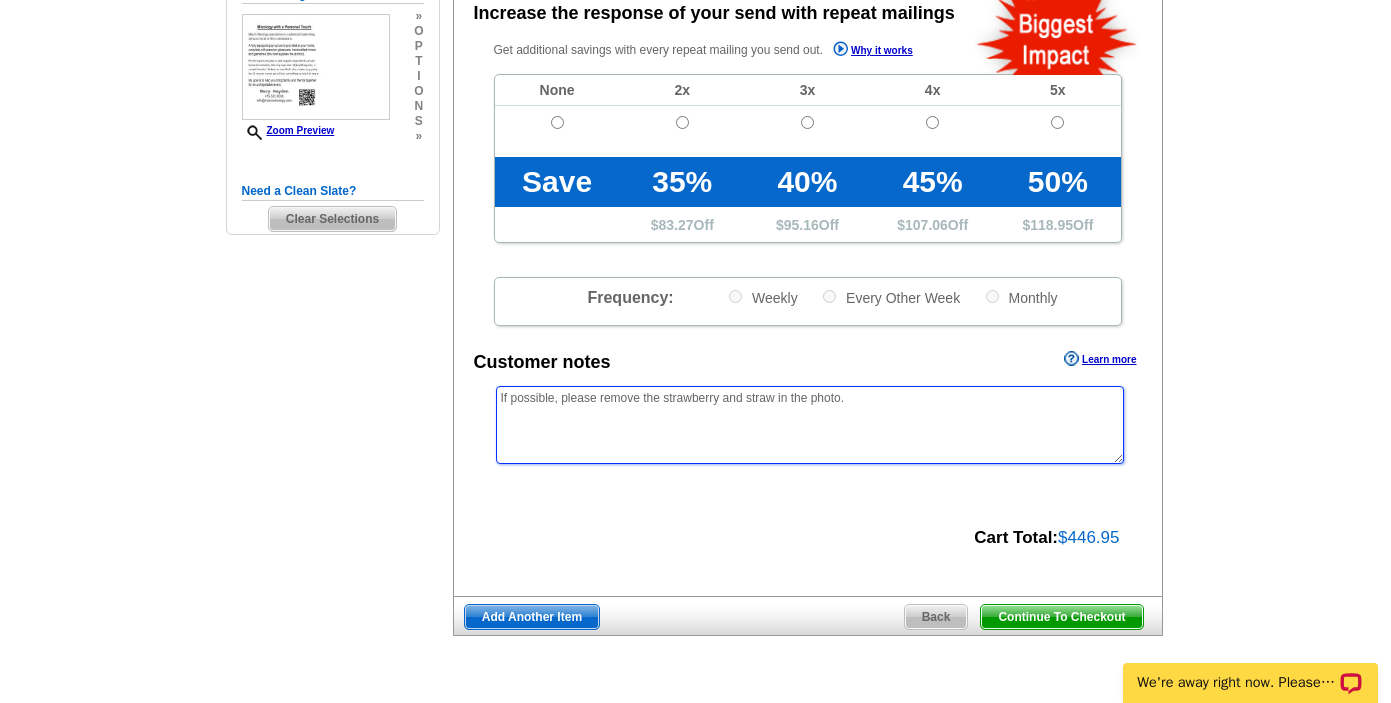 type on "If possible, please remove the strawberry and straw in the photo." 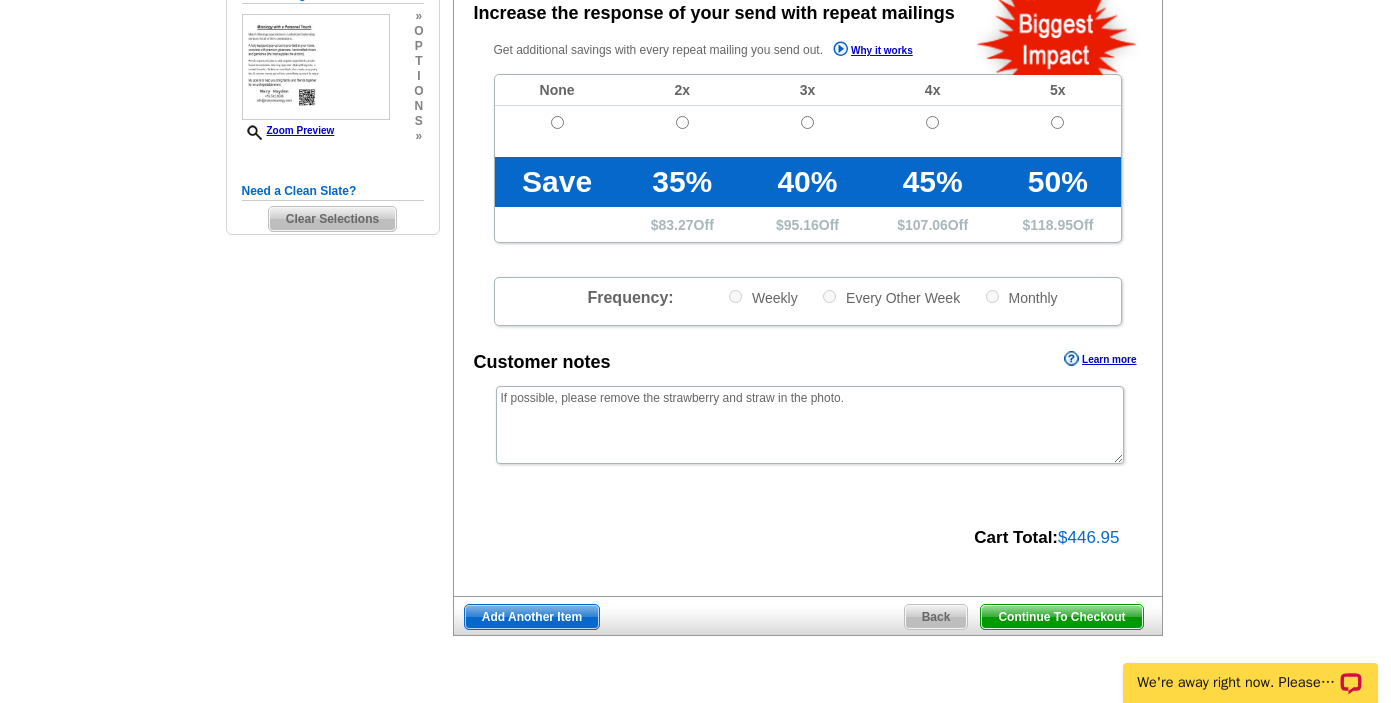 click on "Continue To Checkout" at bounding box center (1061, 617) 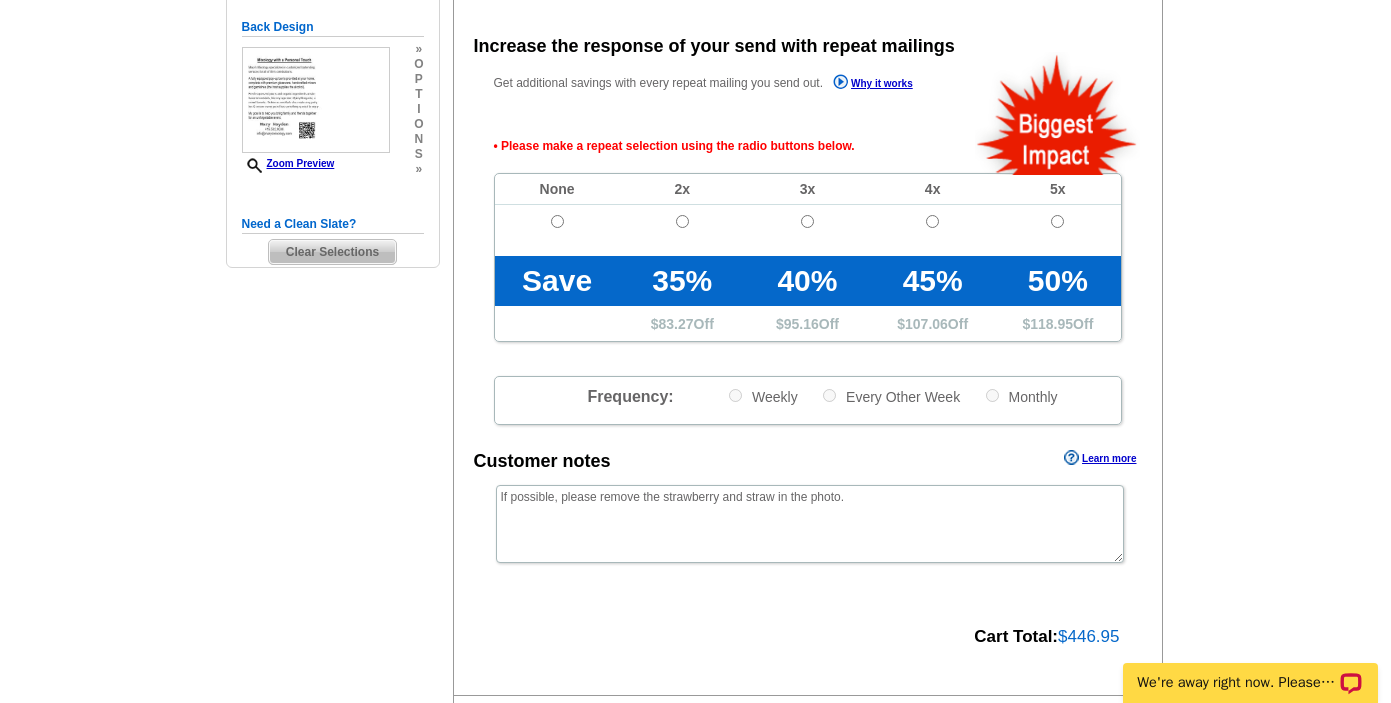 scroll, scrollTop: 446, scrollLeft: 0, axis: vertical 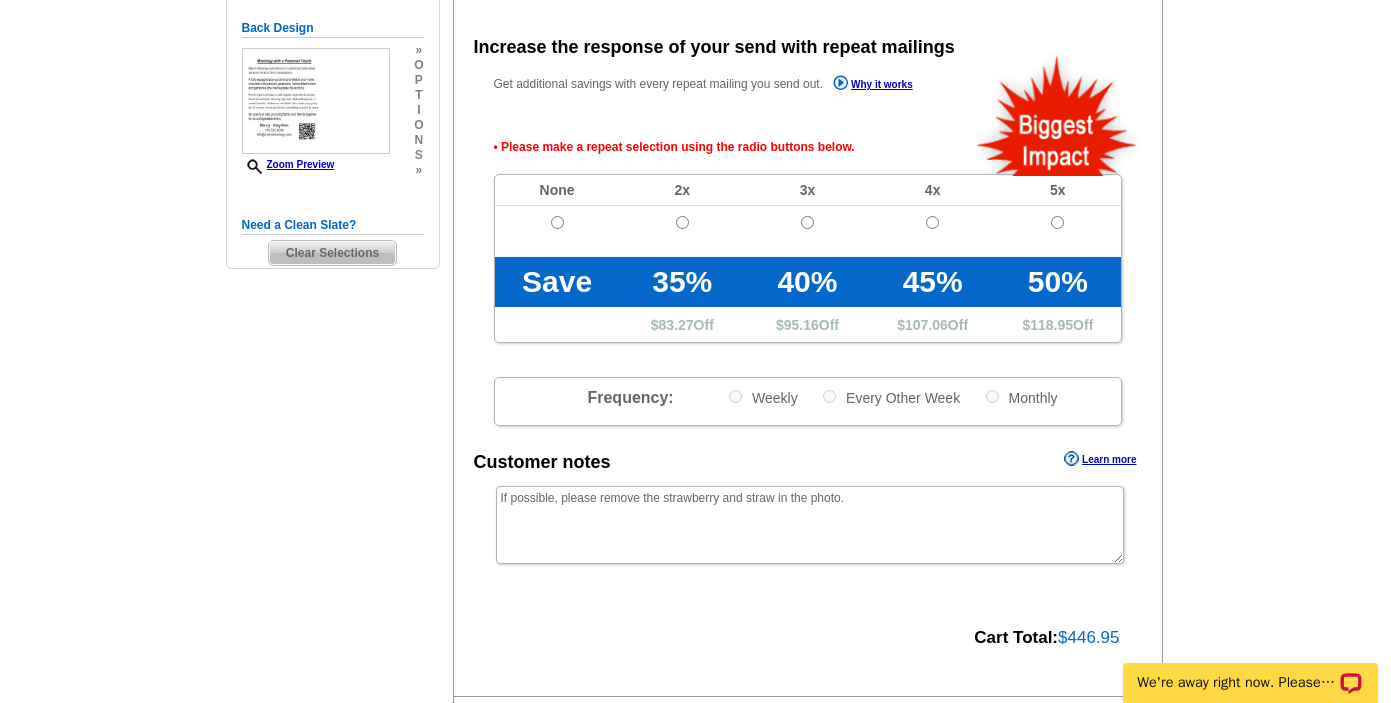 click on "Need Help? call [PHONE],  chat  with support, or have our designers make something custom just for you!
Got it, no need for the selection guide next time.
Show Results
Selected Design
Regular Postcard (4.25" x 5.6")
Design Name
Front Design
Zoom Preview
»
o
p
t
i
o
n
s
»
o" at bounding box center [695, 263] 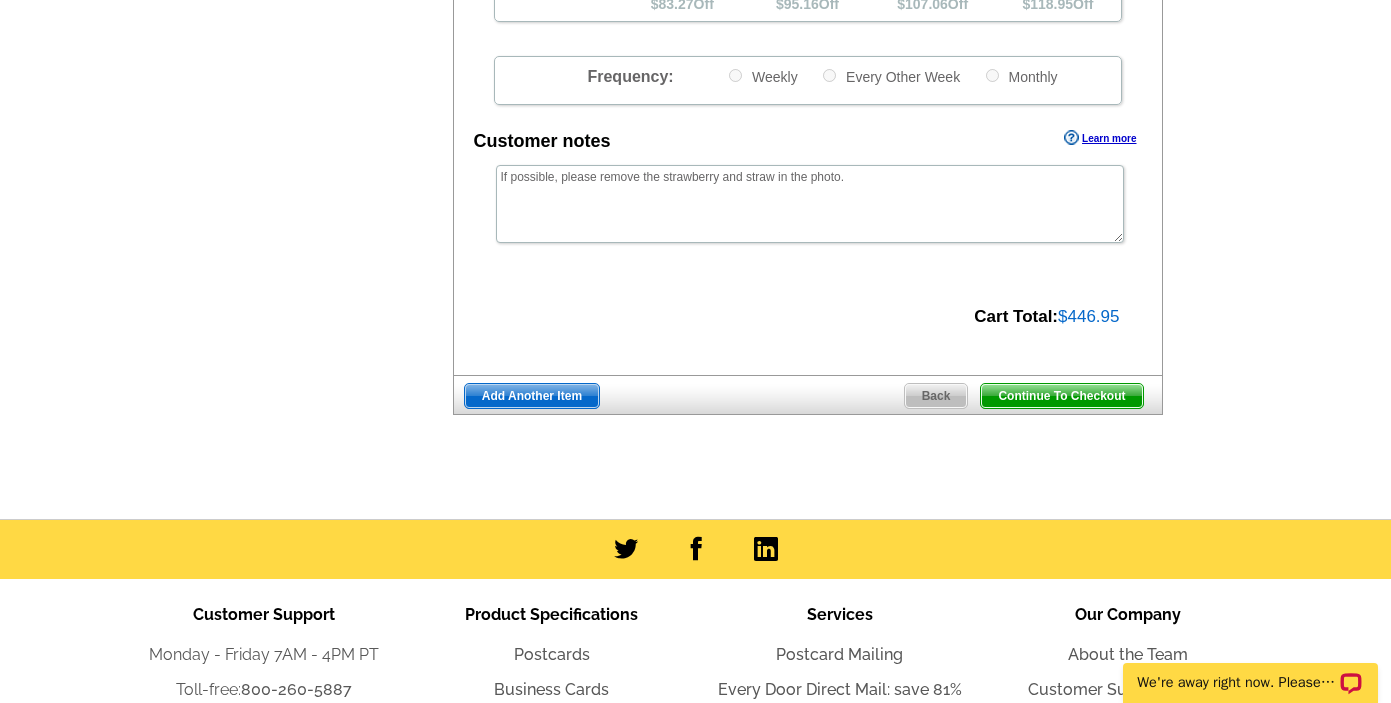 scroll, scrollTop: 806, scrollLeft: 0, axis: vertical 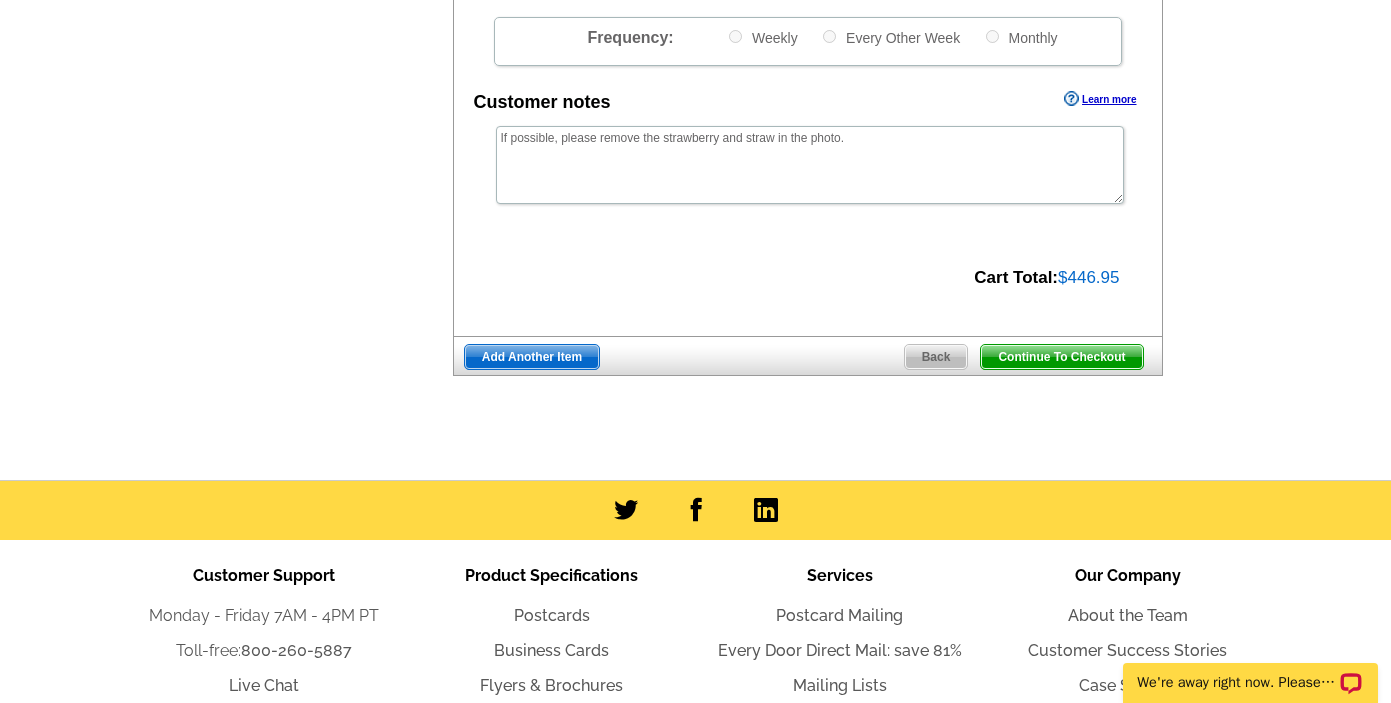 click on "Continue To Checkout" at bounding box center [1061, 357] 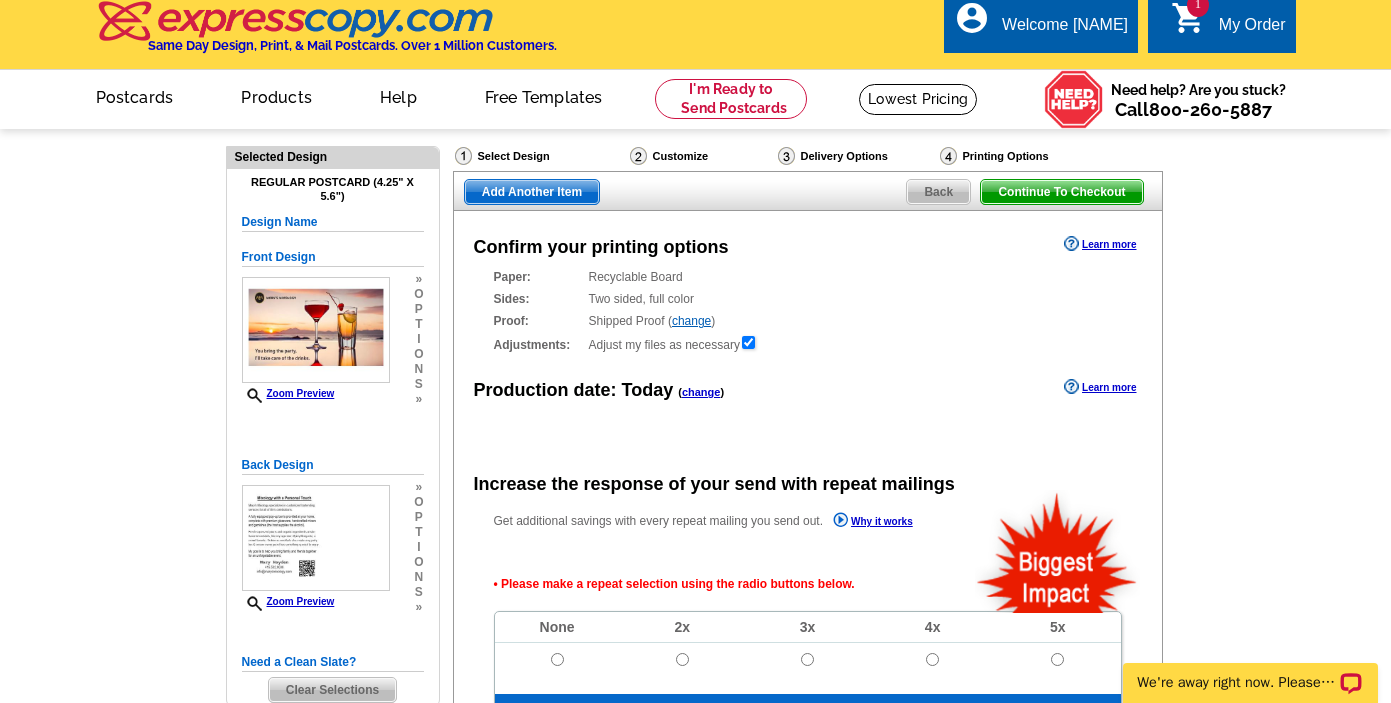scroll, scrollTop: 6, scrollLeft: 0, axis: vertical 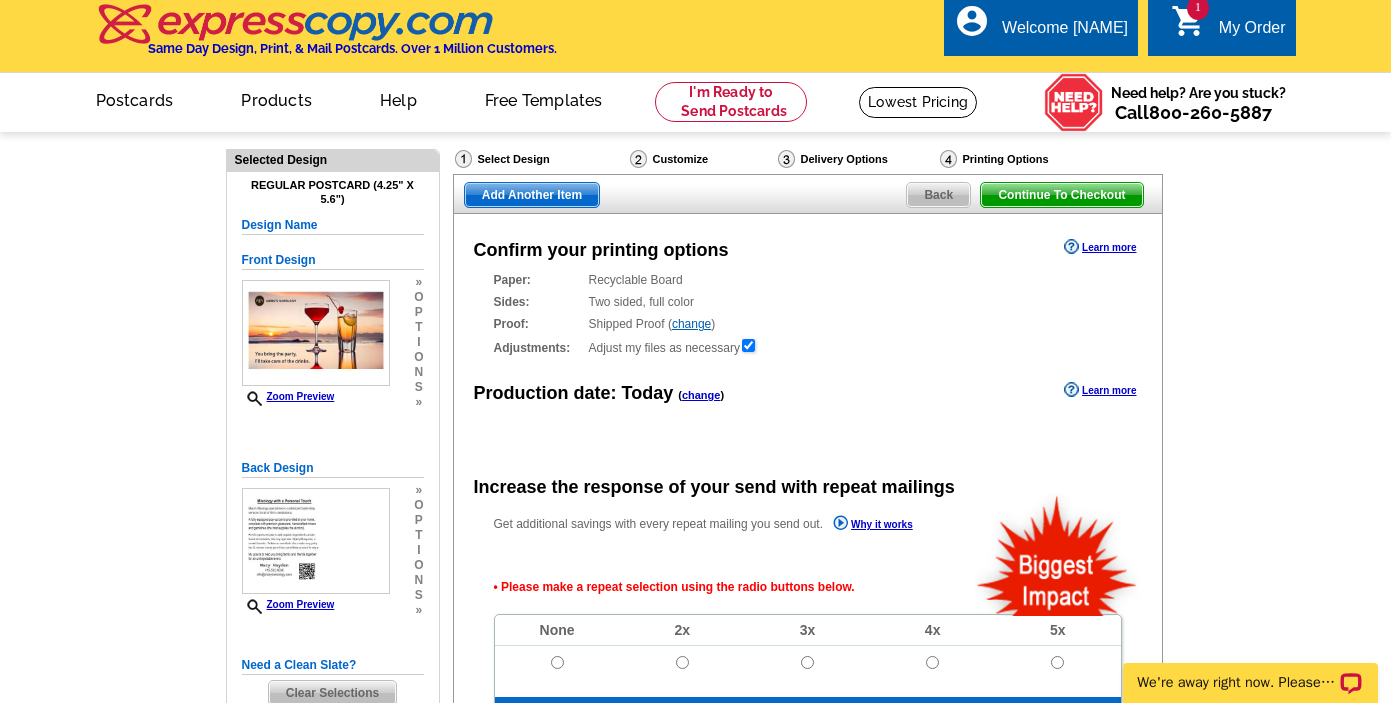 click on "Continue To Checkout" at bounding box center [1061, 195] 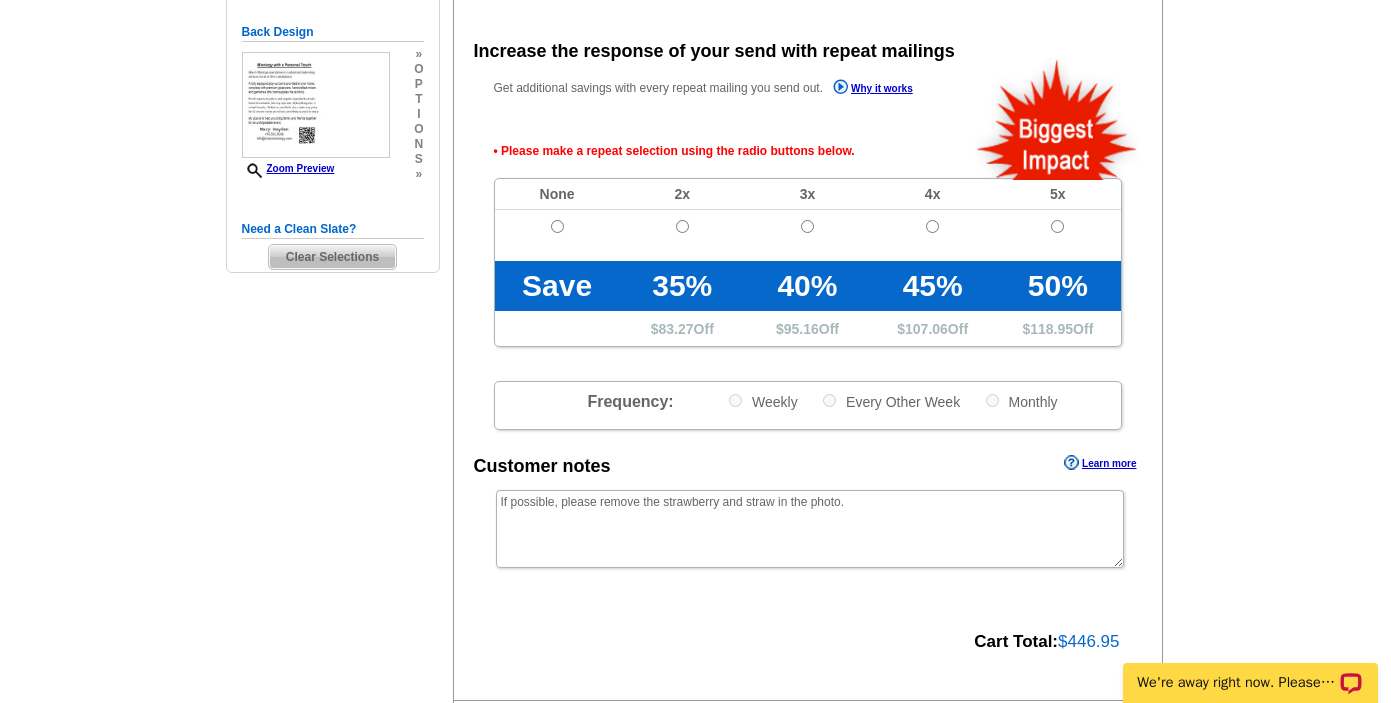 scroll, scrollTop: 446, scrollLeft: 0, axis: vertical 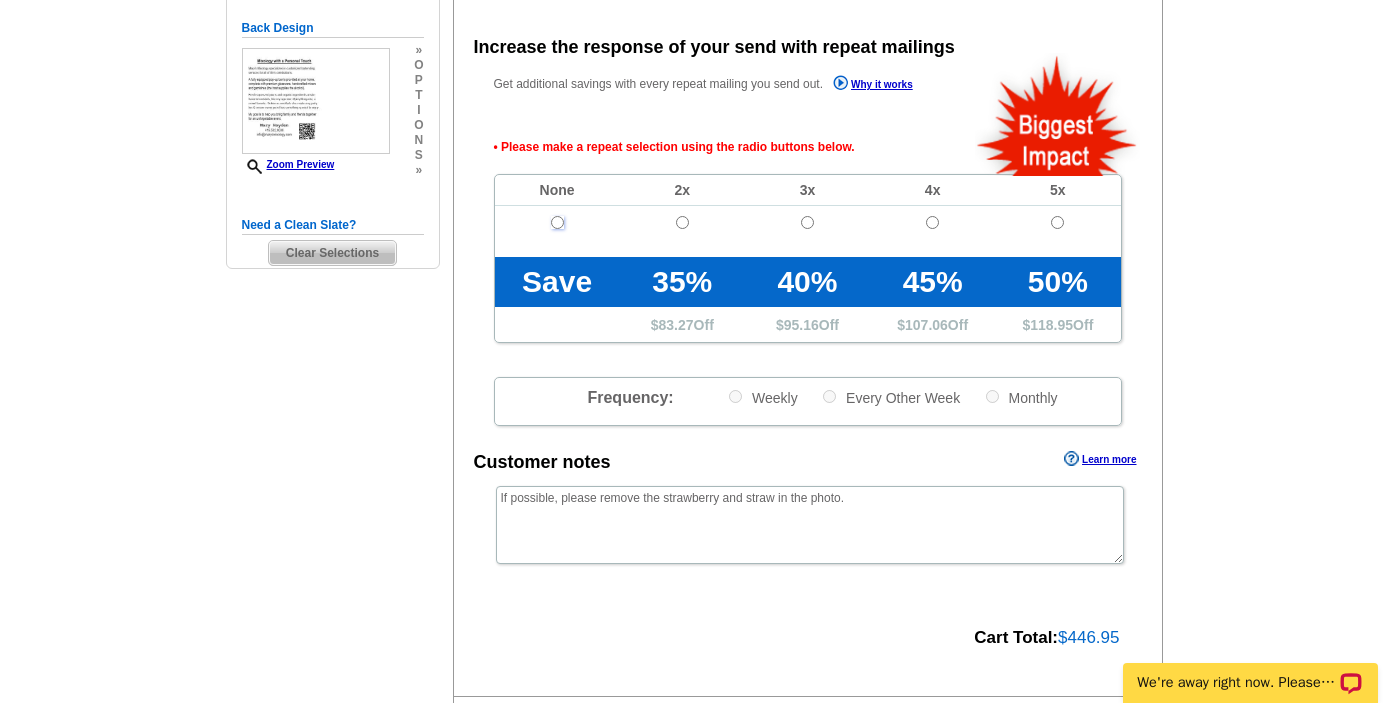 click at bounding box center [557, 222] 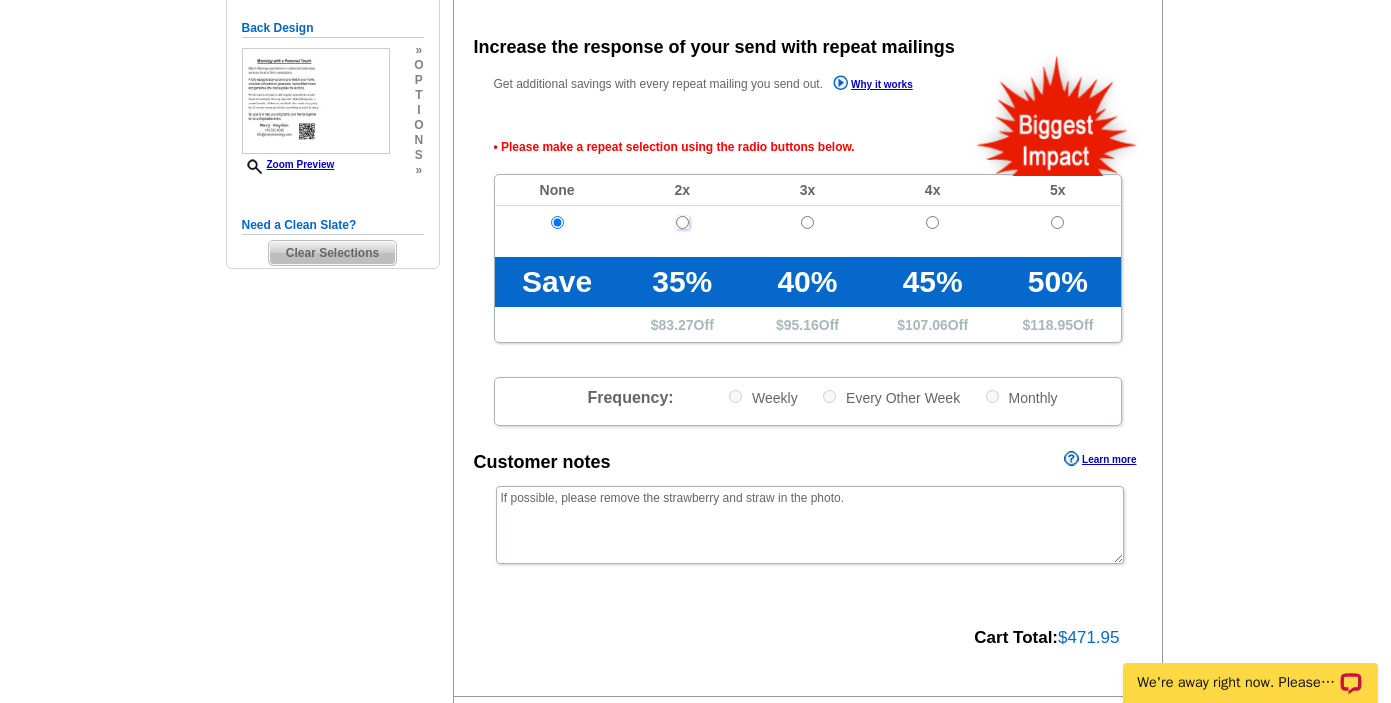 click at bounding box center (682, 222) 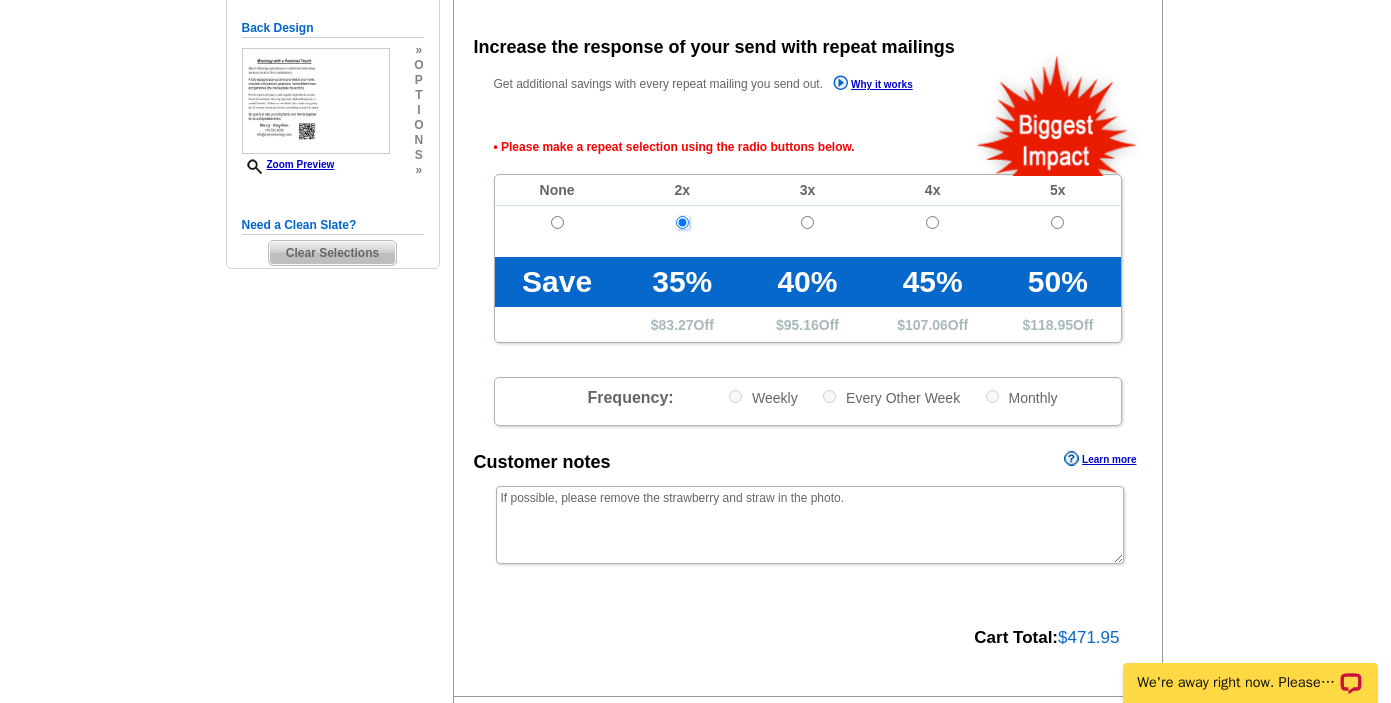 radio on "true" 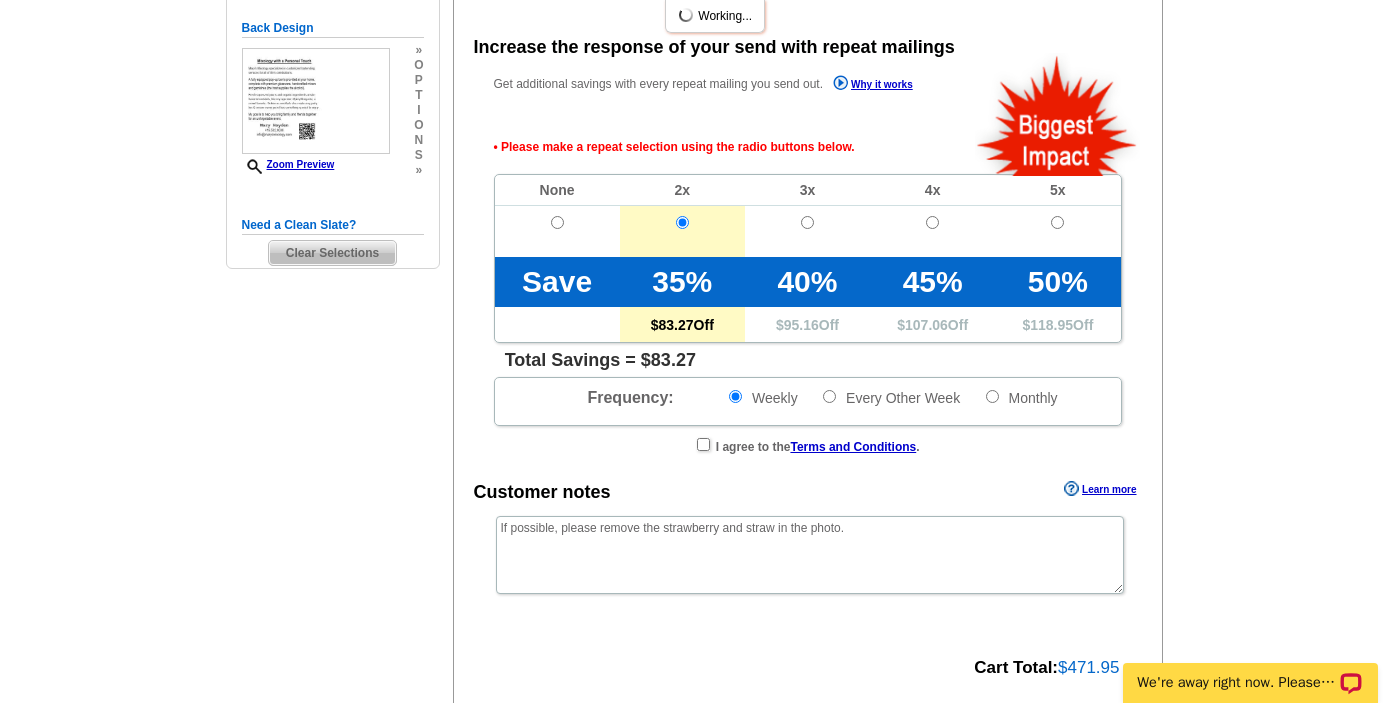 click at bounding box center [807, 222] 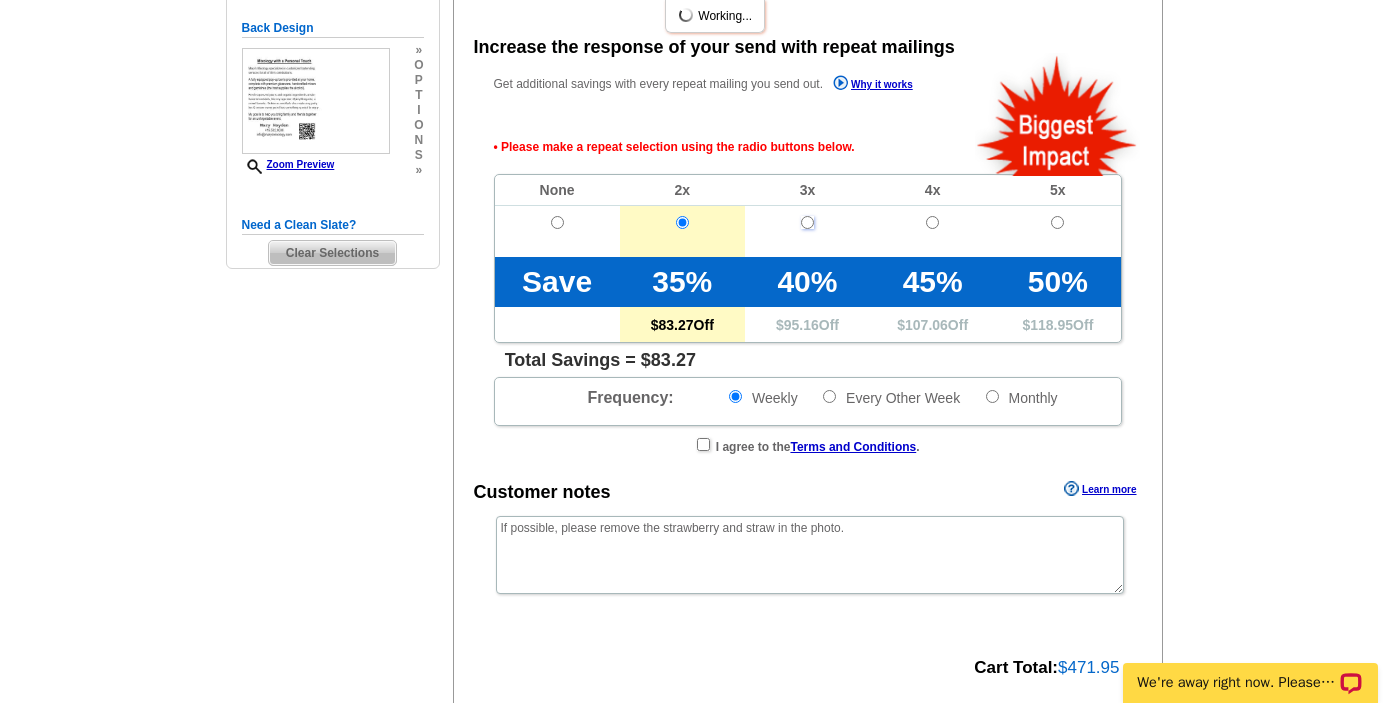 radio on "true" 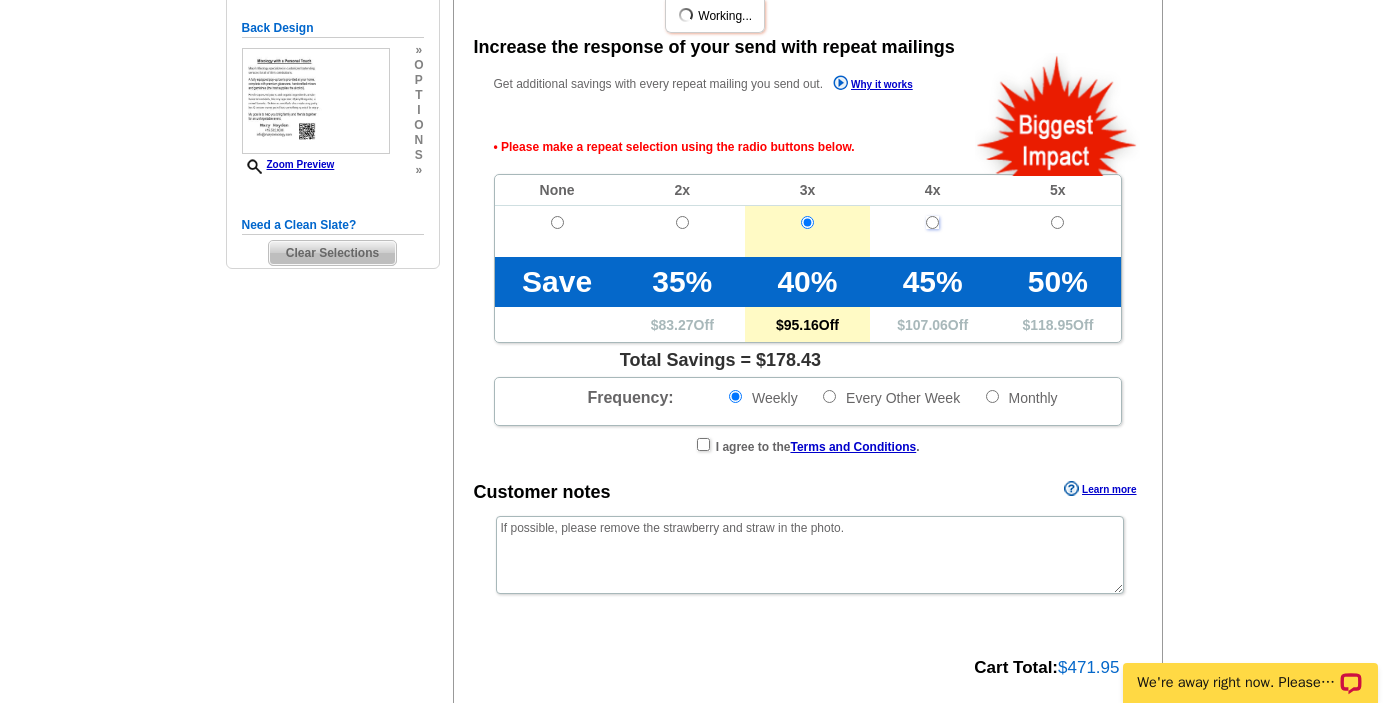 click at bounding box center (932, 222) 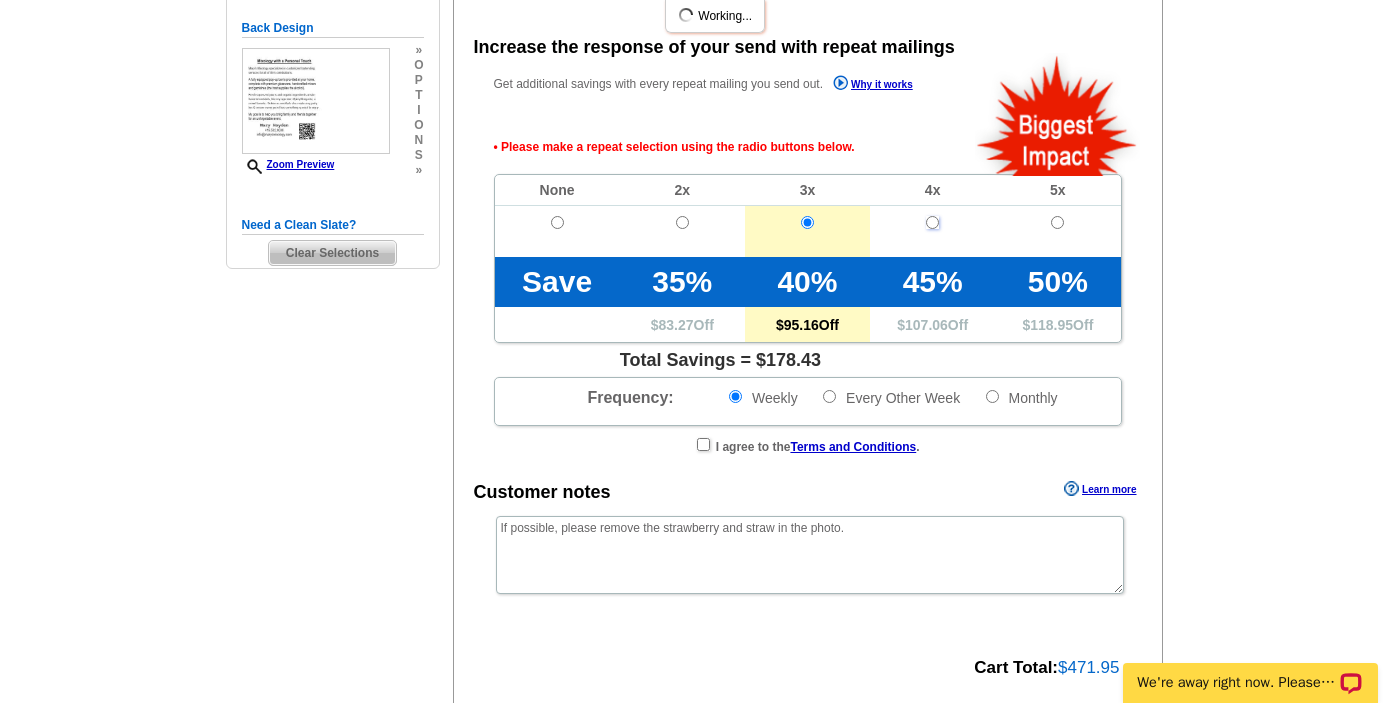 radio on "true" 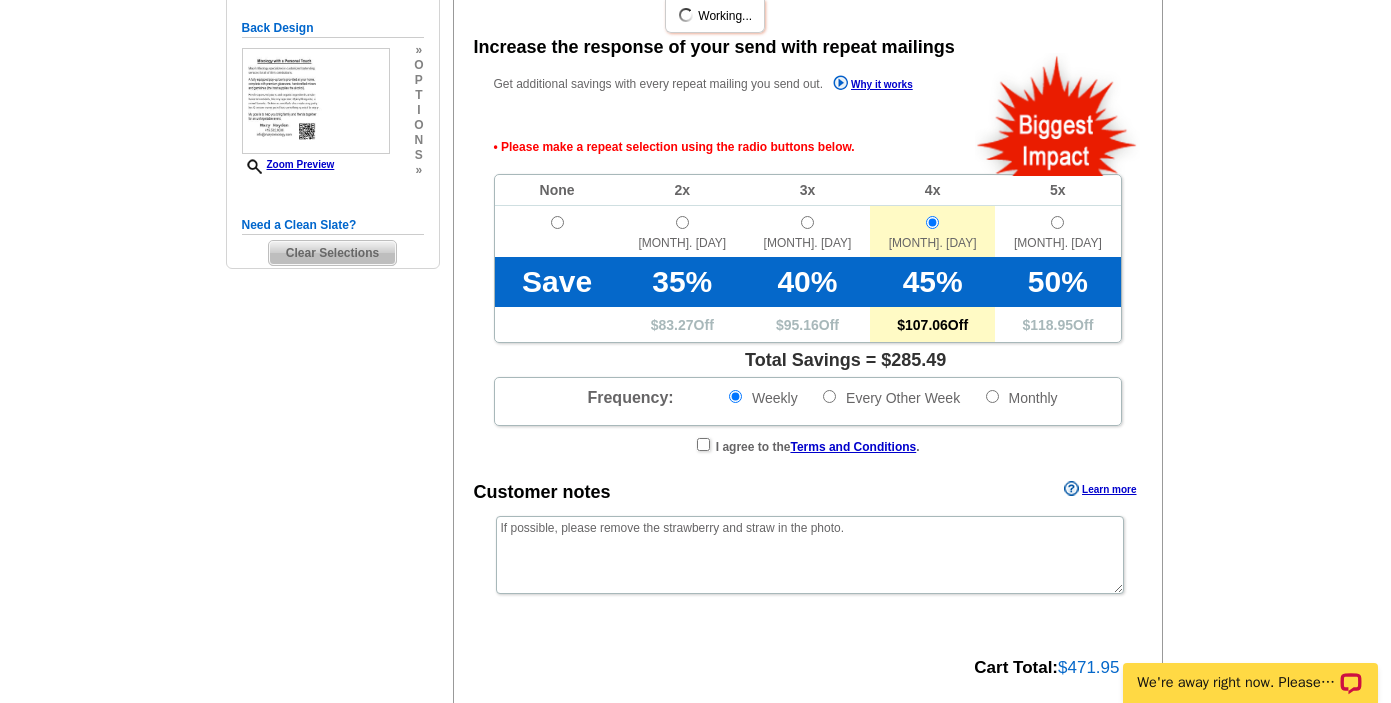 click at bounding box center (807, 222) 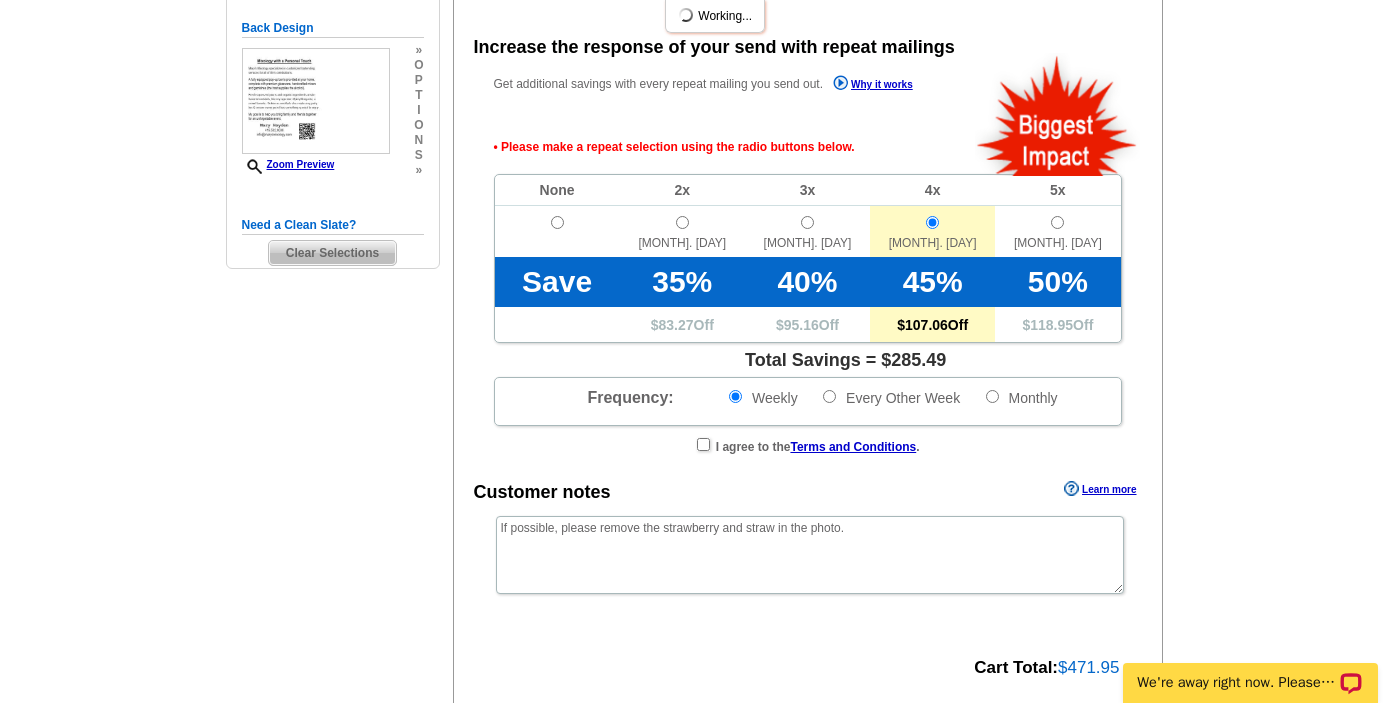 radio on "true" 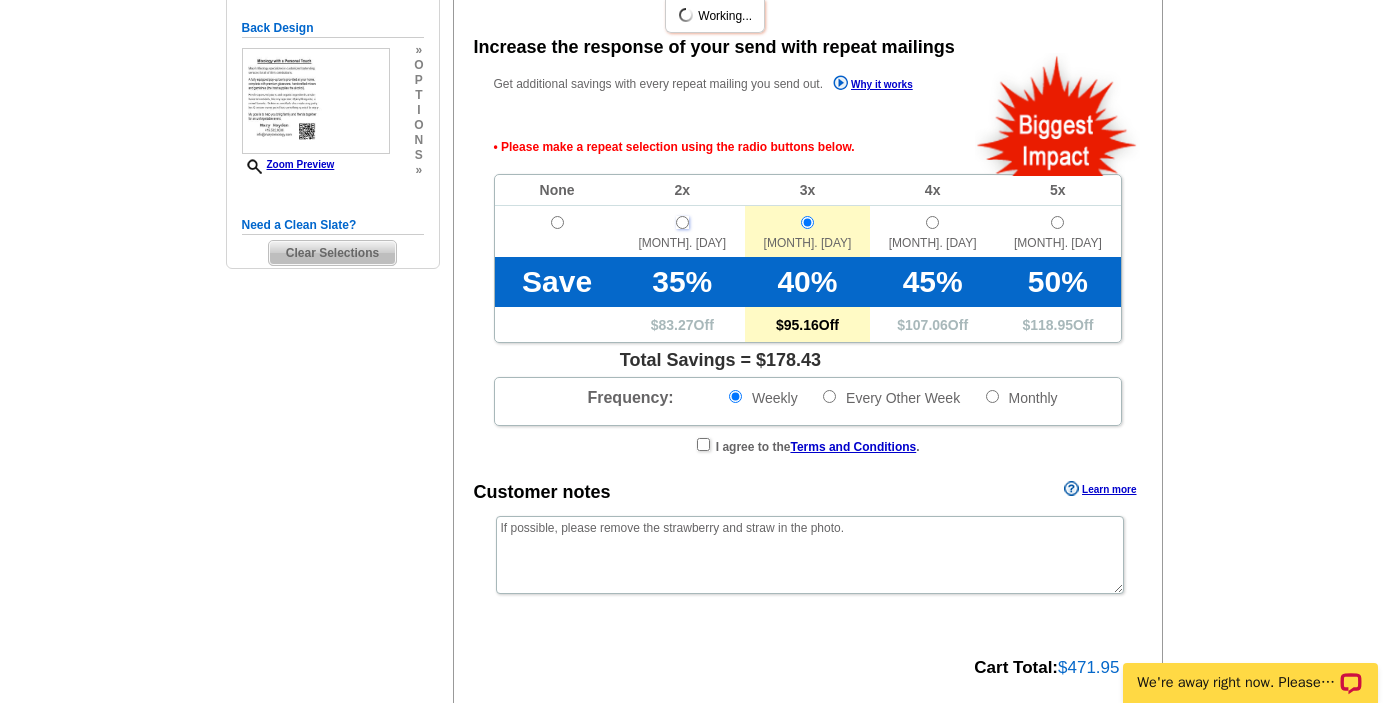 click at bounding box center (682, 222) 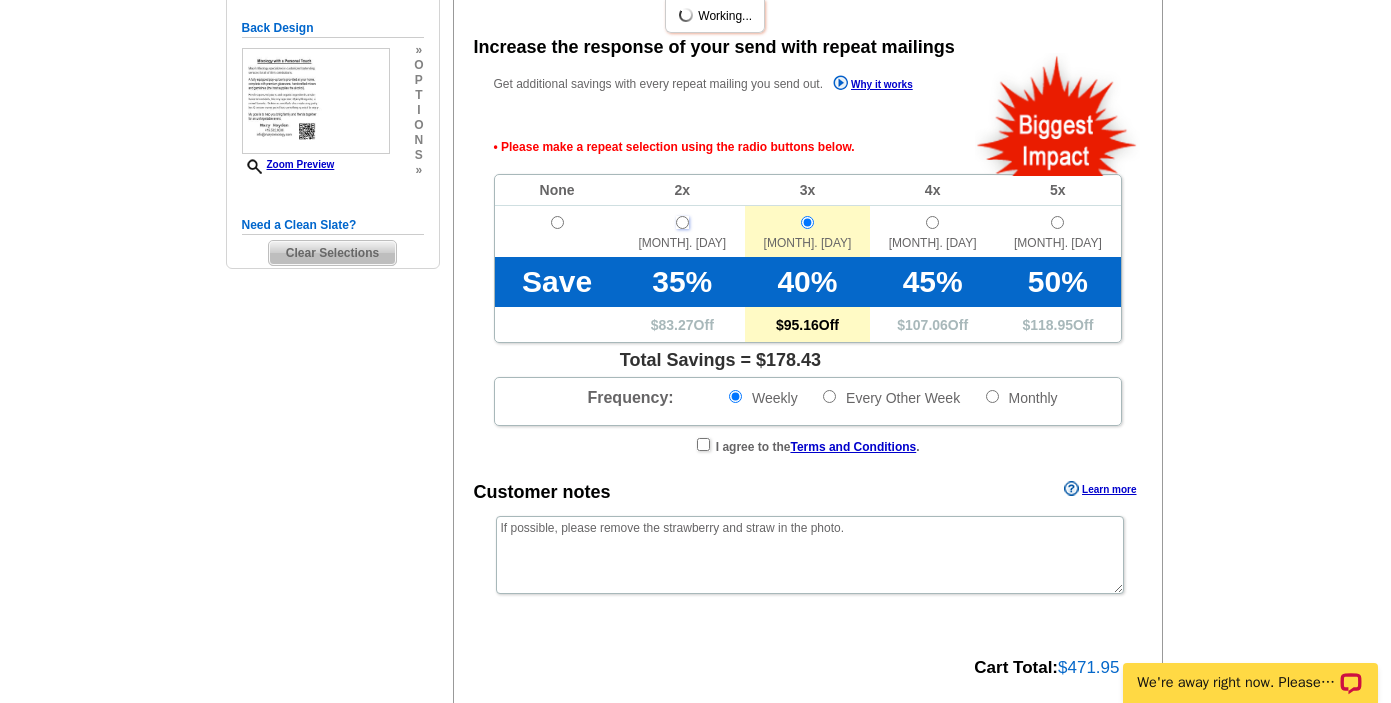 radio on "true" 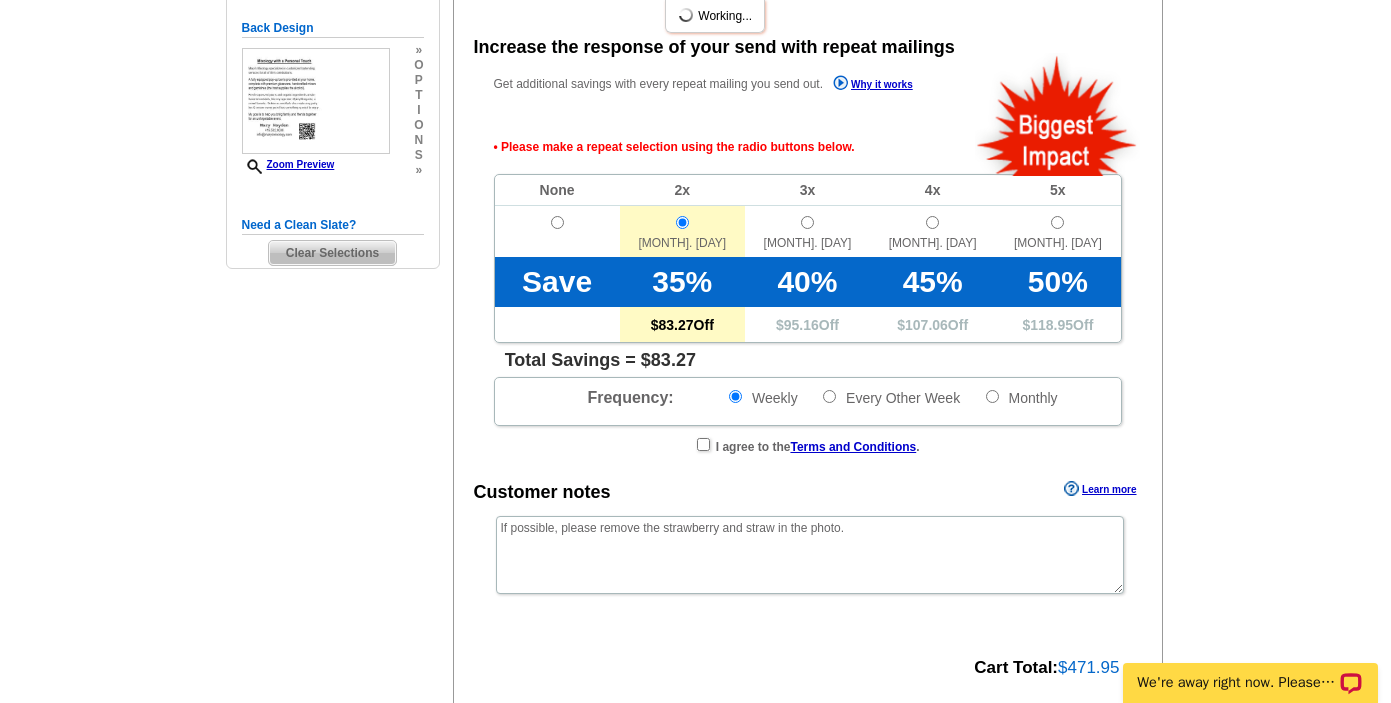click at bounding box center (557, 222) 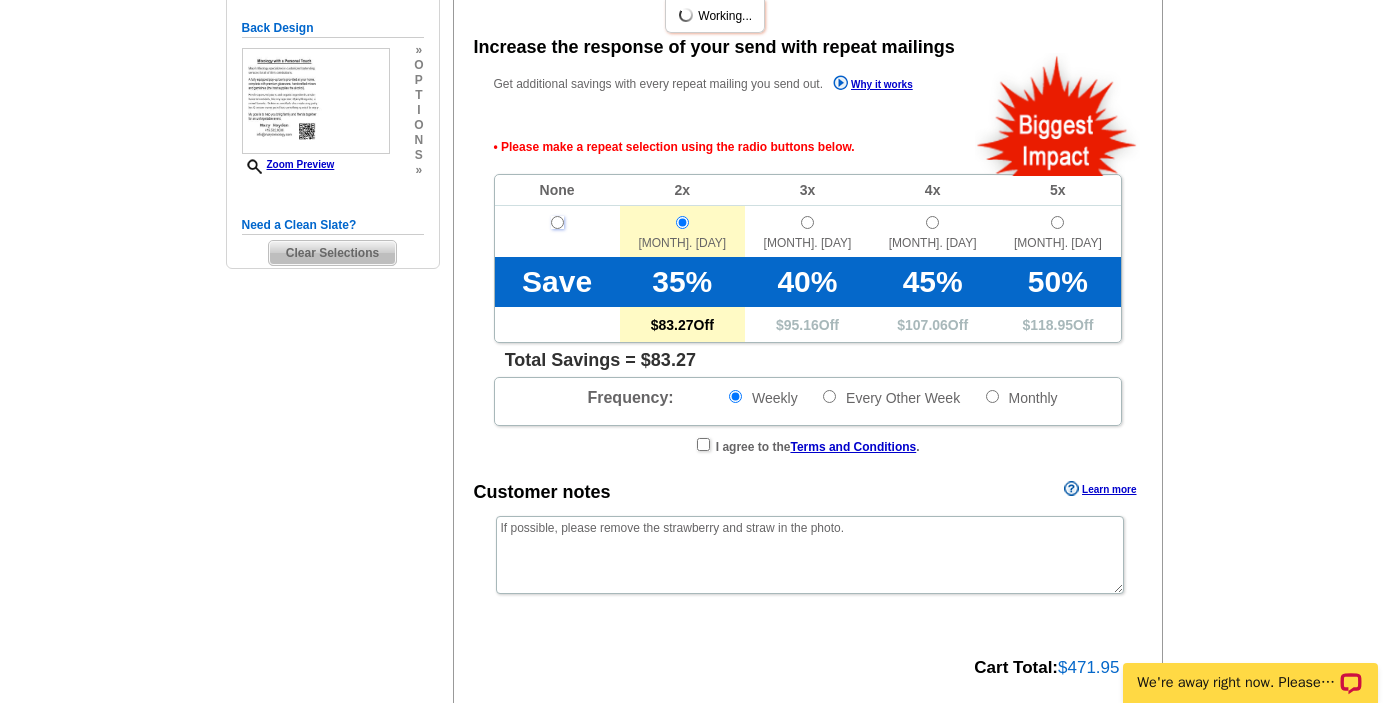 radio on "true" 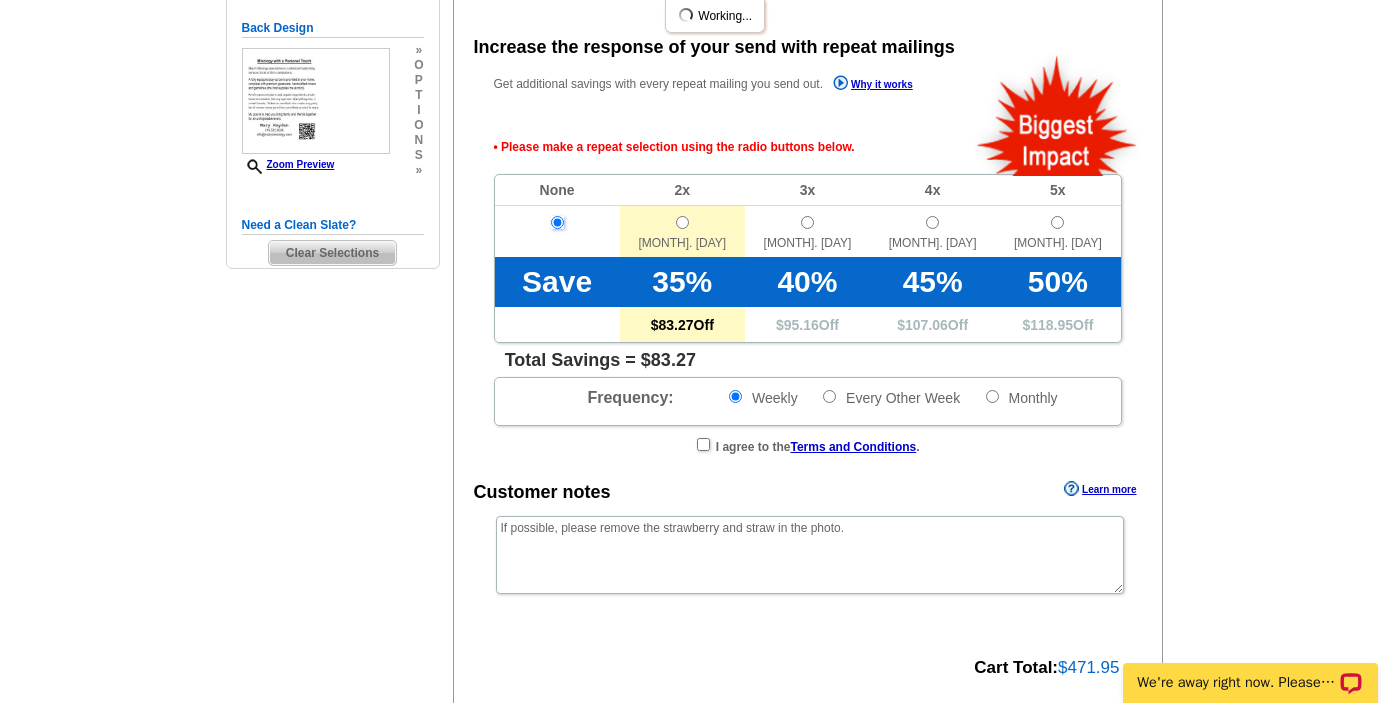 radio on "false" 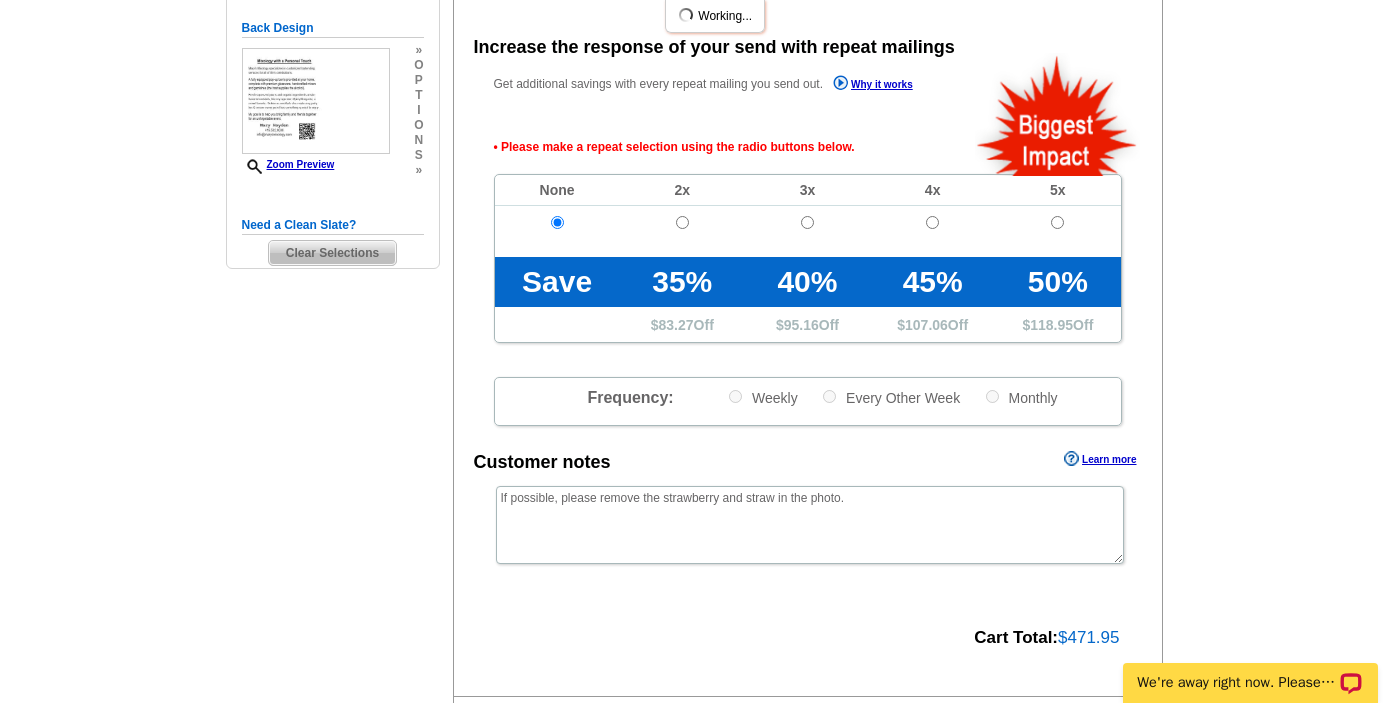 click on "Need Help? call 800-260-5887,  chat  with support, or have our designers make something custom just for you!
Got it, no need for the selection guide next time.
Show Results
Selected Design
Regular Postcard (4.25" x 5.6")
Design Name
Front Design
Zoom Preview
»
o
p
t
i
o
n
s
»
o" at bounding box center [695, 263] 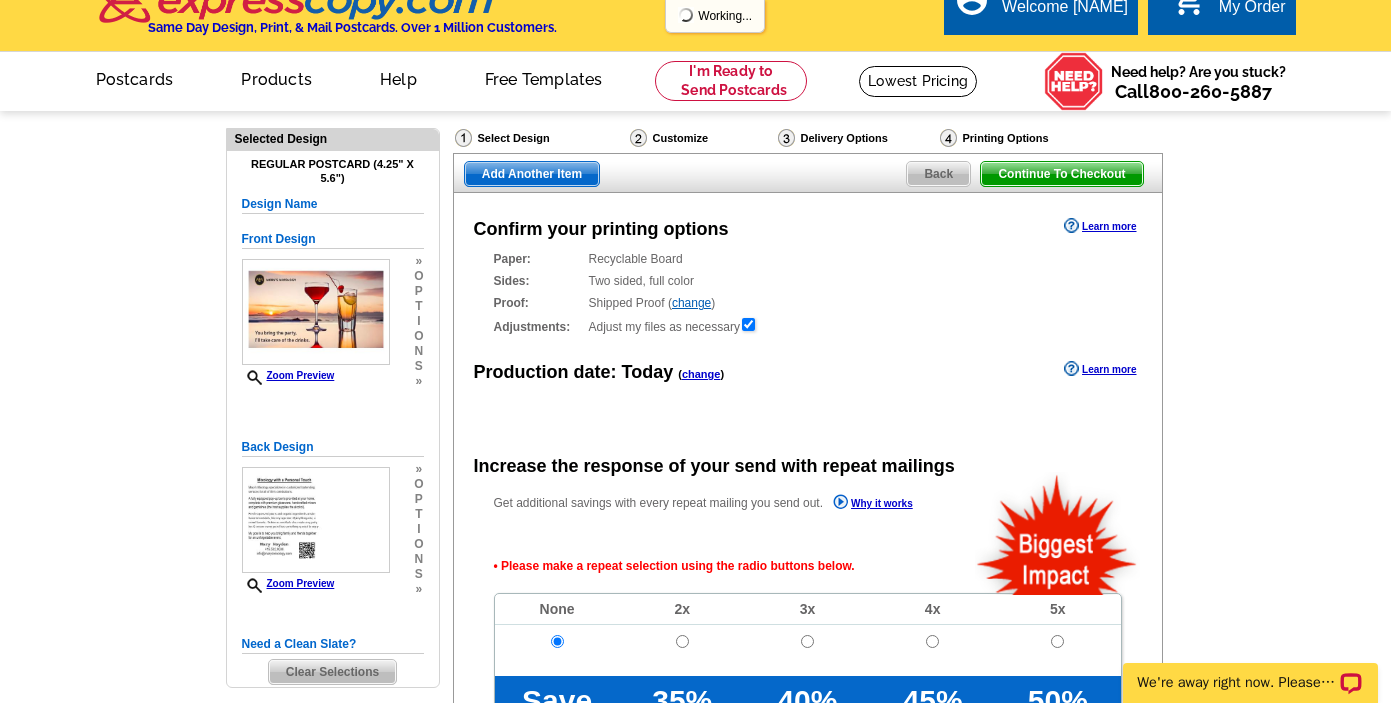 scroll, scrollTop: 0, scrollLeft: 0, axis: both 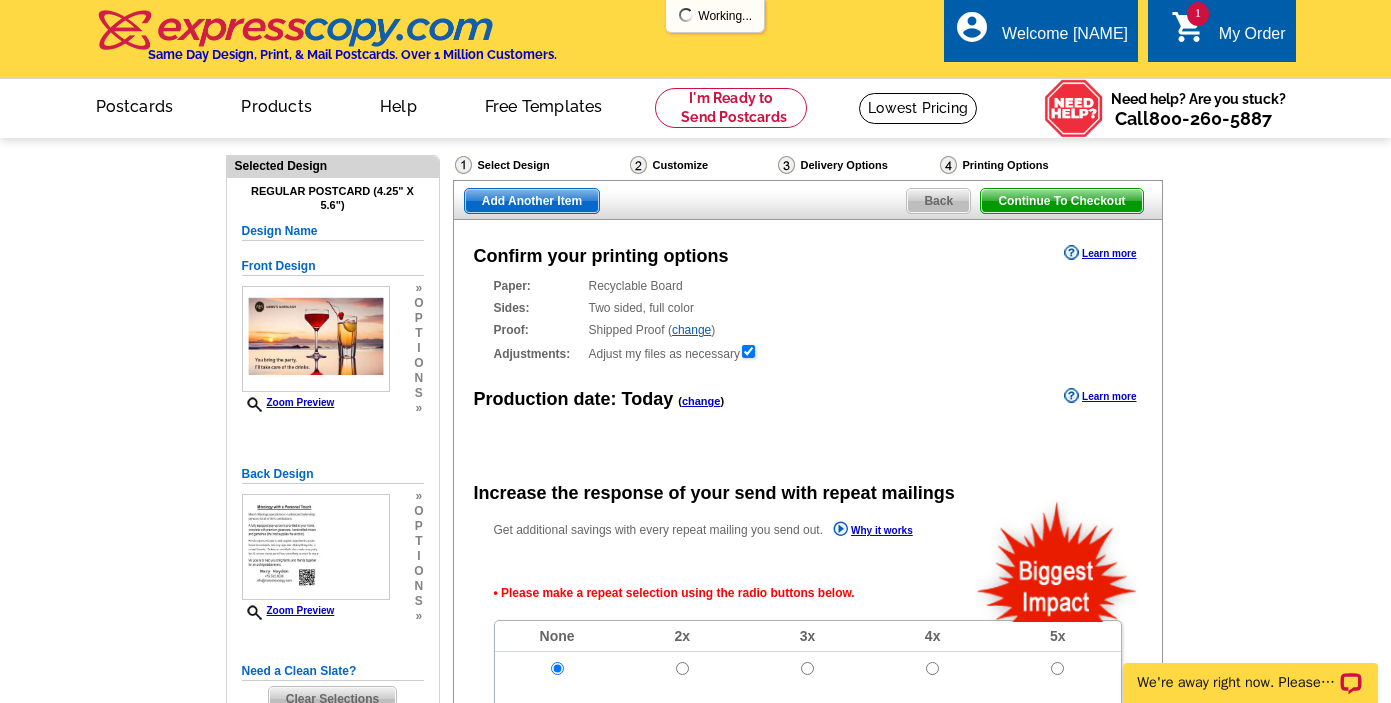 click on "Continue To Checkout" at bounding box center (1061, 201) 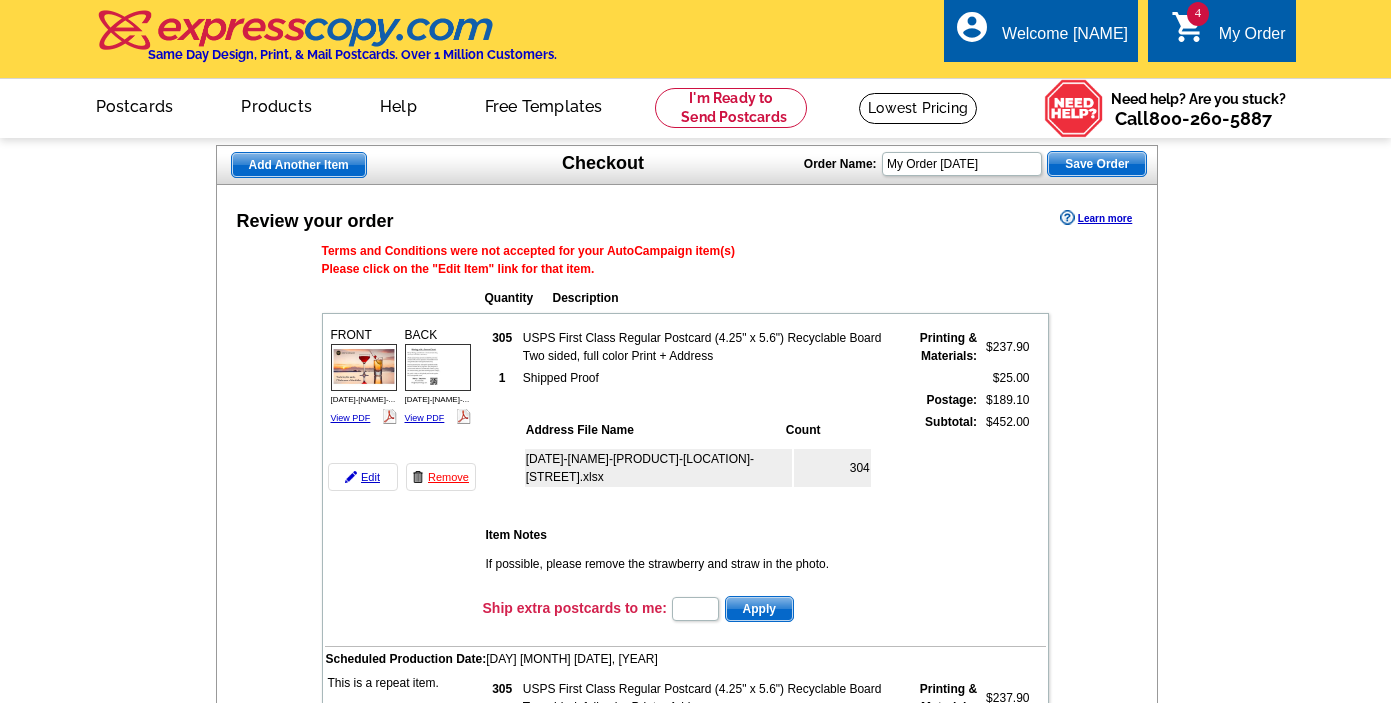 scroll, scrollTop: 0, scrollLeft: 0, axis: both 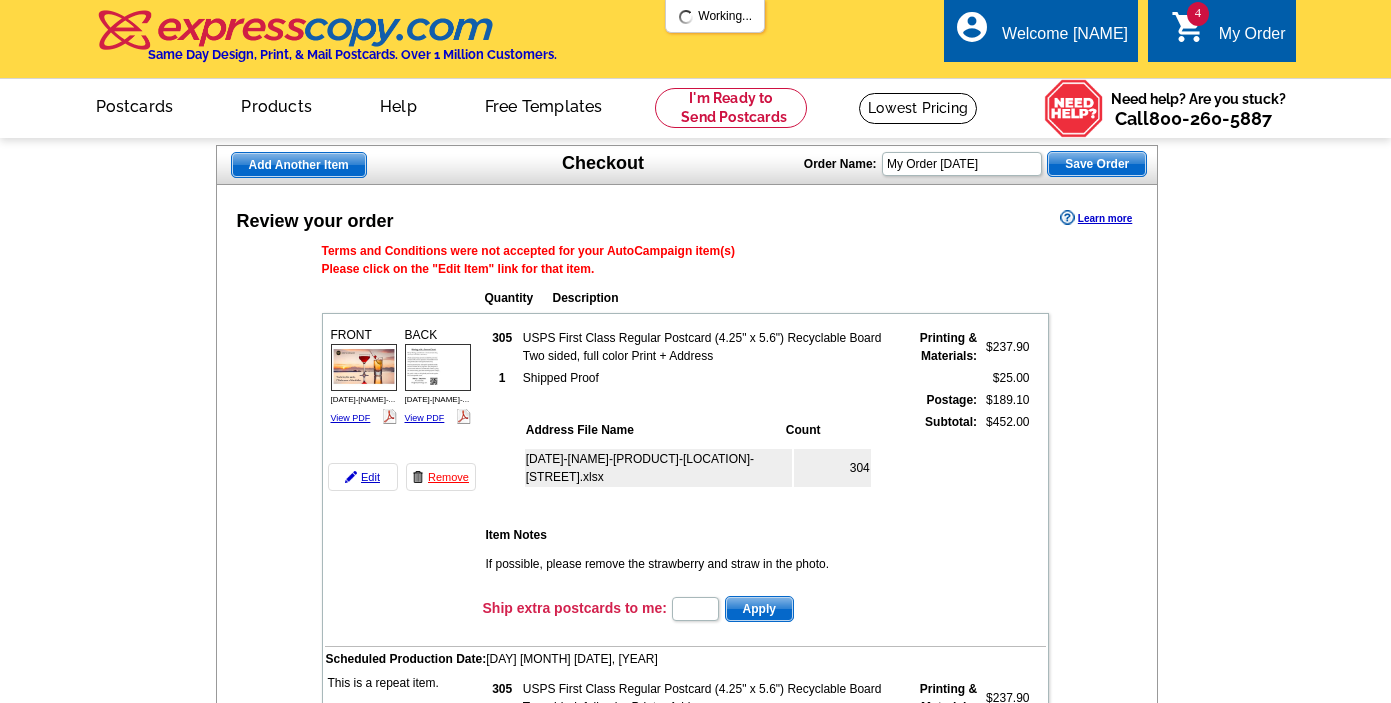 click on "Review your order
Learn more
Terms and Conditions were not accepted for
your AutoCampaign item(s) Please click on the "Edit Item" link for that item.
Quantity
Description
305 $237.90 1" at bounding box center [687, 1458] 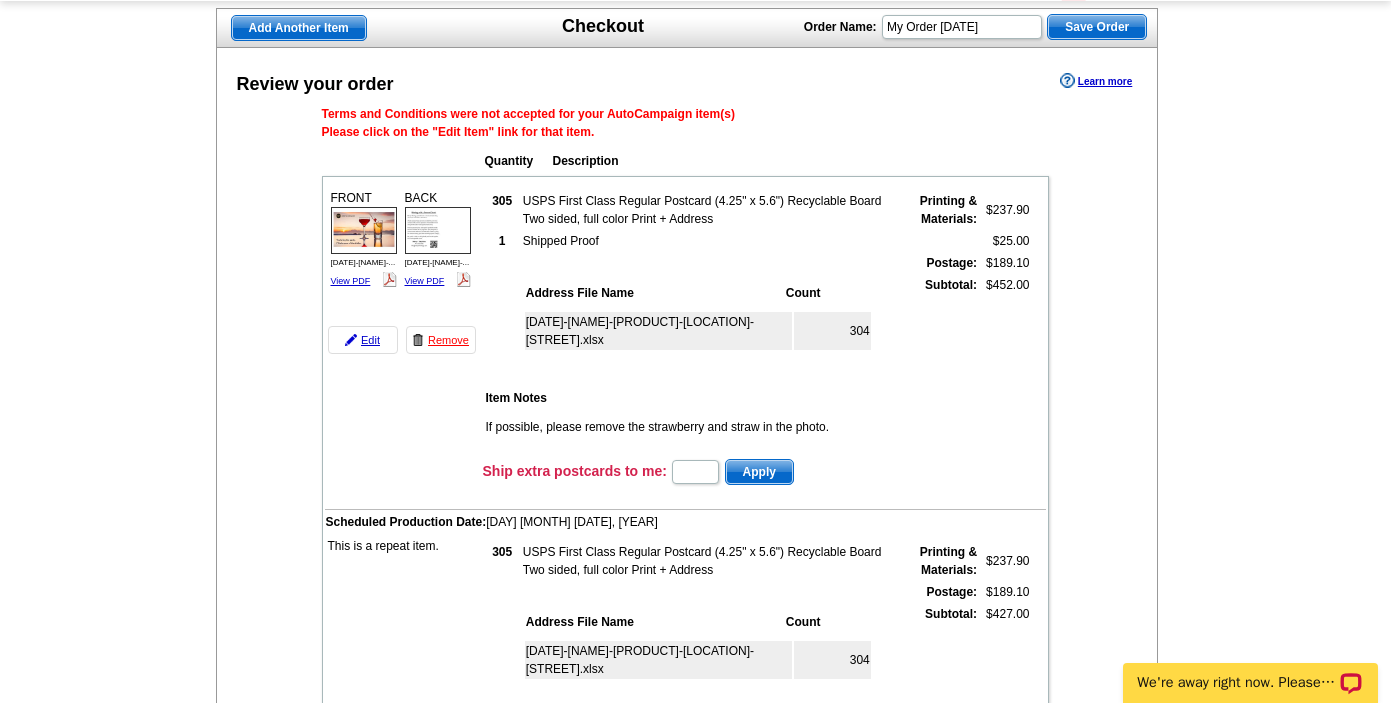 scroll, scrollTop: 0, scrollLeft: 0, axis: both 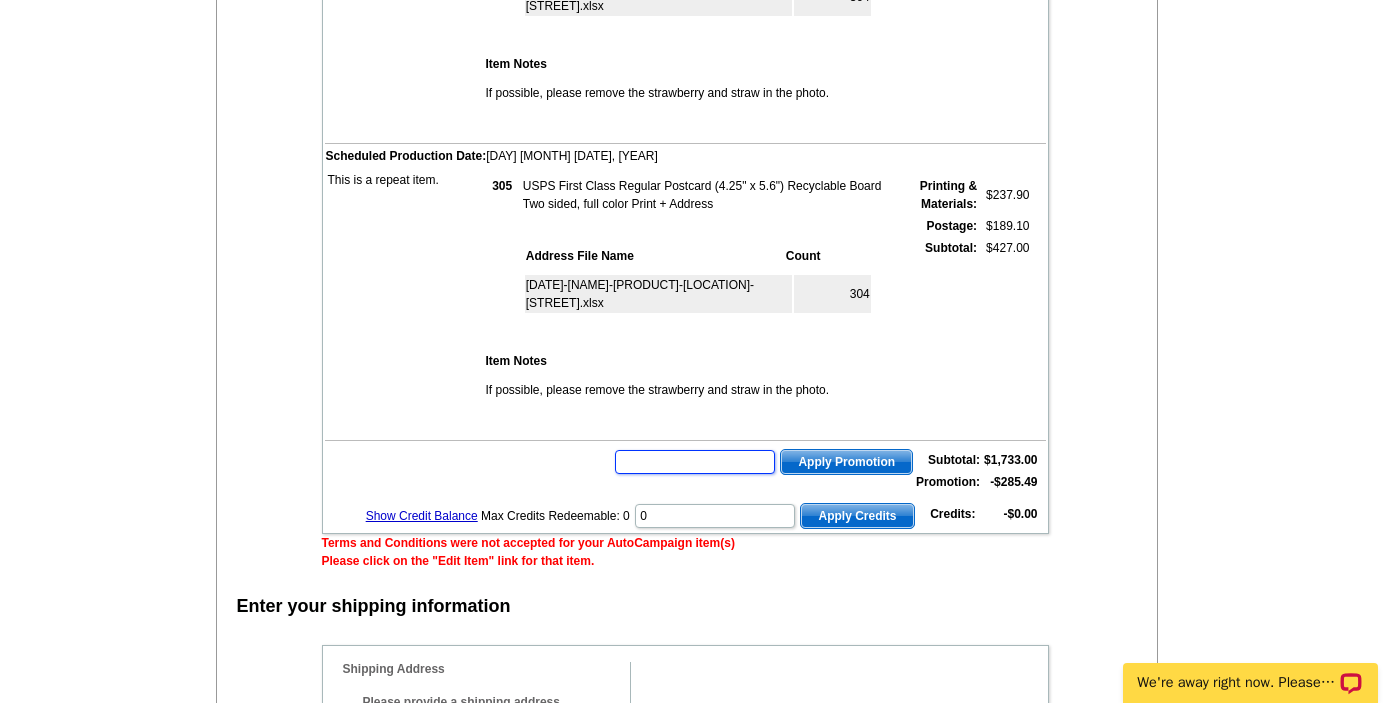 click at bounding box center [695, 462] 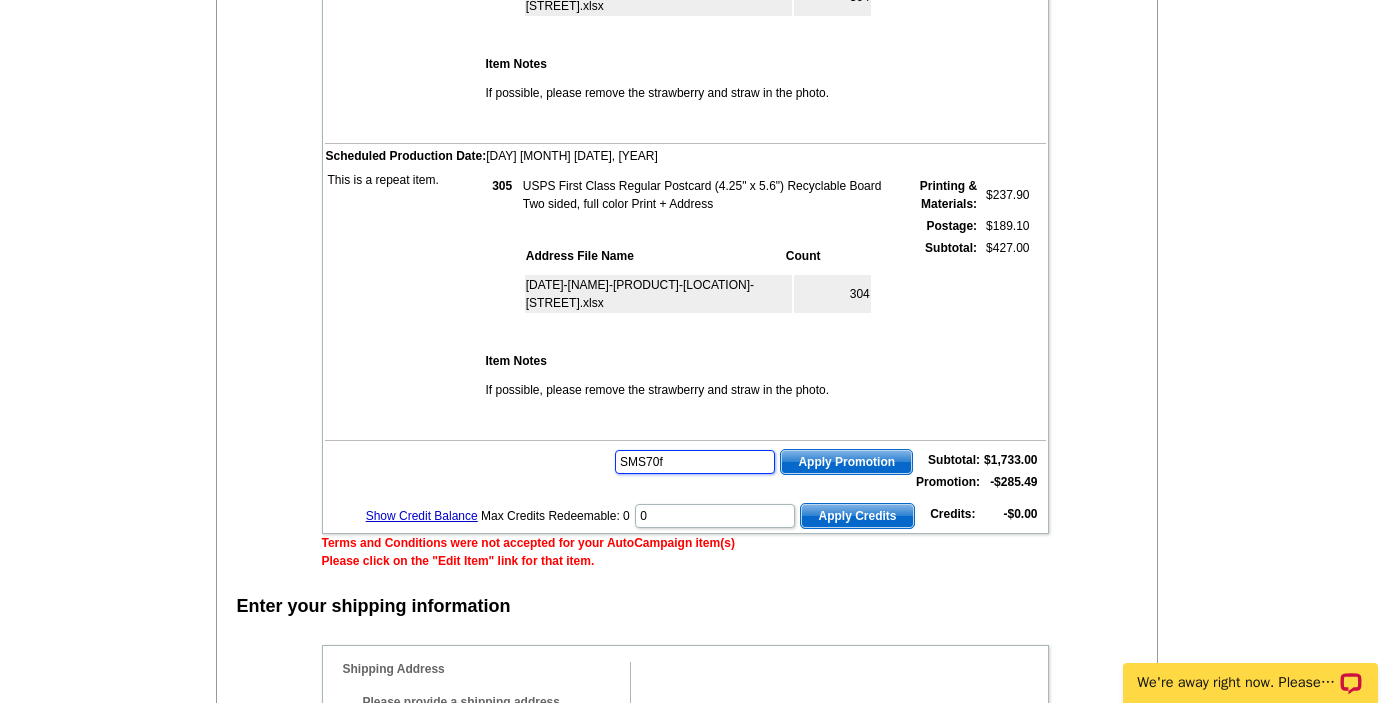 type on "SMS70f" 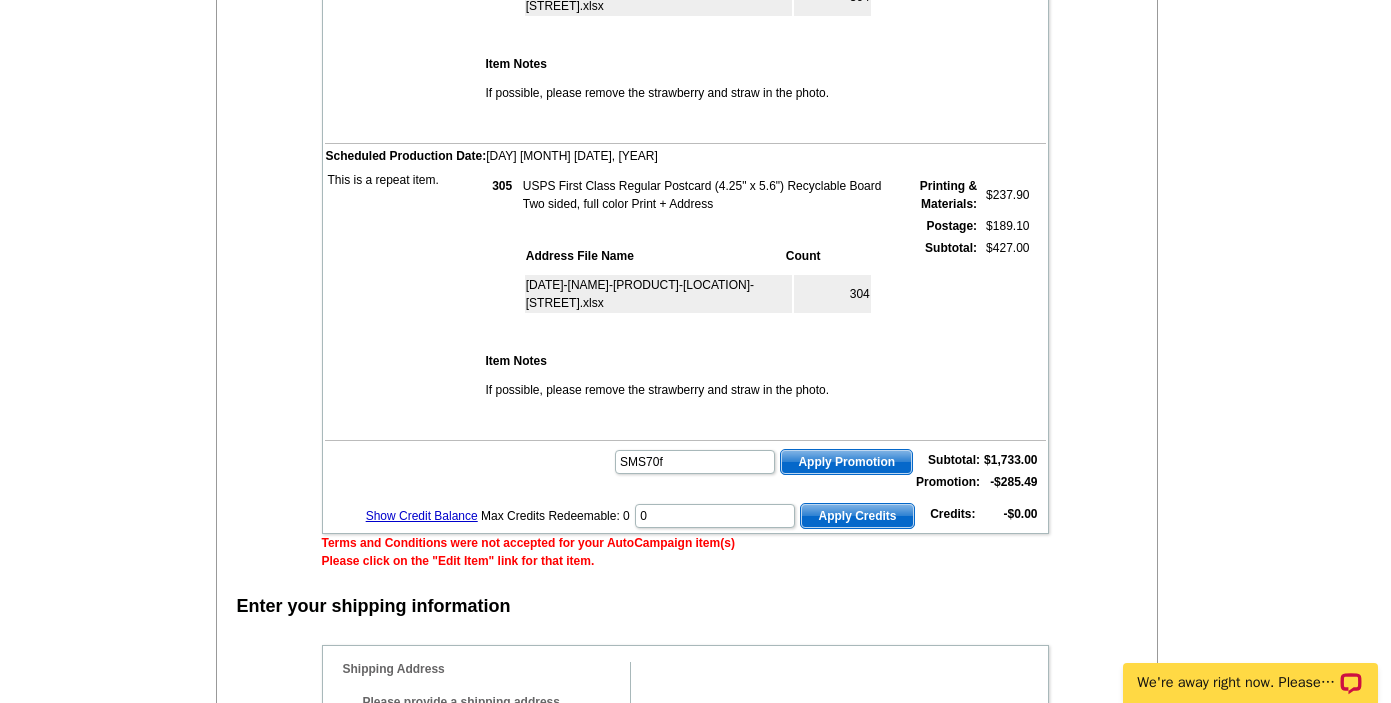 click on "Add Another Item
Checkout
Order Name:
My Order 2025-08-08
Save Order
Review your order
Learn more
Terms and Conditions were not accepted for
your AutoCampaign item(s) Please click on the "Edit Item" link for that item.
Quantity
Description
1" at bounding box center [695, 373] 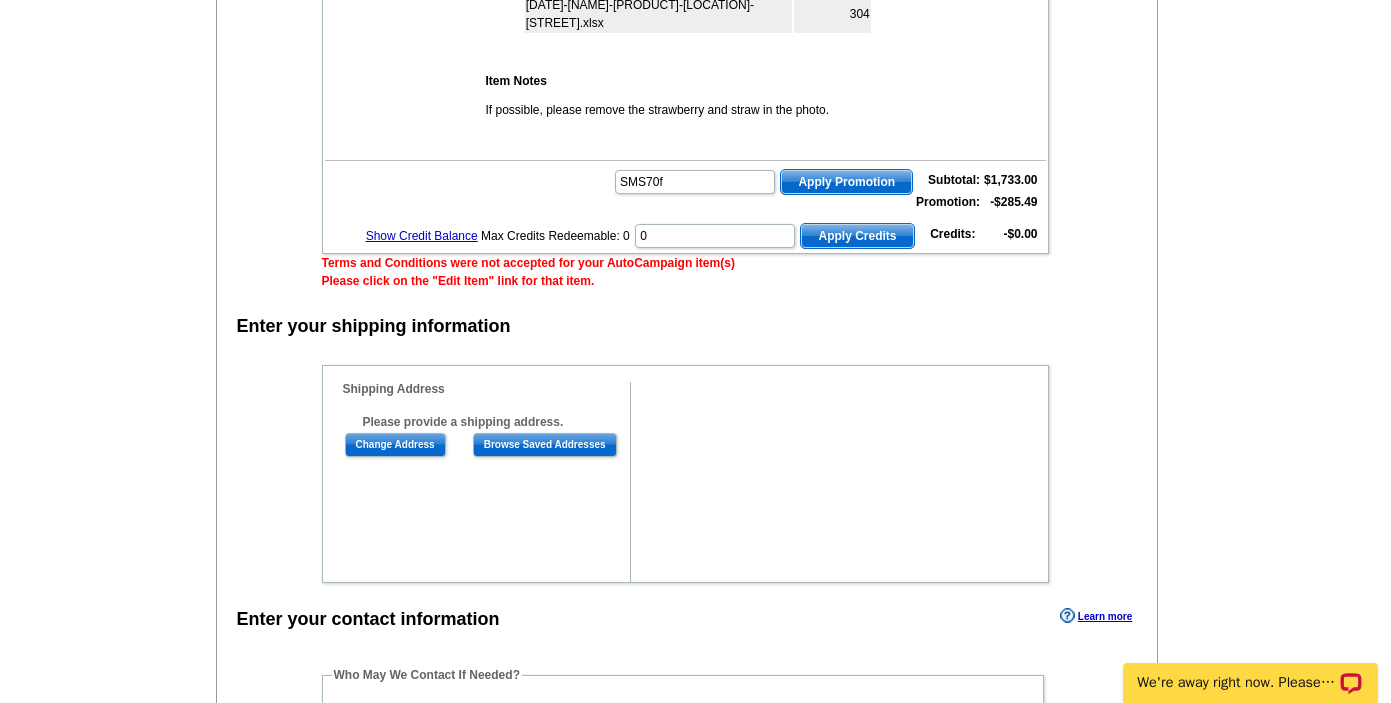 scroll, scrollTop: 0, scrollLeft: 0, axis: both 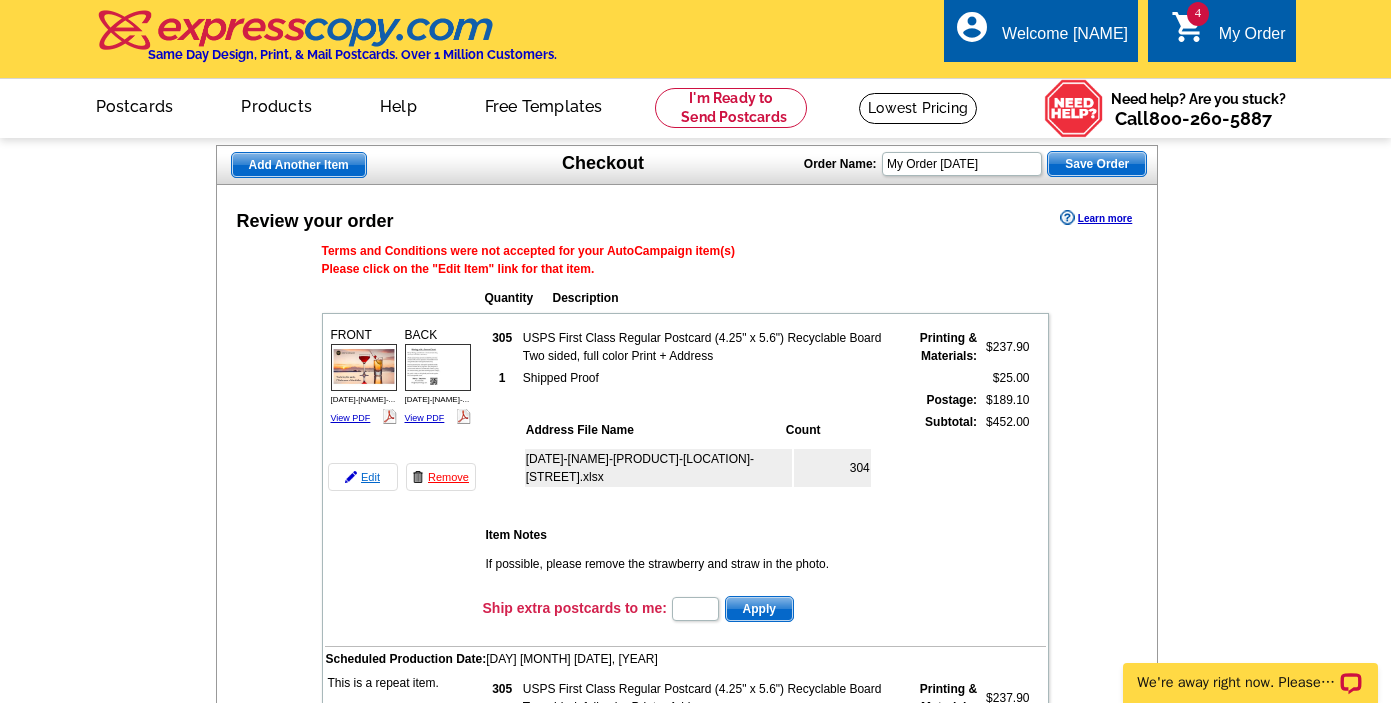 click on "Edit" at bounding box center (363, 477) 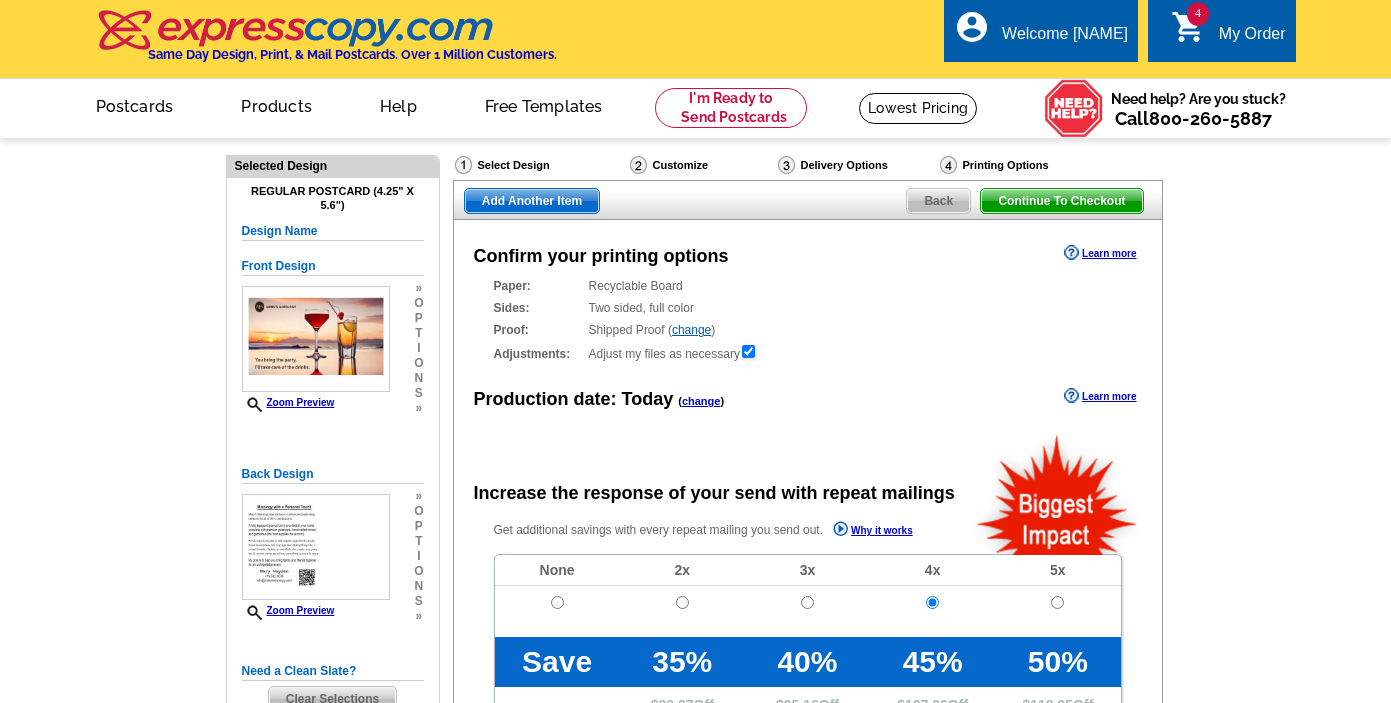 scroll, scrollTop: 0, scrollLeft: 0, axis: both 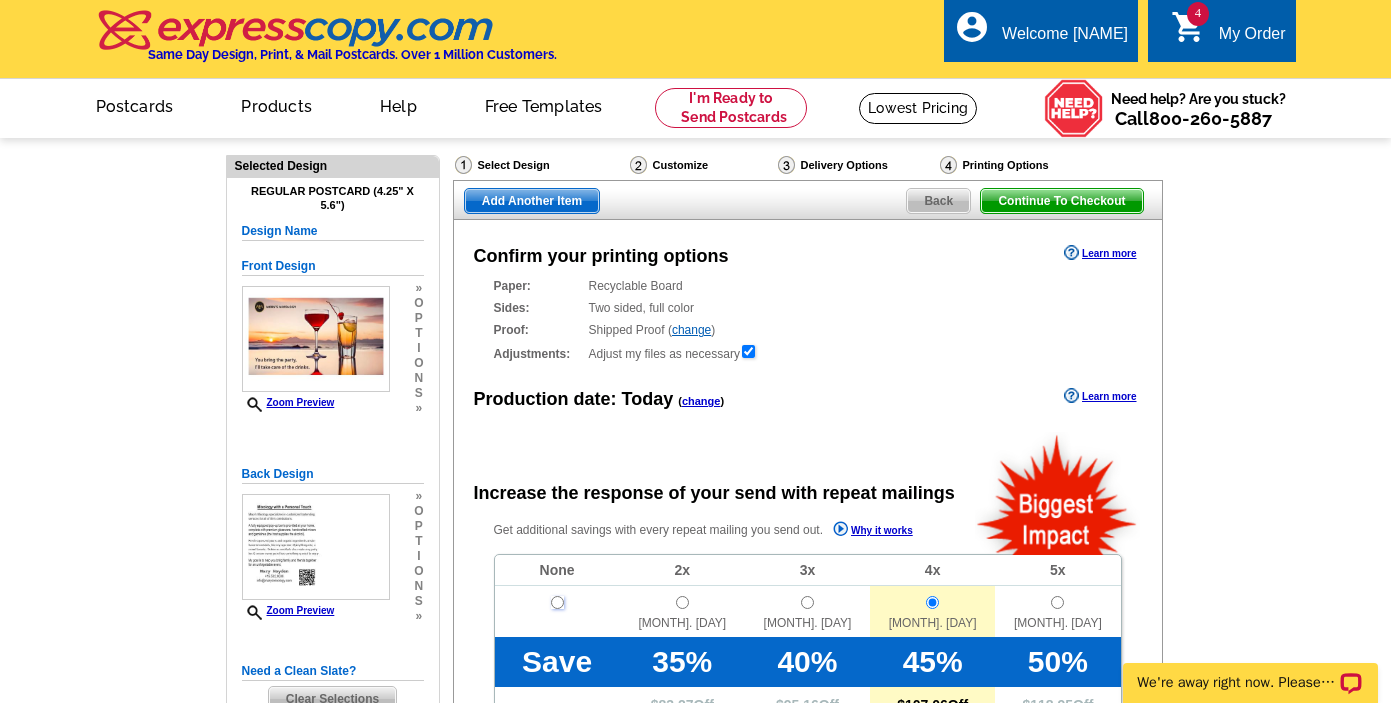 click at bounding box center (557, 602) 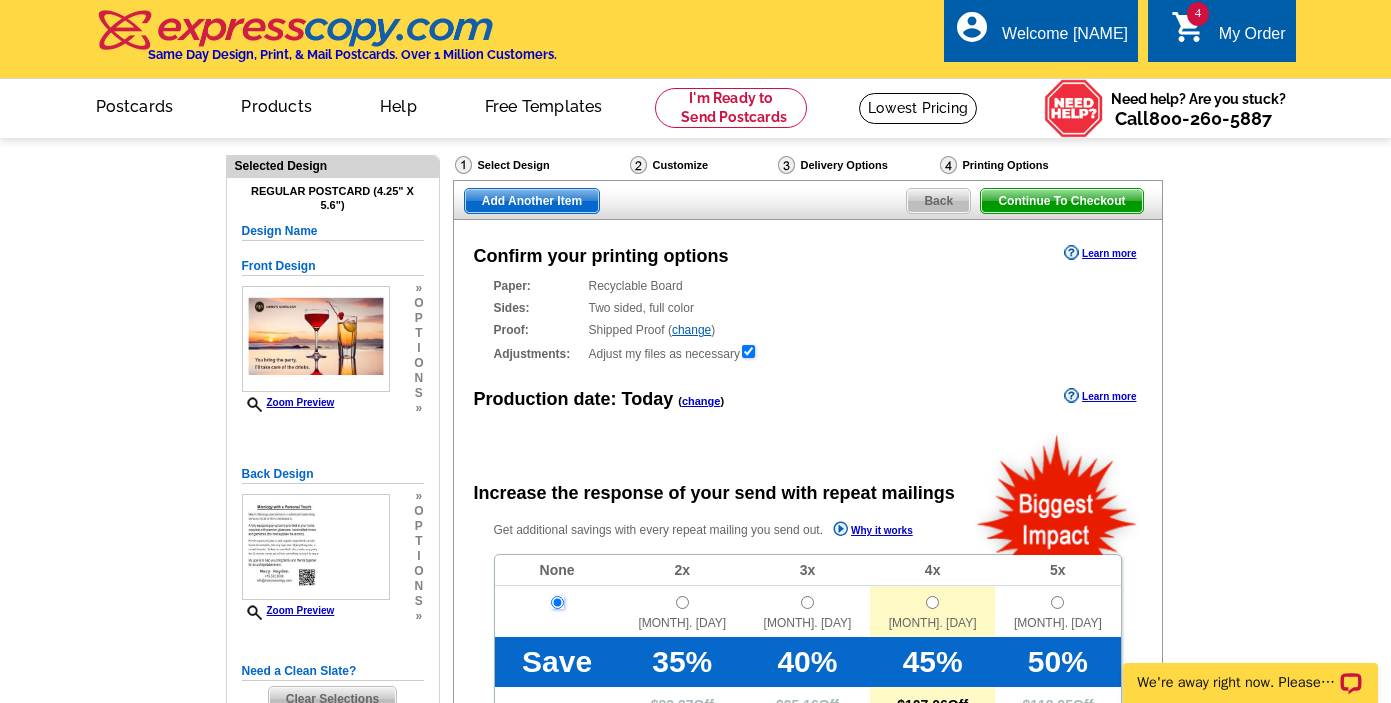 radio on "false" 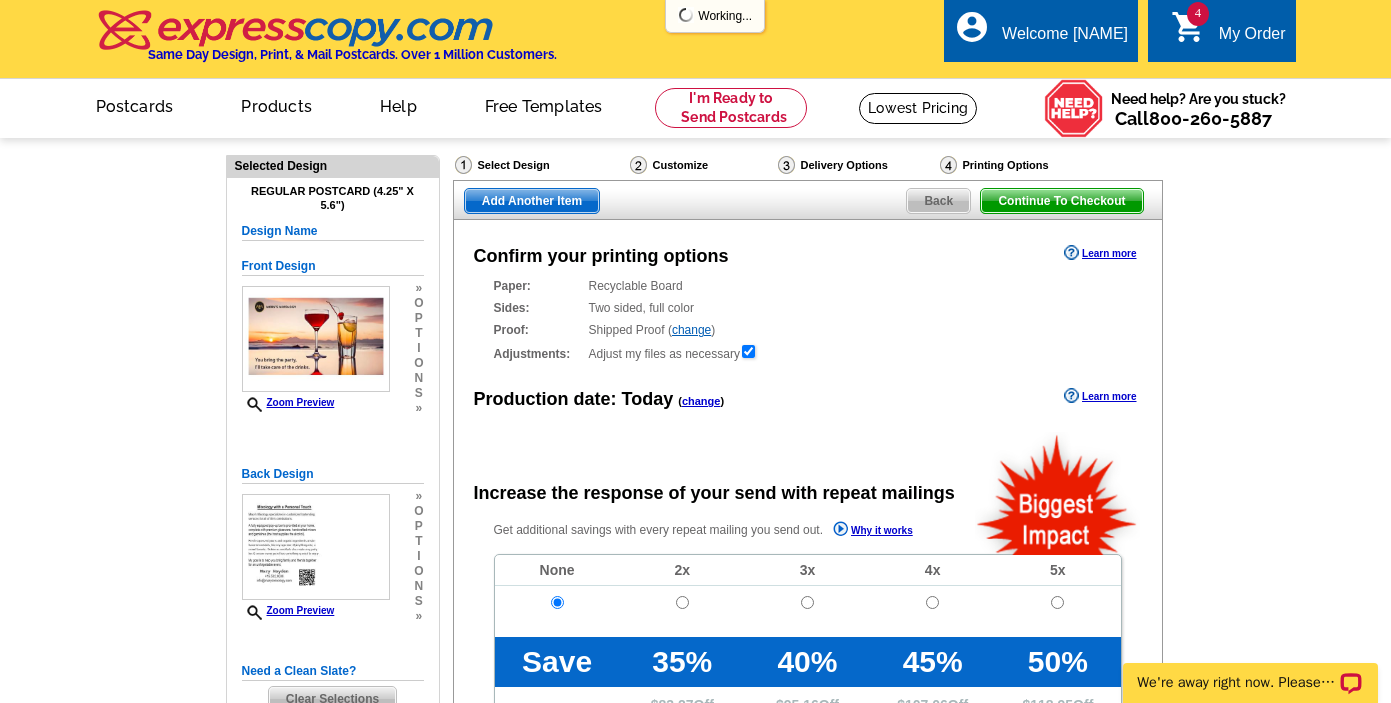 click on "Need Help? call [PHONE],  chat  with support, or have our designers make something custom just for you!
Got it, no need for the selection guide next time.
Show Results
Selected Design
Regular Postcard (4.25" x 5.6")
Design Name
Front Design
Zoom Preview
»
o
p
t
i
o
n
s
»
o" at bounding box center [695, 676] 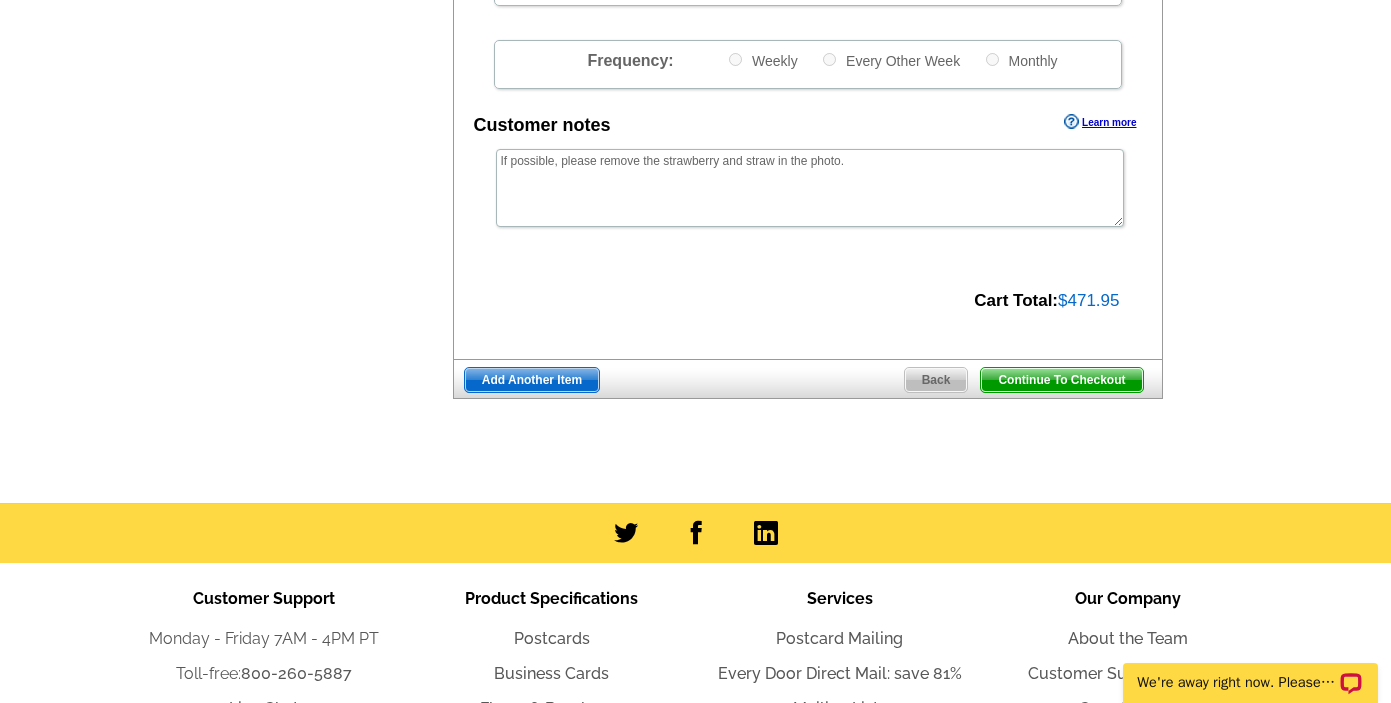 scroll, scrollTop: 720, scrollLeft: 0, axis: vertical 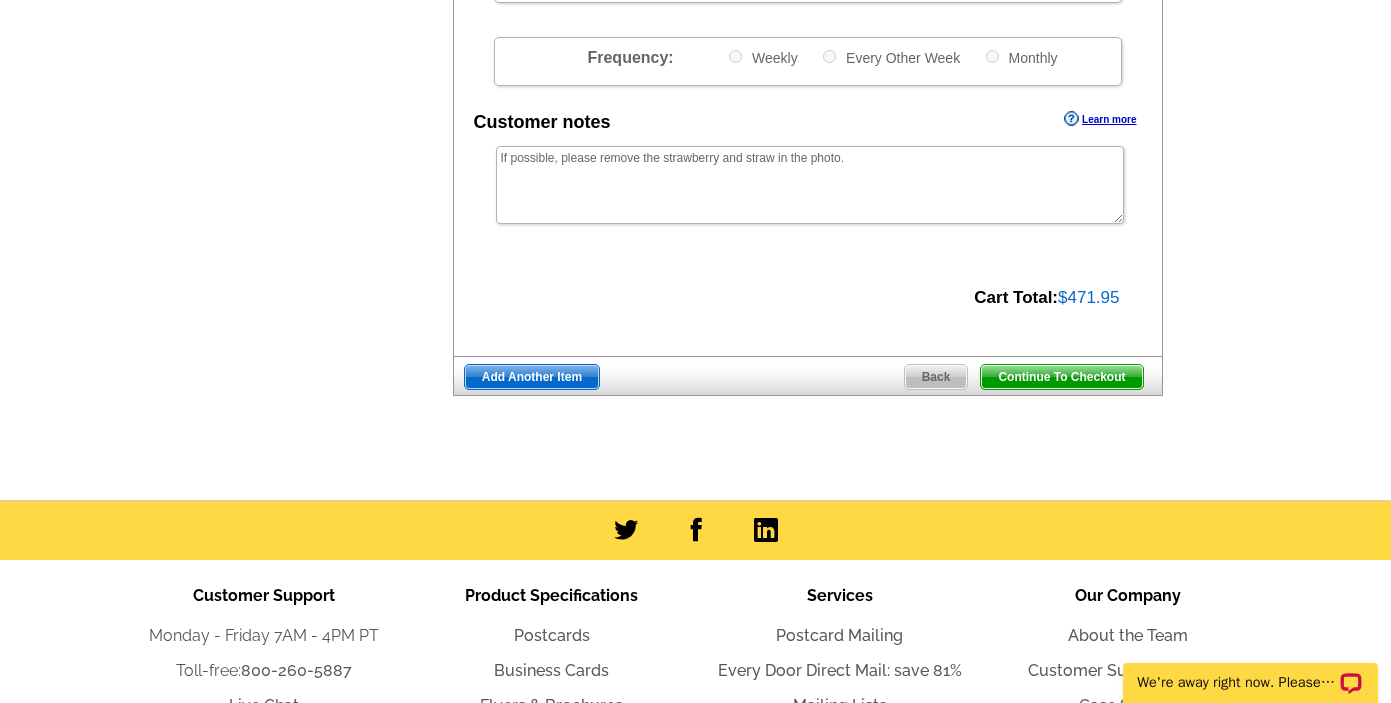 click on "Continue To Checkout" at bounding box center [1061, 377] 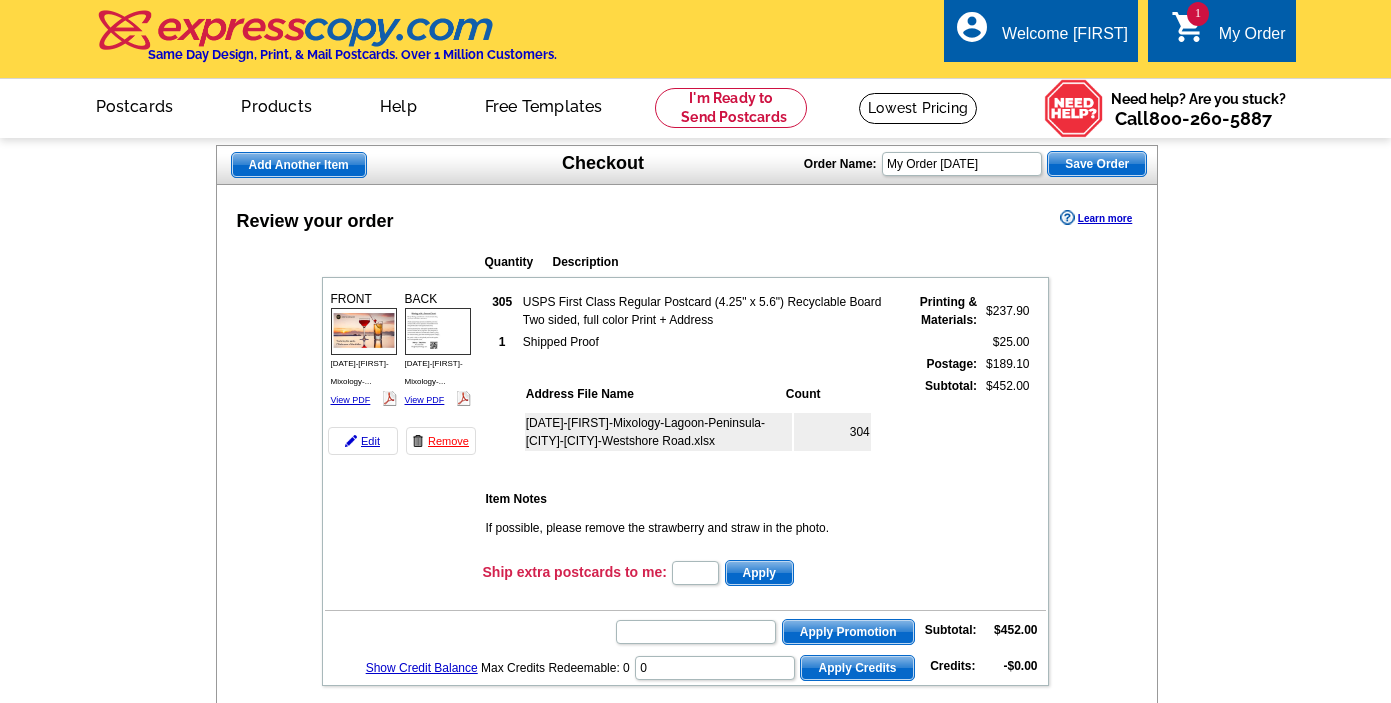 scroll, scrollTop: 0, scrollLeft: 0, axis: both 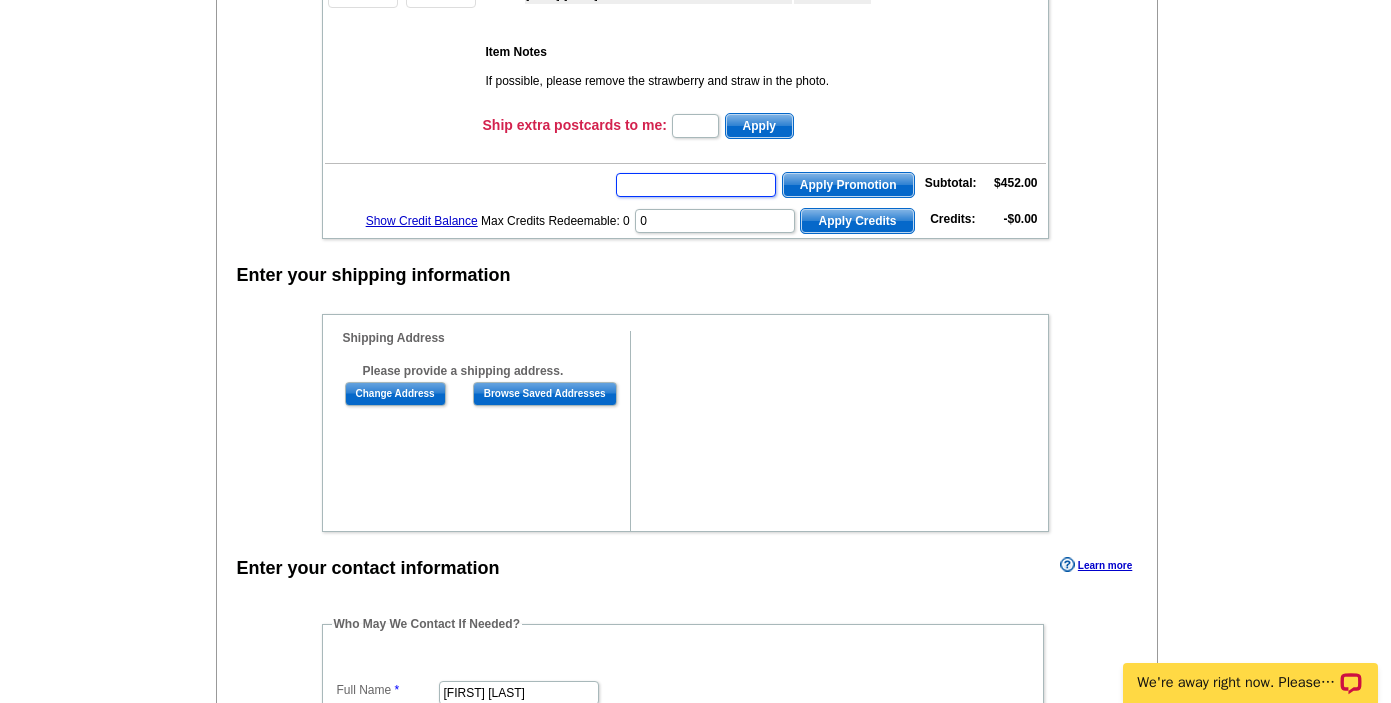 click at bounding box center (696, 185) 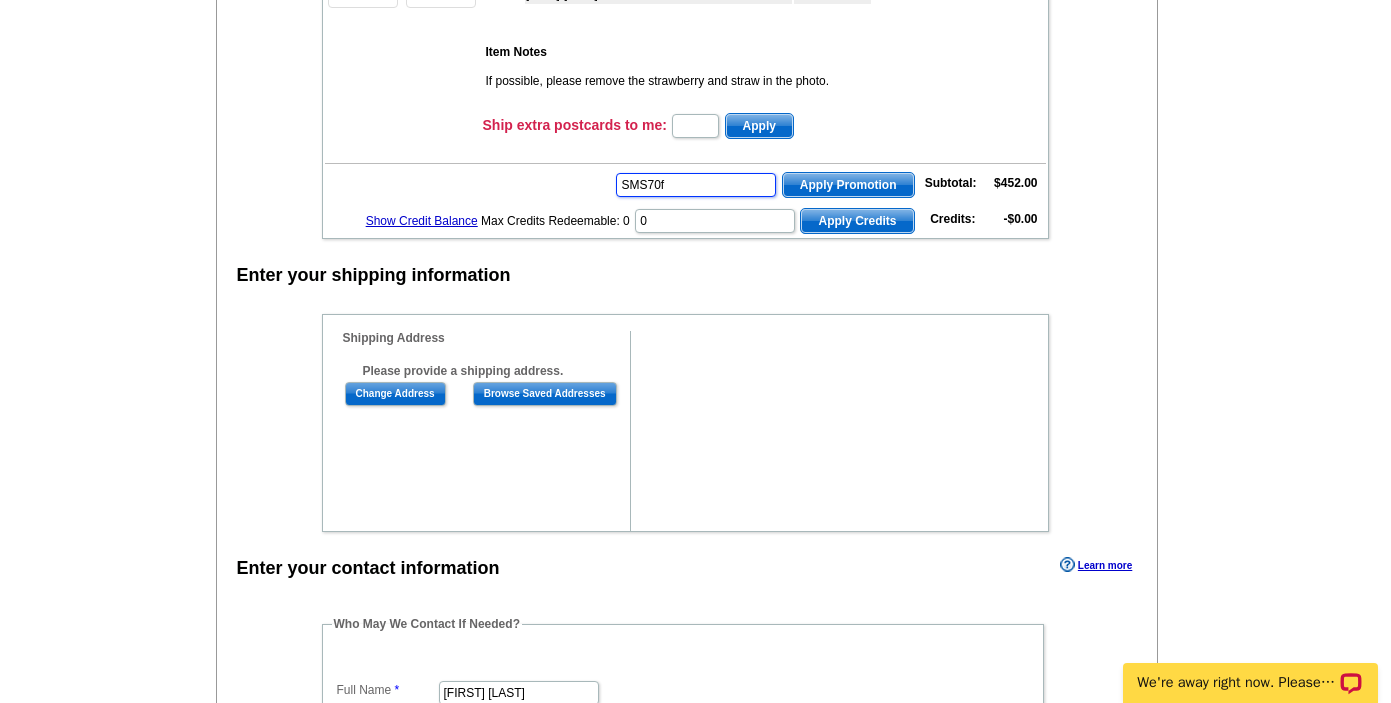 type on "SMS70f" 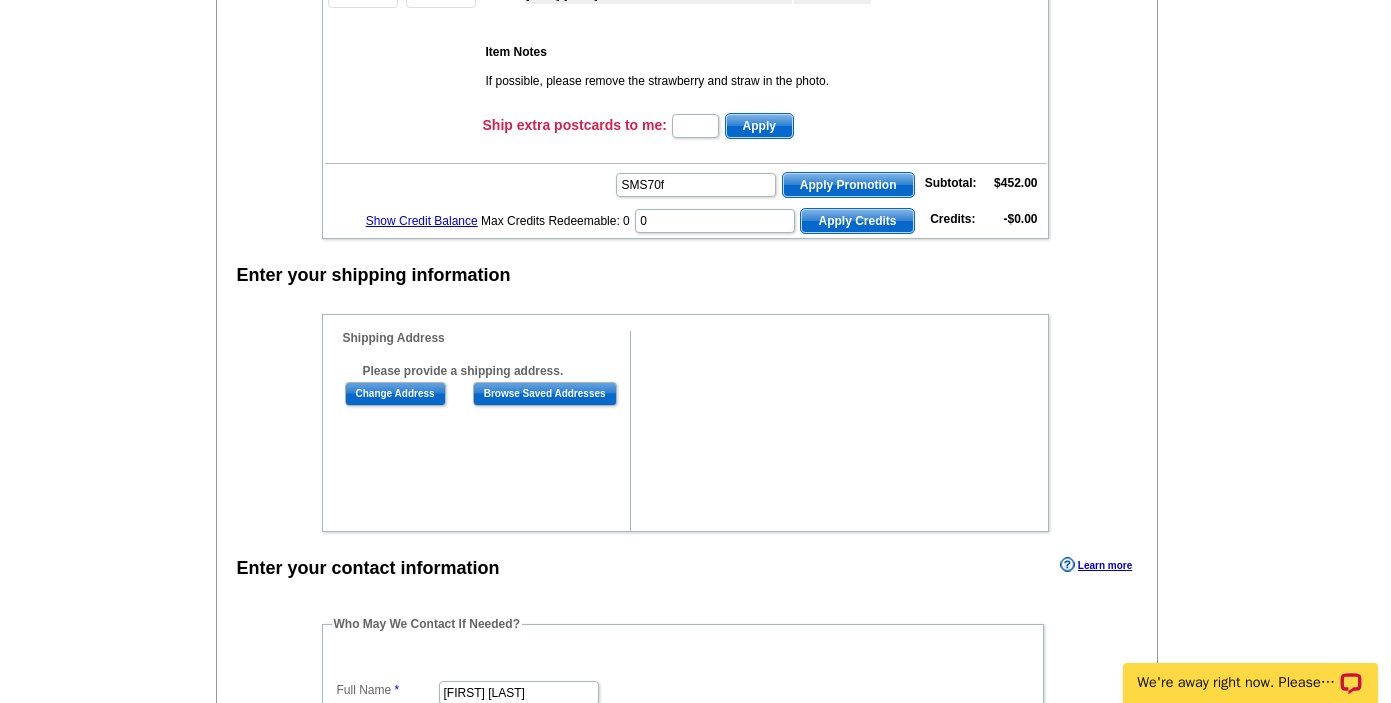 type 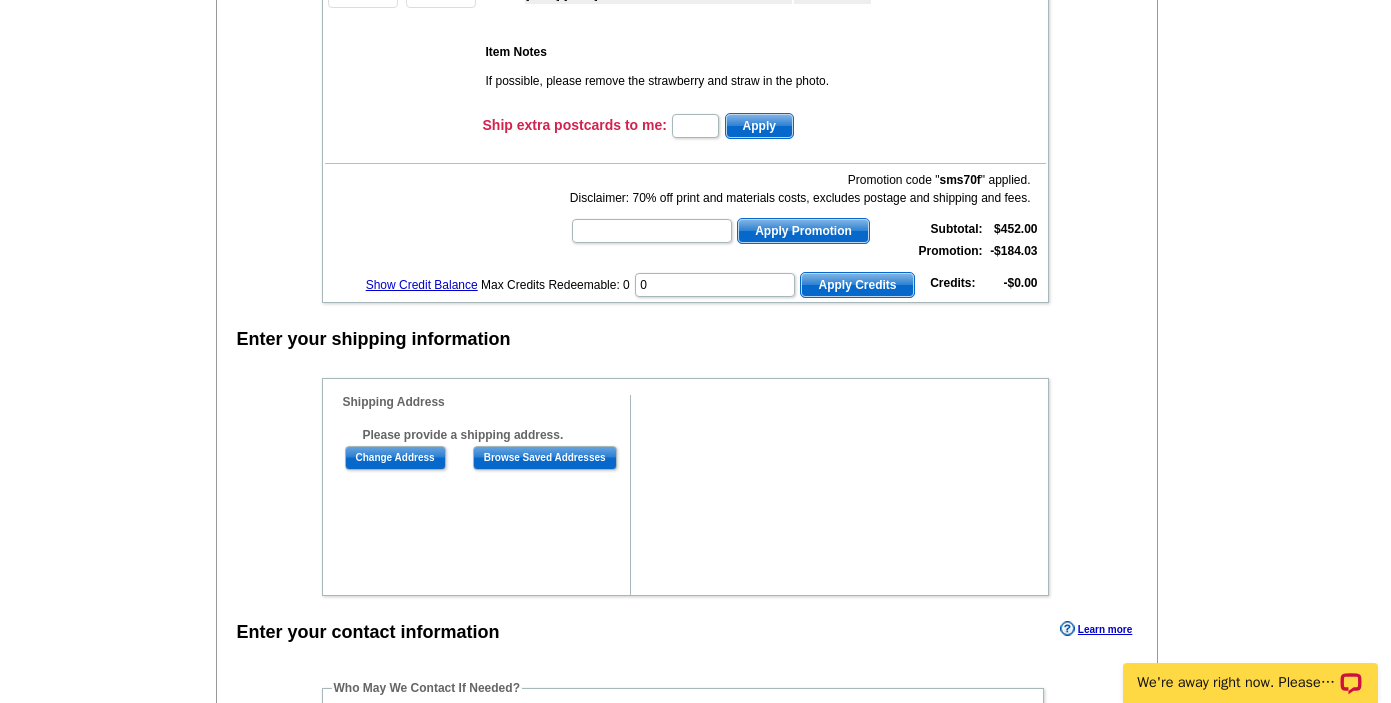 click on "Enter your shipping information
Shipping Information
Name
Company
Address Line 1
Address Line 2
Address Line 3
City
State
Alabama
Alaska
Arizona
Arkansas
California
Colorado
Connecticut
District of Columbia
Delaware
Florida
Georgia
Hawaii
Idaho
Illinois
Indiana
Iowa
Kansas
Kentucky
Louisiana
Maine
Maryland
Massachusetts
Michigan
Minnesota
Mississippi
Missouri
Montana
Nebraska
Nevada
New Hampshire
New Jersey
New Mexico
New York
North Carolina
North Dakota
Ohio
Oklahoma
Oregon
Pennsylvania
Rhode Island
South Carolina
South Dakota
Tennessee
Texas" at bounding box center [687, 459] 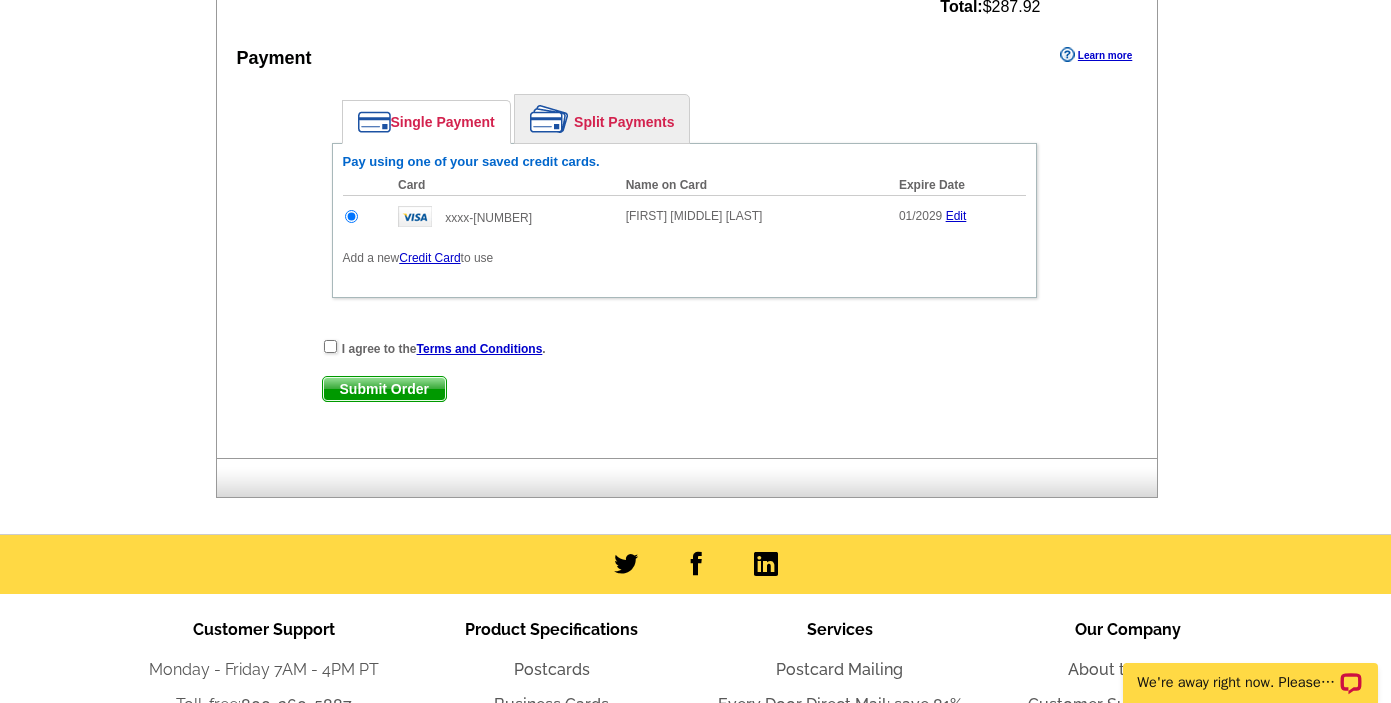 scroll, scrollTop: 1367, scrollLeft: 0, axis: vertical 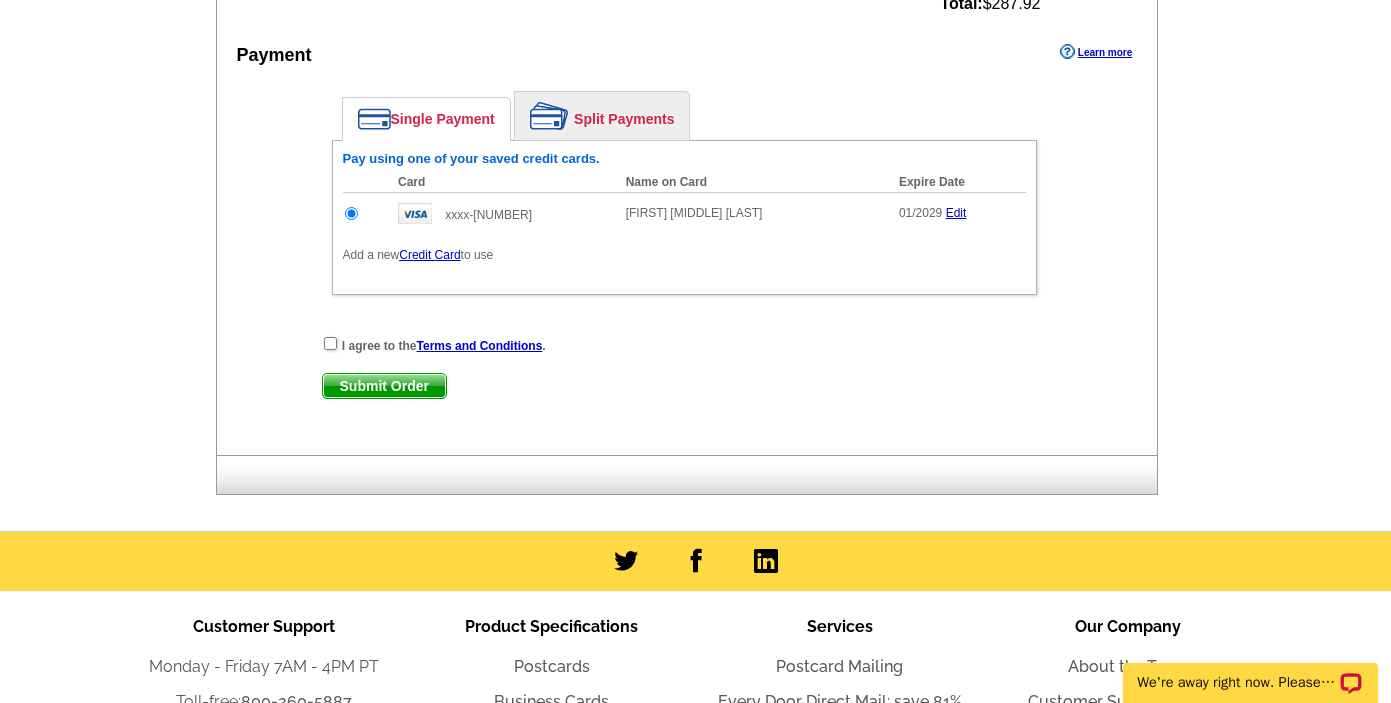 click on "Credit Card" at bounding box center [429, 255] 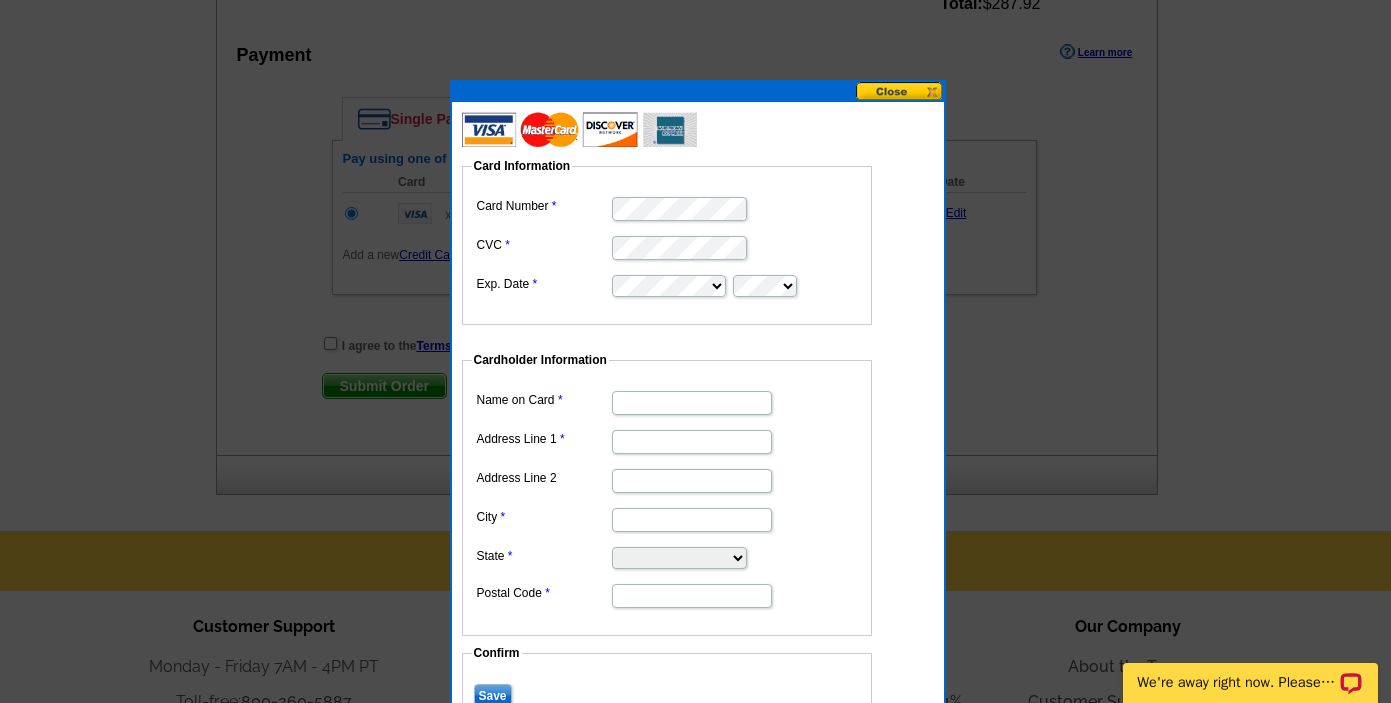 click on "Name on Card" at bounding box center [692, 403] 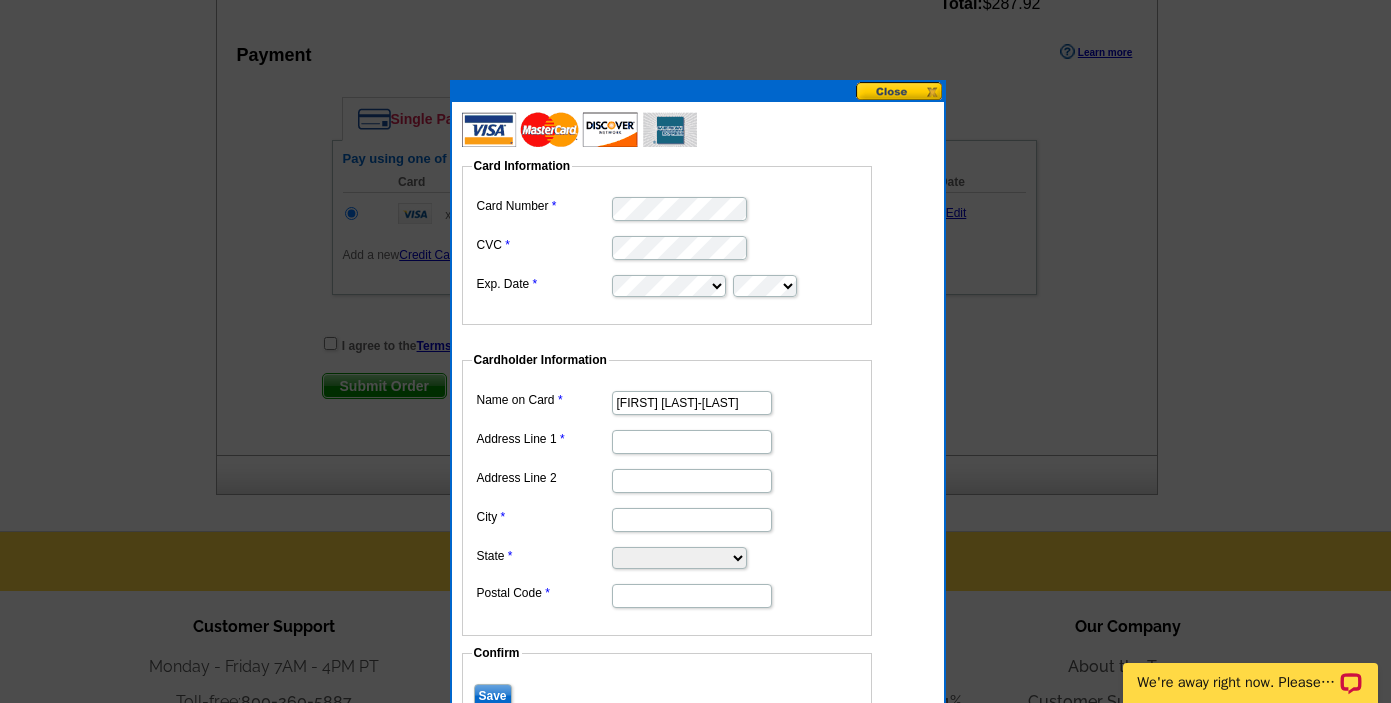 type on "[FIRST] [LAST]" 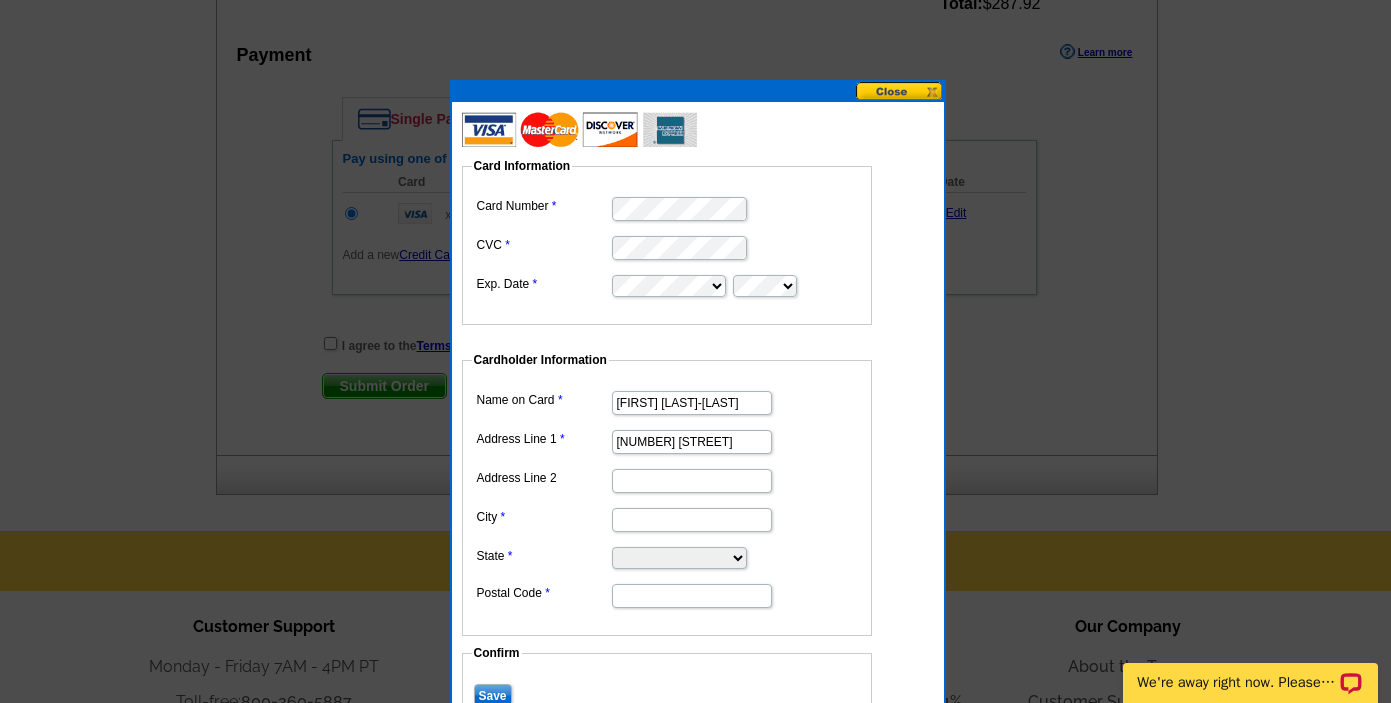 type on "[NUMBER] [STREET]" 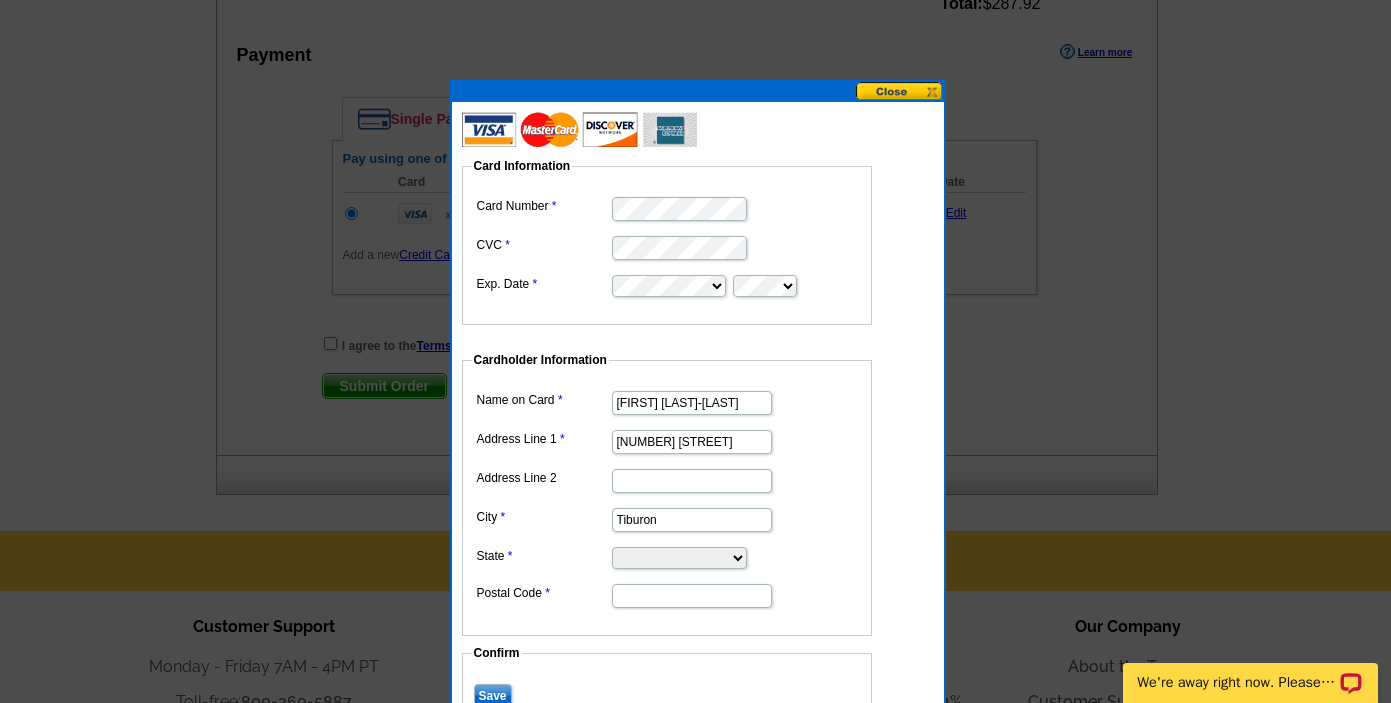 type on "Tiburon" 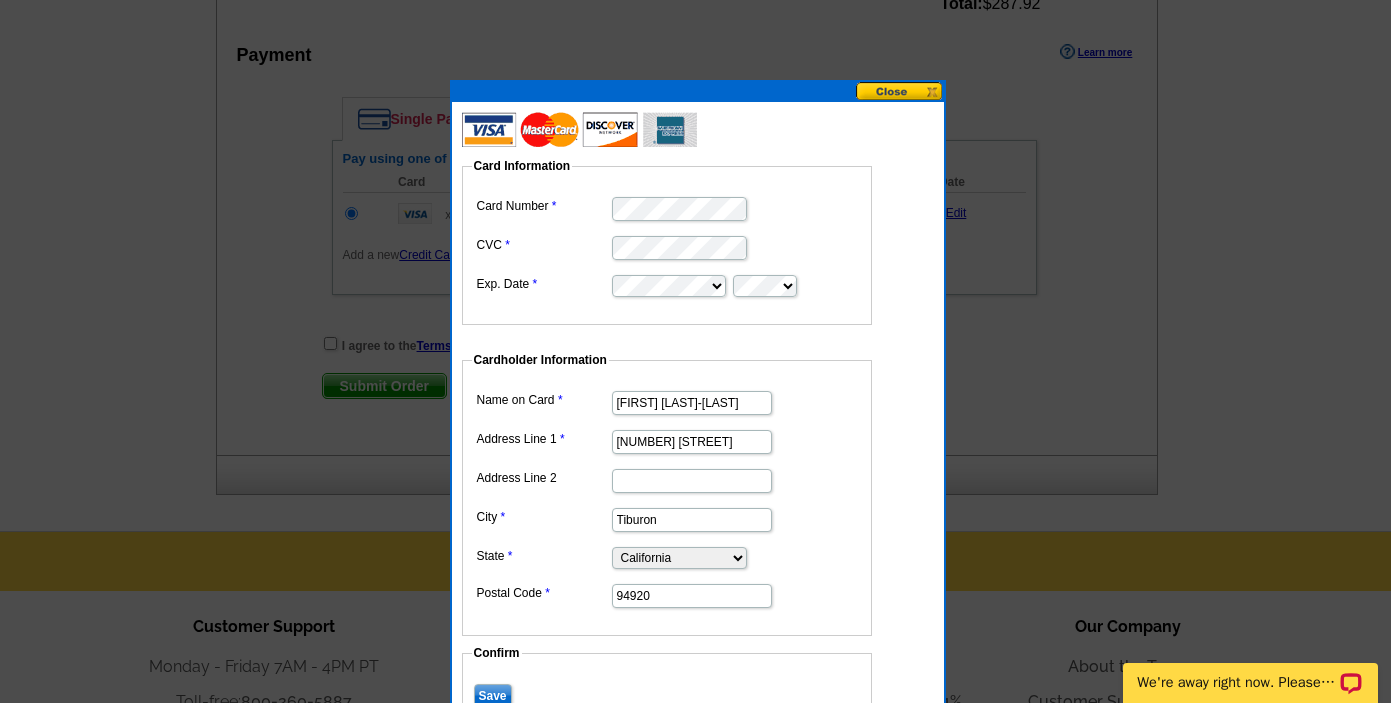 type on "94920" 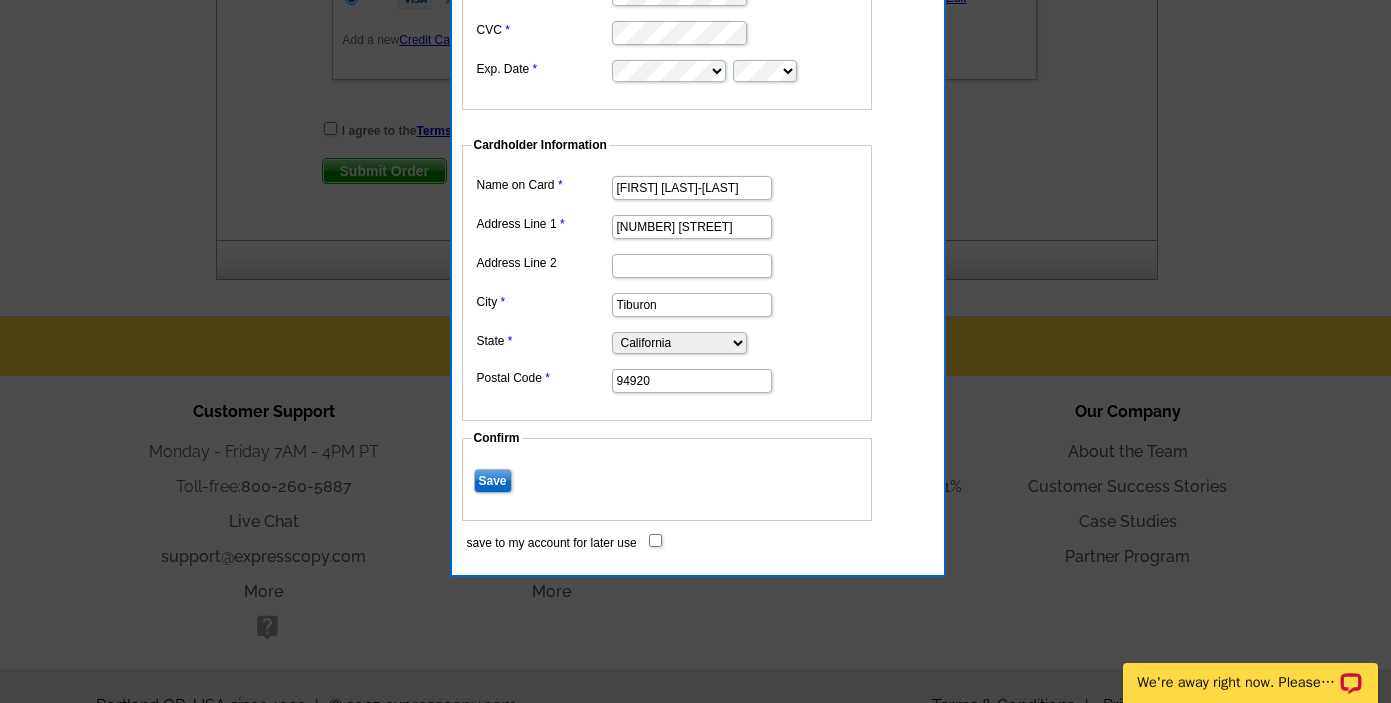 scroll, scrollTop: 1607, scrollLeft: 0, axis: vertical 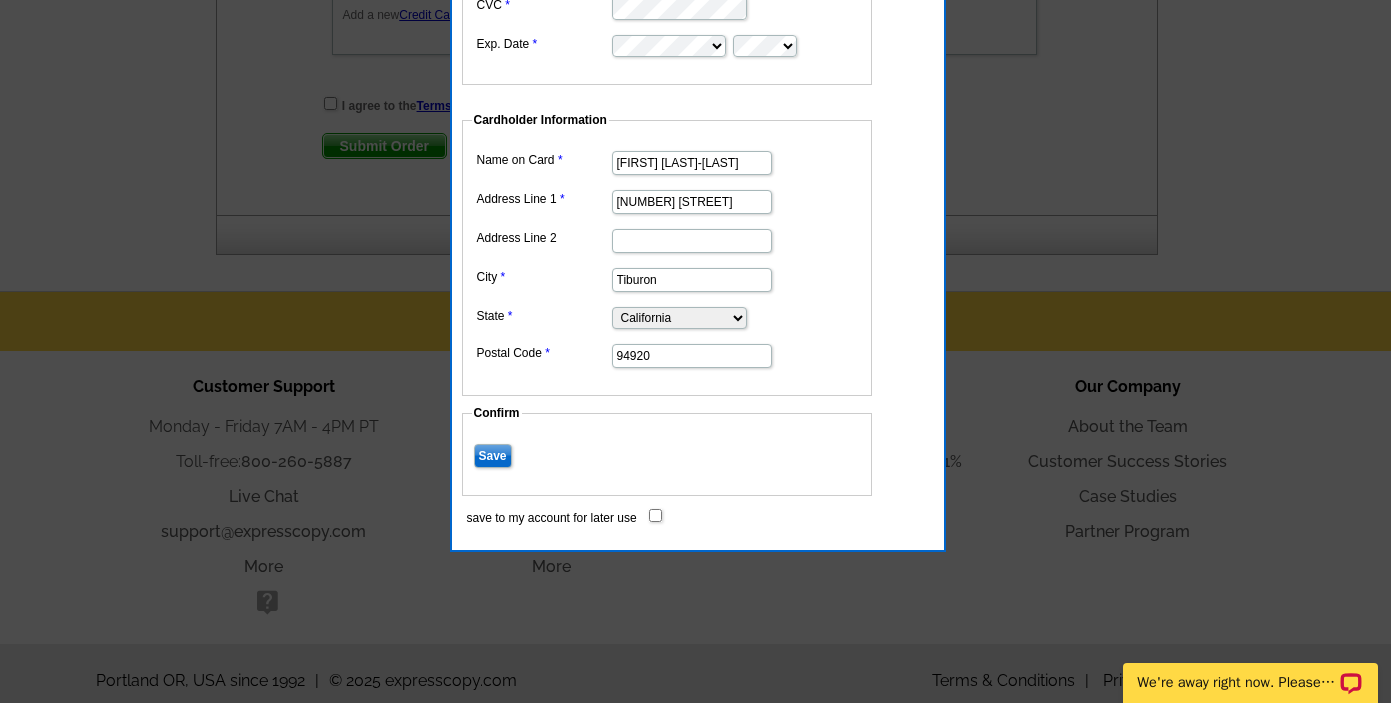 click on "Save" at bounding box center [493, 456] 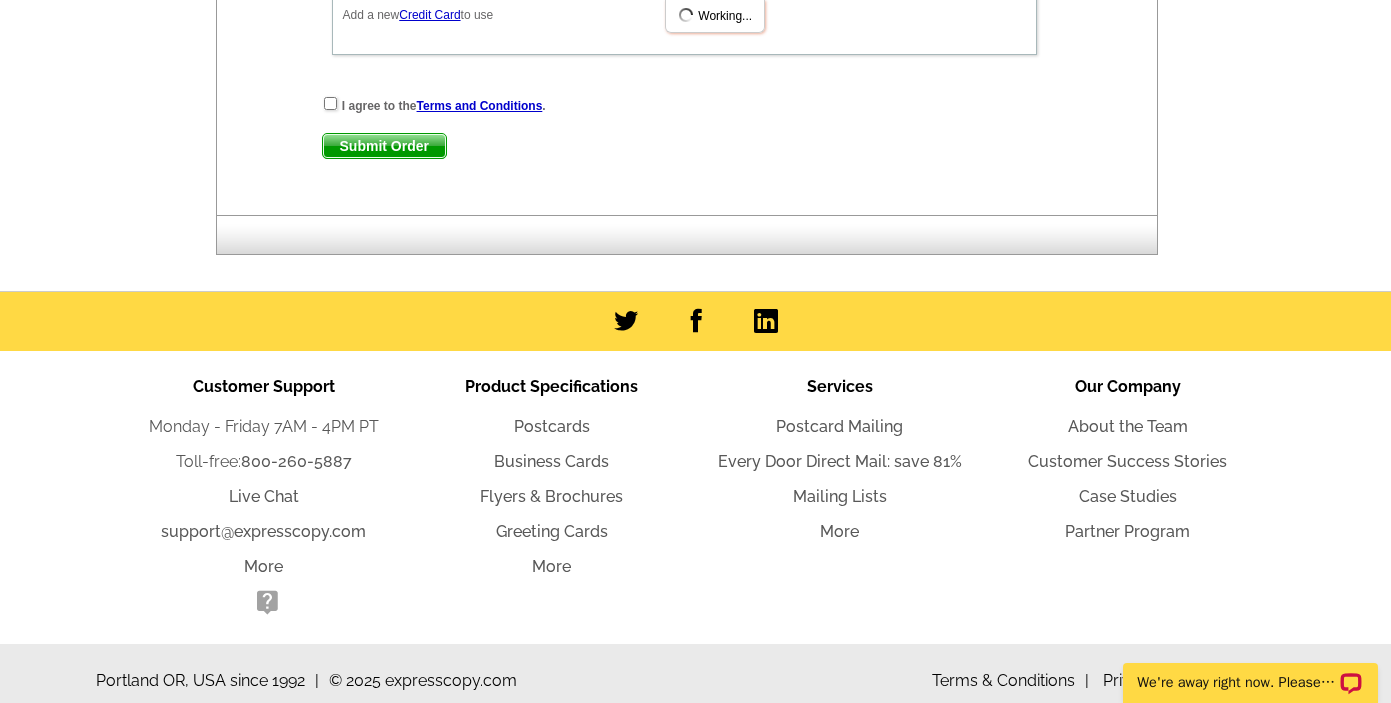 click on "Enter your contact information
Learn more
Who May We Contact If Needed?
Full Name
Maura Hughes
Email
maurainmarin@gmail.com
Phone
( 415 )  246  -  8400  Ext.
List cleaning and NCOA compliance:
$19.95
Total:  $287.92
Payment
Learn more
Single Payment
Split Payments
Pay using one of your saved credit cards.
Card Add %" at bounding box center [687, -165] 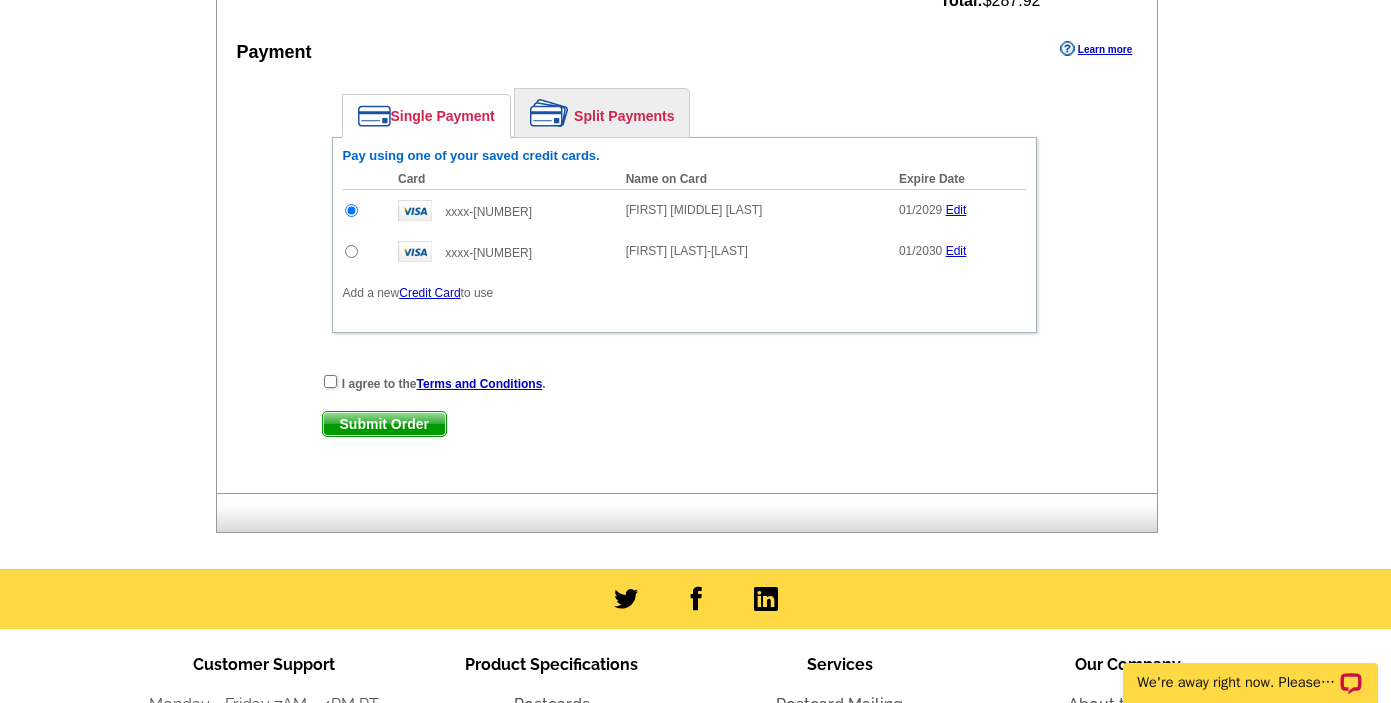 scroll, scrollTop: 1367, scrollLeft: 0, axis: vertical 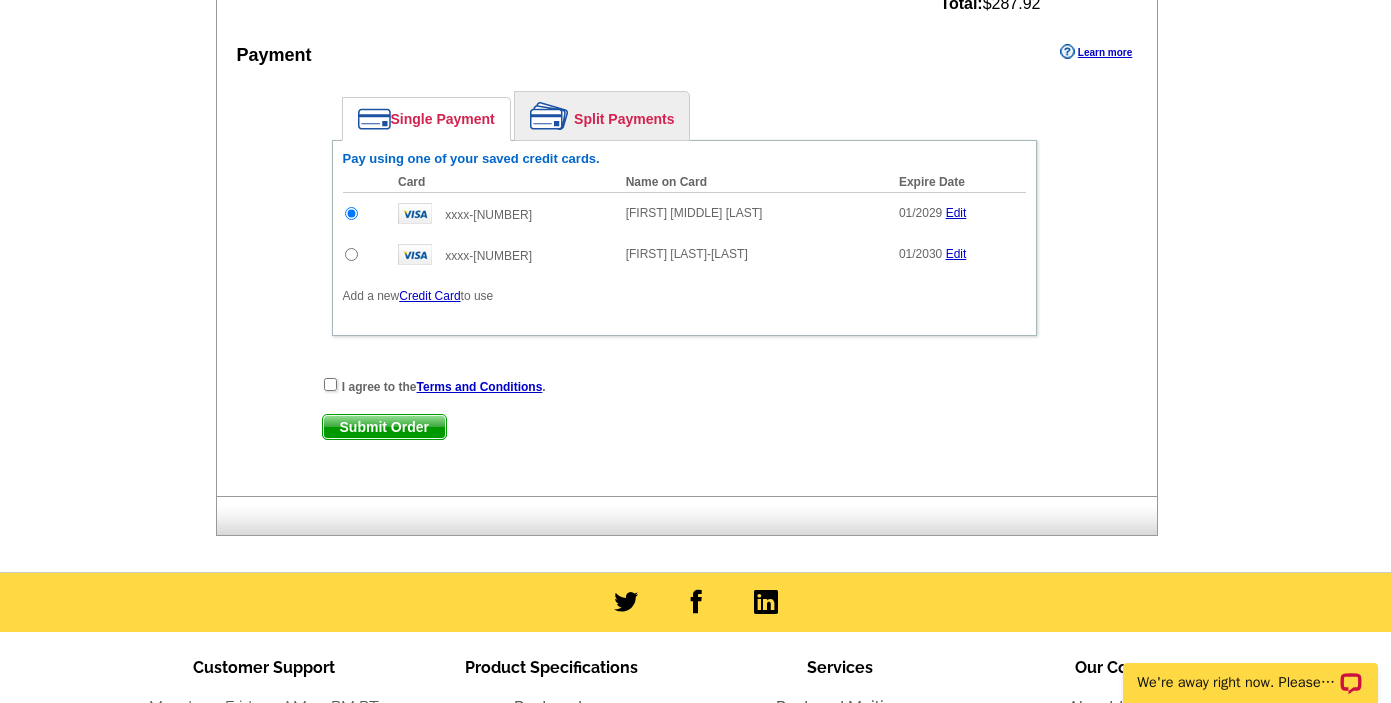click at bounding box center [351, 254] 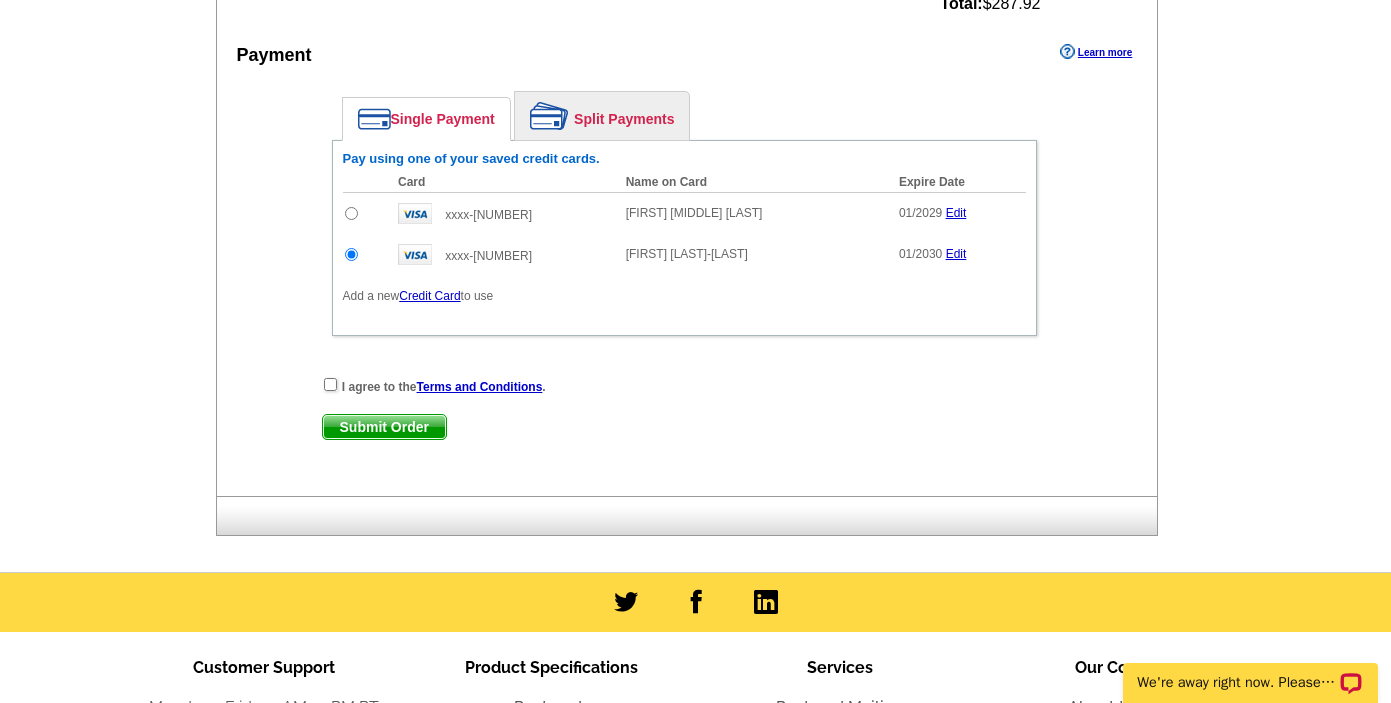 click on "Single Payment
Split Payments
Pay using one of your saved credit cards.
Card
Name on Card
Expire Date
Amount to Pay
Add
xxxx-0792
Maura A. Hughes
01/2029
Edit
% %" at bounding box center (684, 218) 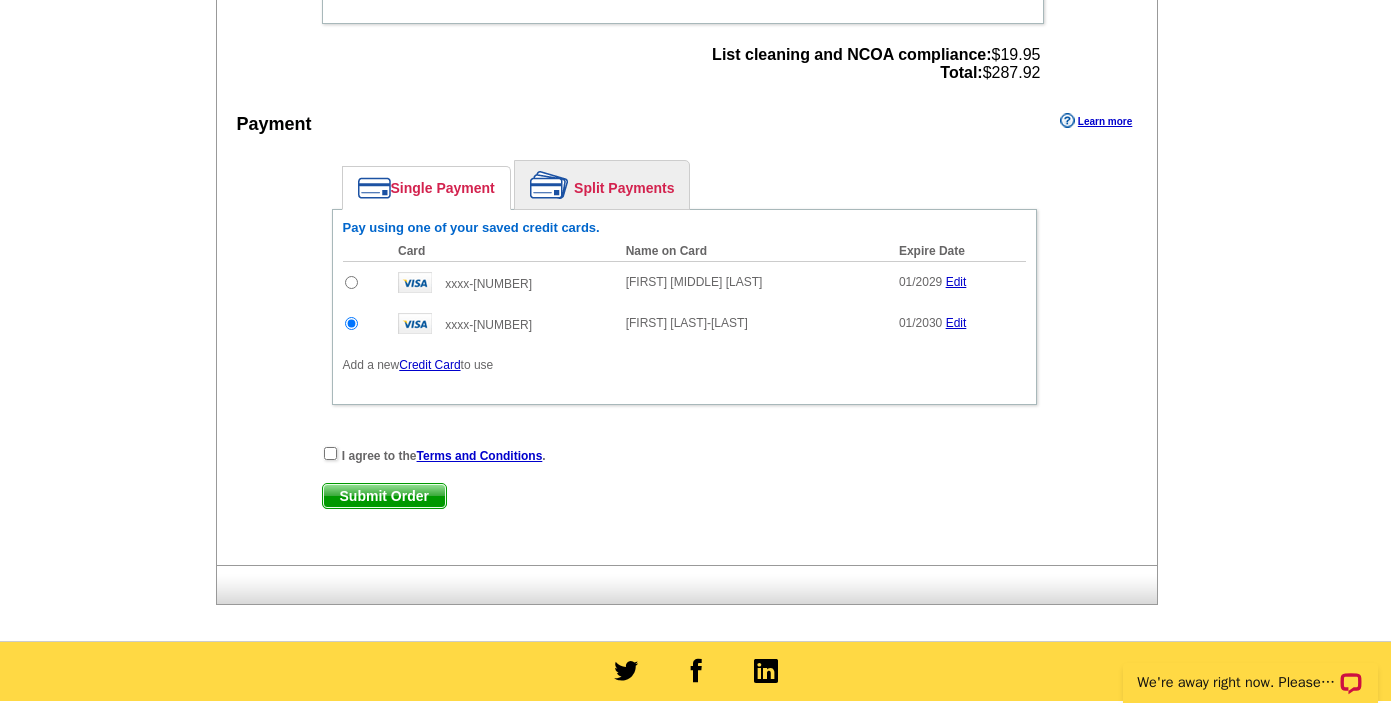 scroll, scrollTop: 1327, scrollLeft: 0, axis: vertical 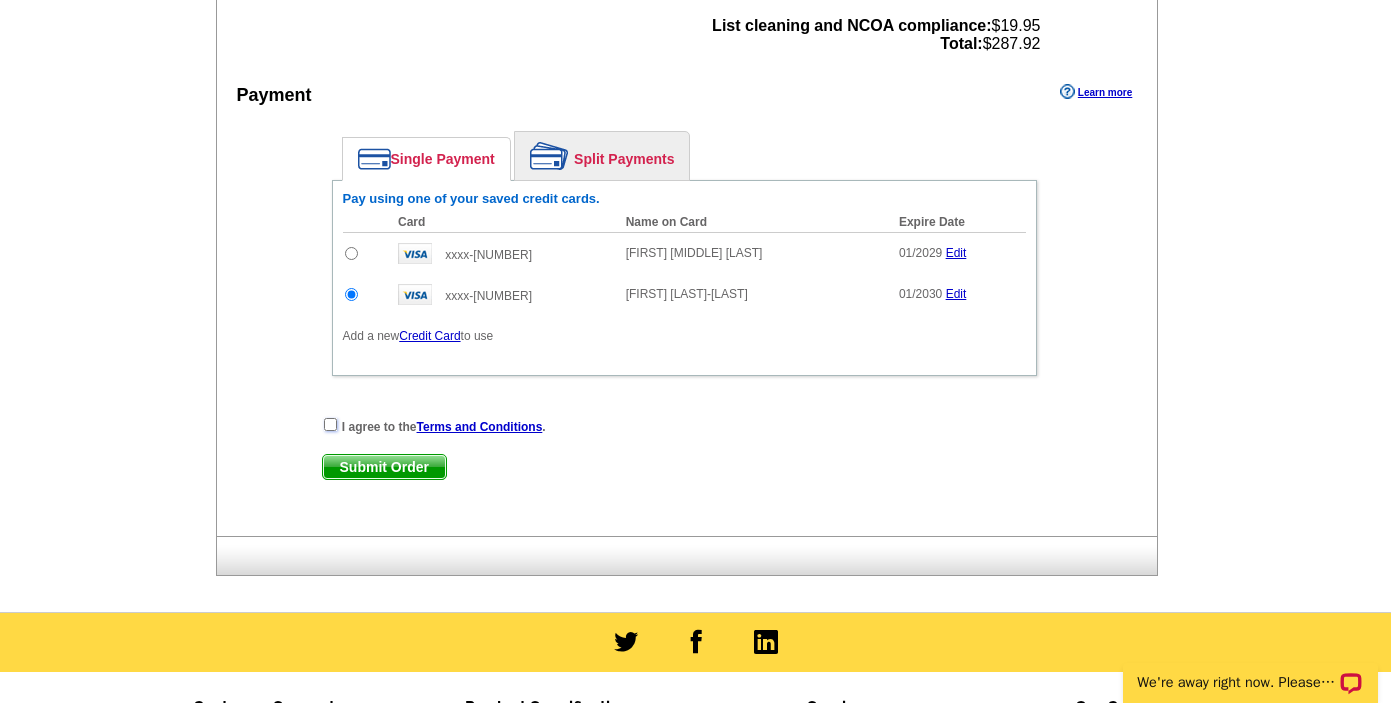 click at bounding box center [330, 424] 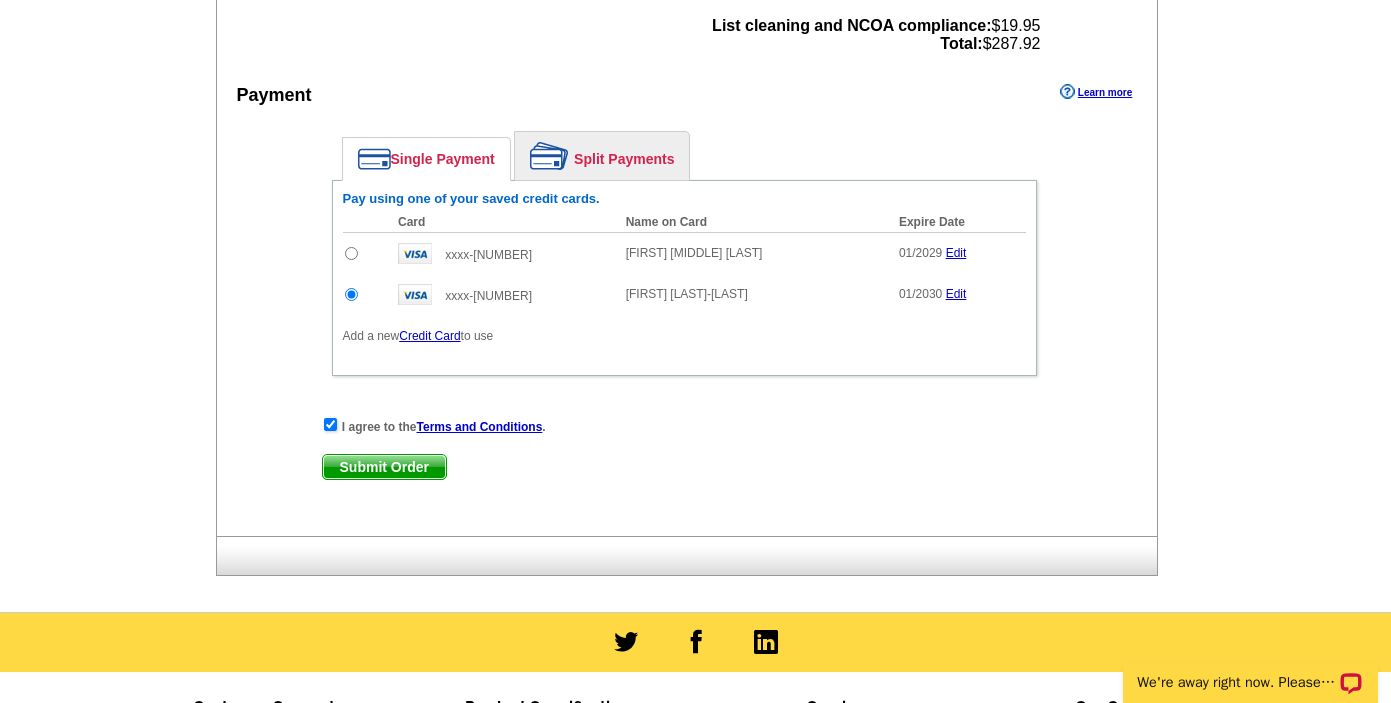 click on "Submit Order" at bounding box center (384, 467) 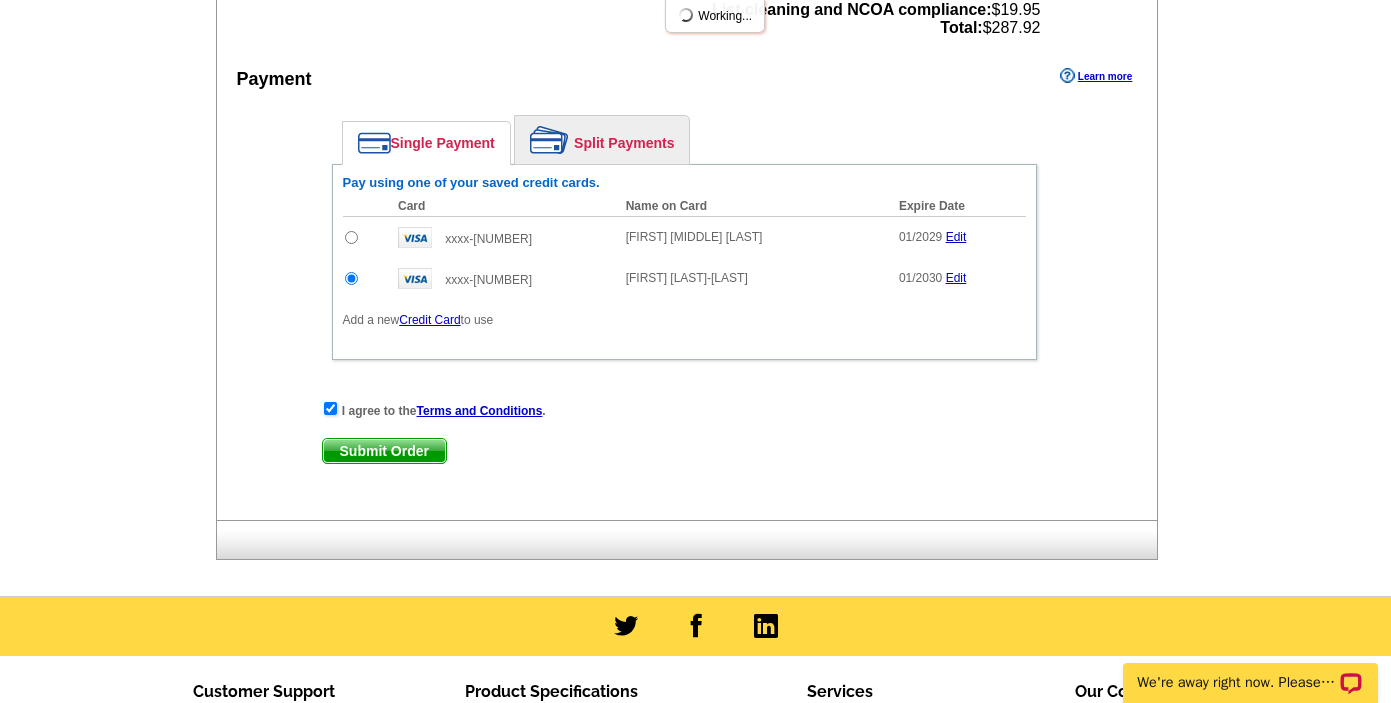 scroll, scrollTop: 770, scrollLeft: 0, axis: vertical 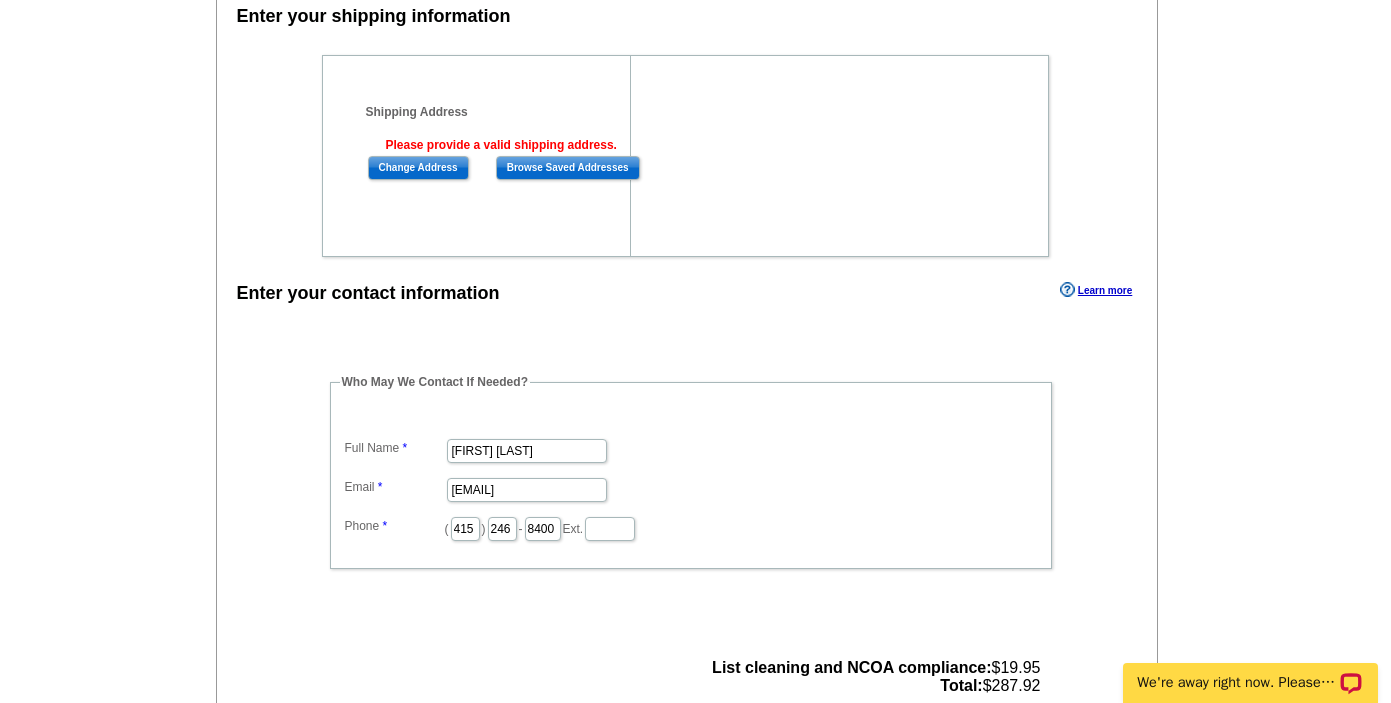 click on "Enter your shipping information
Shipping Information
Name
Value is required and can't be empty
Company
Address Line 1
Value is required and can't be empty
Address Line 2
Address Line 3
City
Value is required and can't be empty
State
Alabama
Alaska
Arizona
Arkansas
California
Colorado
Connecticut
District of Columbia
Delaware
Florida
Georgia
Hawaii
Idaho
Illinois
Indiana
Iowa
Kansas
Kentucky
Louisiana
Maine
Maryland
Massachusetts
Michigan
Minnesota
Mississippi
Missouri
Montana
Nebraska
Nevada
New Hampshire
New Jersey
New Mexico
New York
North Carolina
North Dakota
Ohio
Oklahoma
Oregon" at bounding box center [687, 128] 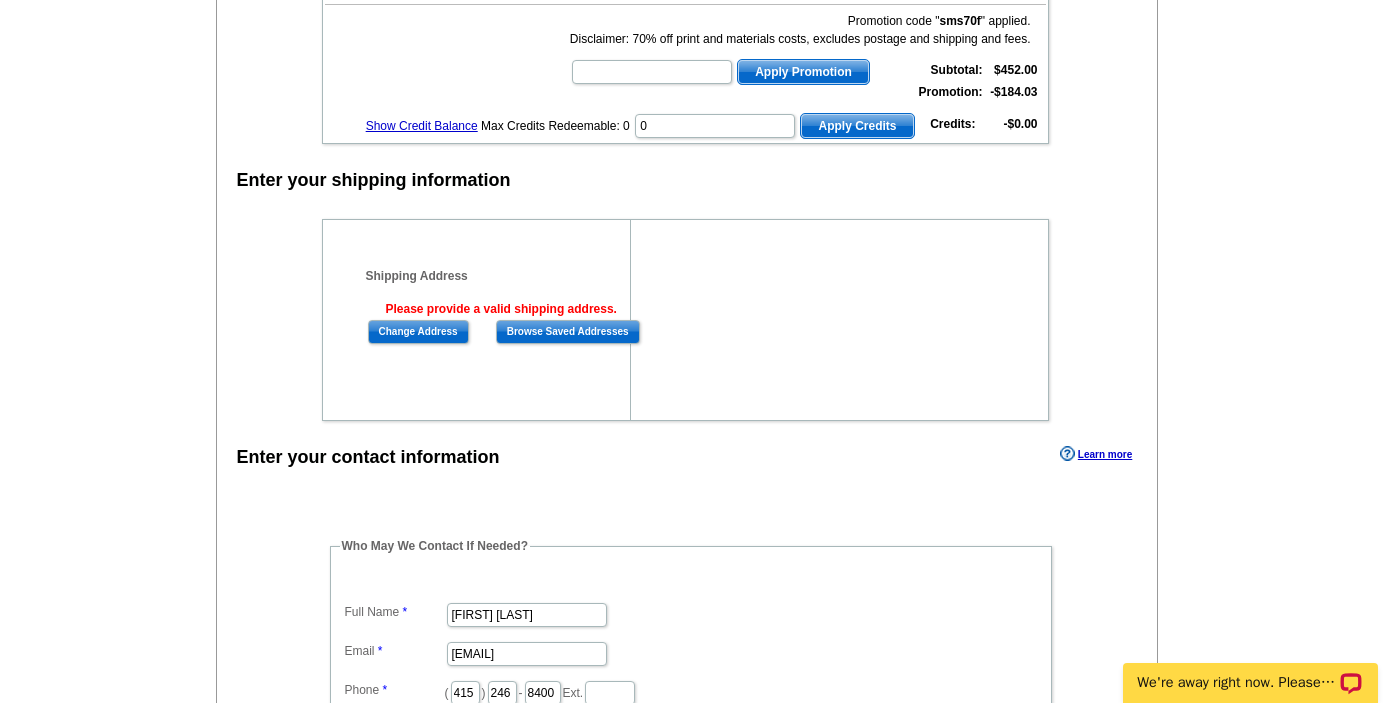 scroll, scrollTop: 570, scrollLeft: 0, axis: vertical 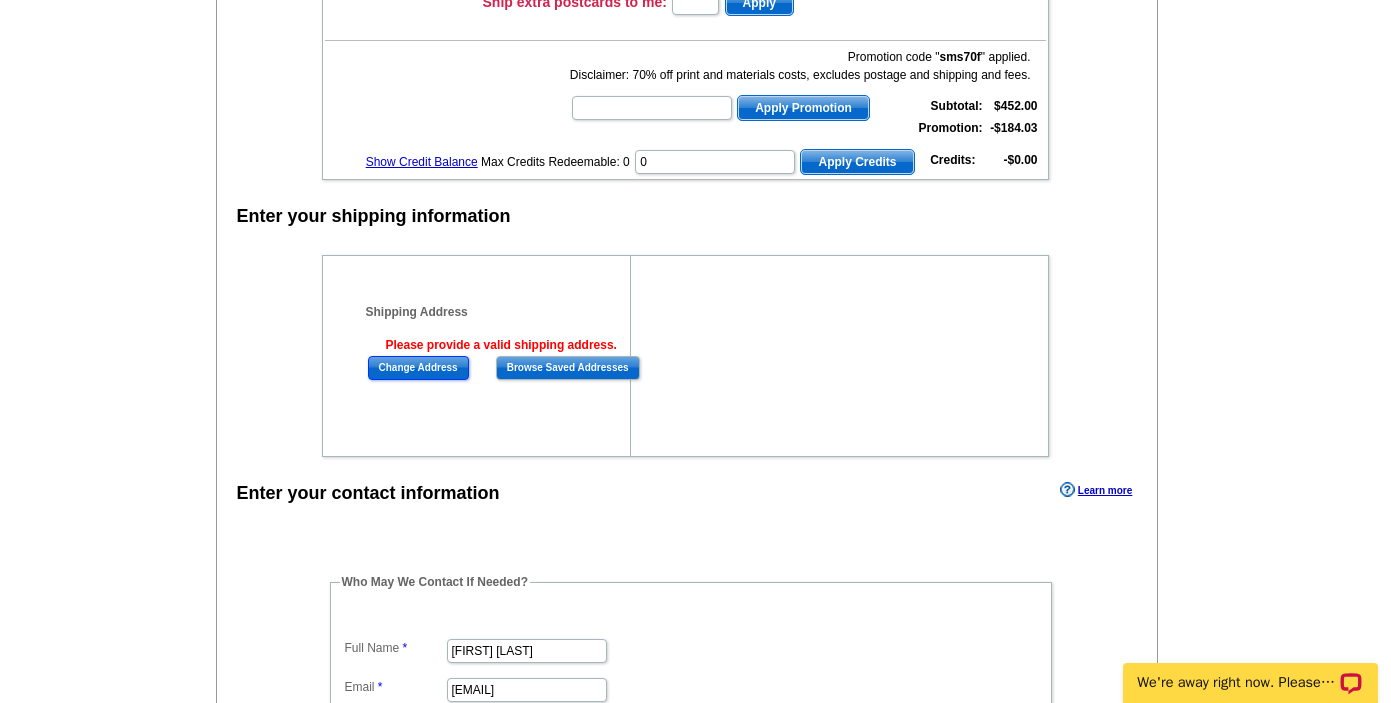 click on "Change Address" at bounding box center [418, 368] 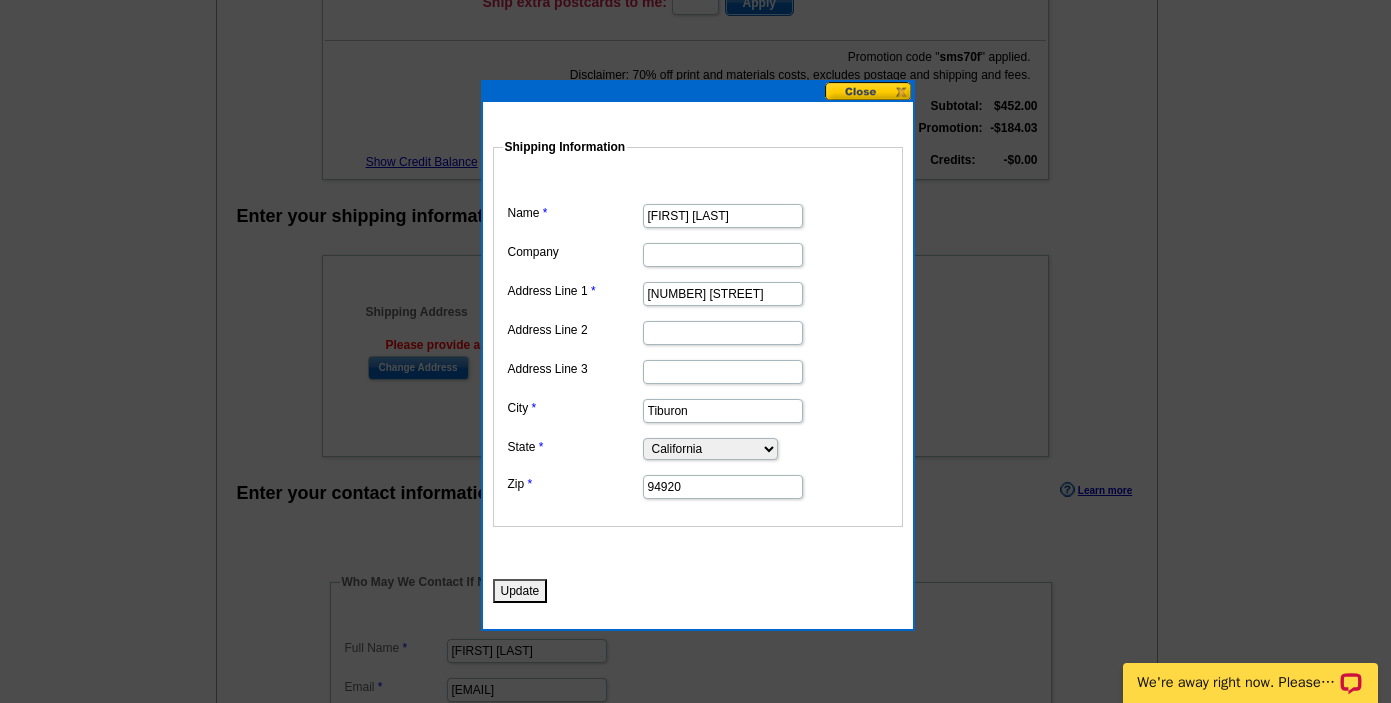 click on "Update" at bounding box center [520, 591] 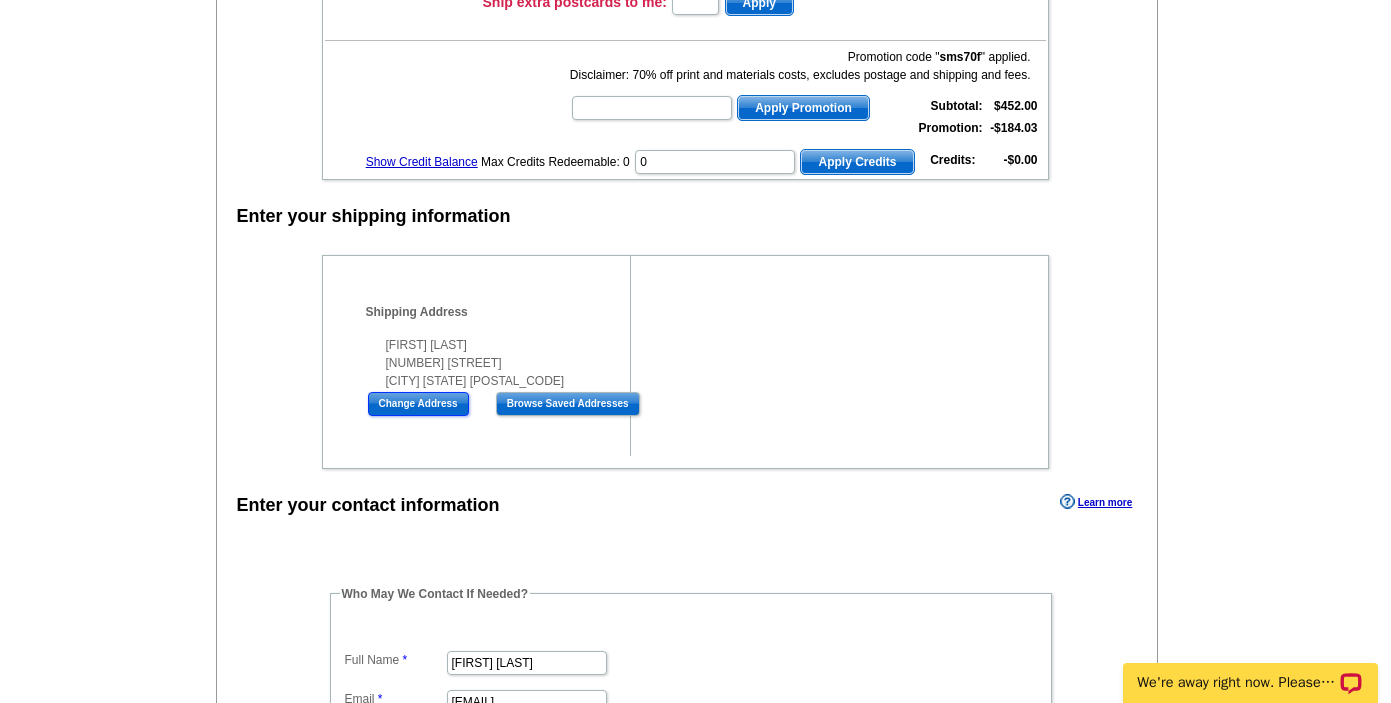 click on "Change Address" at bounding box center (418, 404) 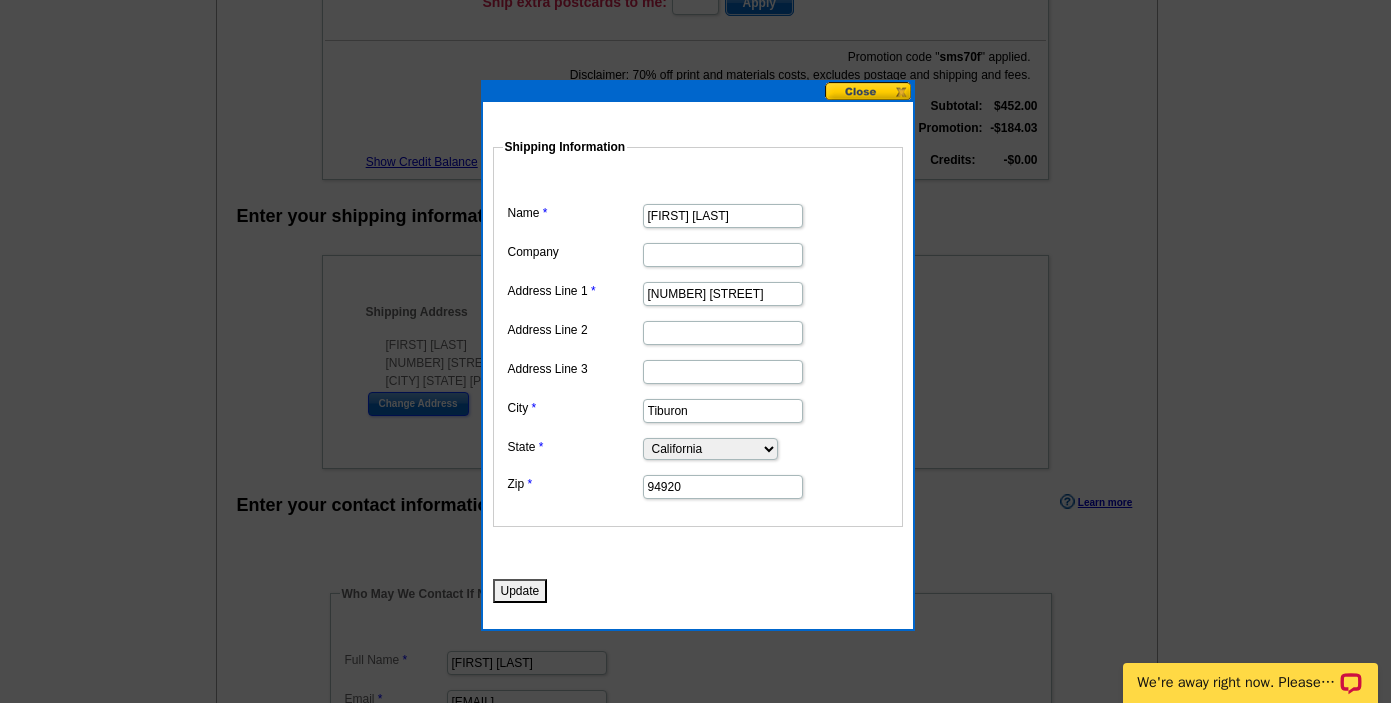 click at bounding box center [869, 91] 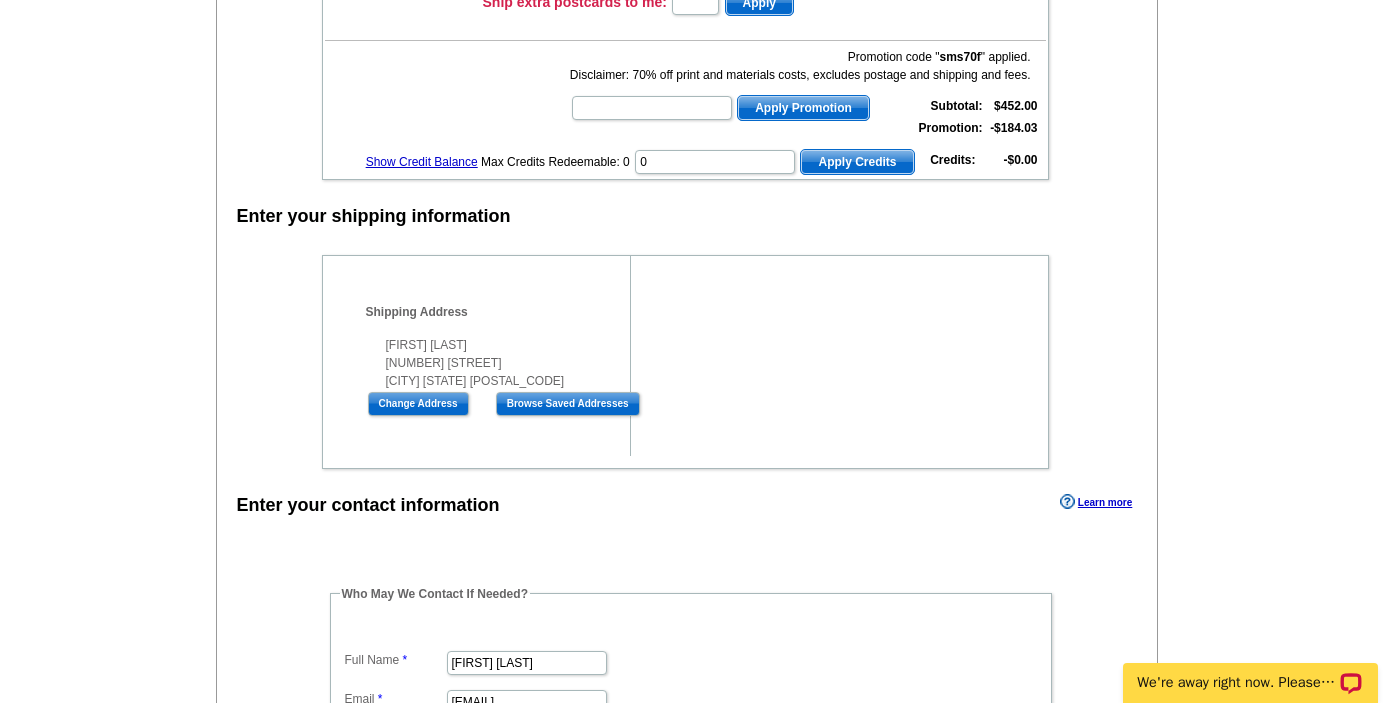 click on "Add Another Item
Checkout
Order Name:
My Order 2025-08-08
Save Order
Review your order
Learn more
Quantity
Description
305 1" at bounding box center [695, 514] 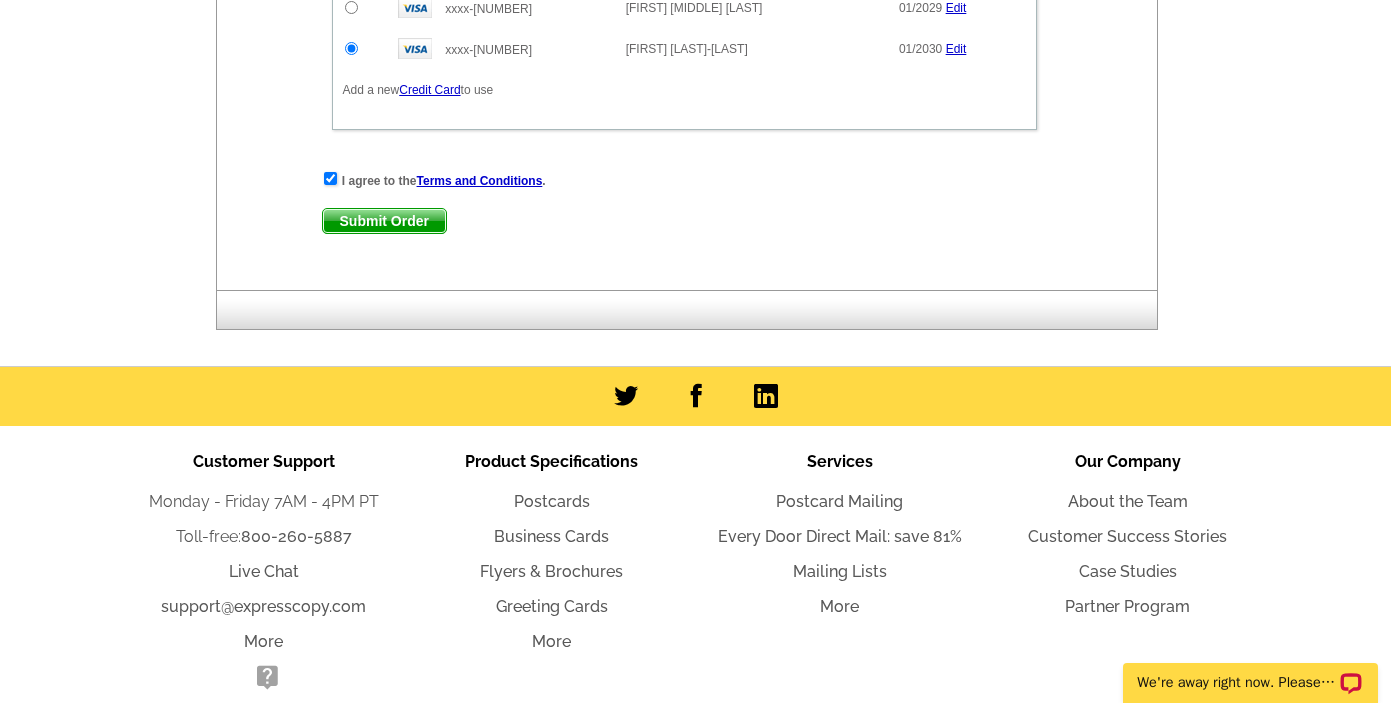 scroll, scrollTop: 1690, scrollLeft: 0, axis: vertical 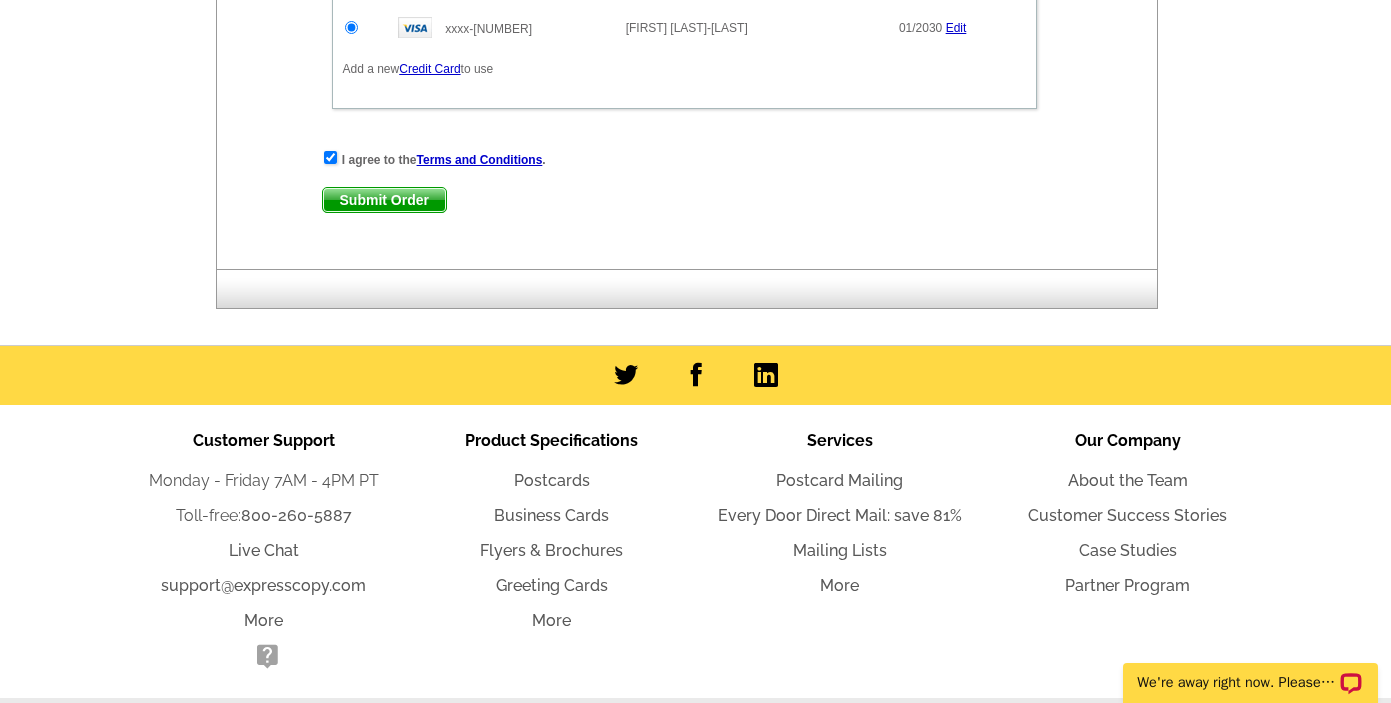 click on "Submit Order" at bounding box center [384, 200] 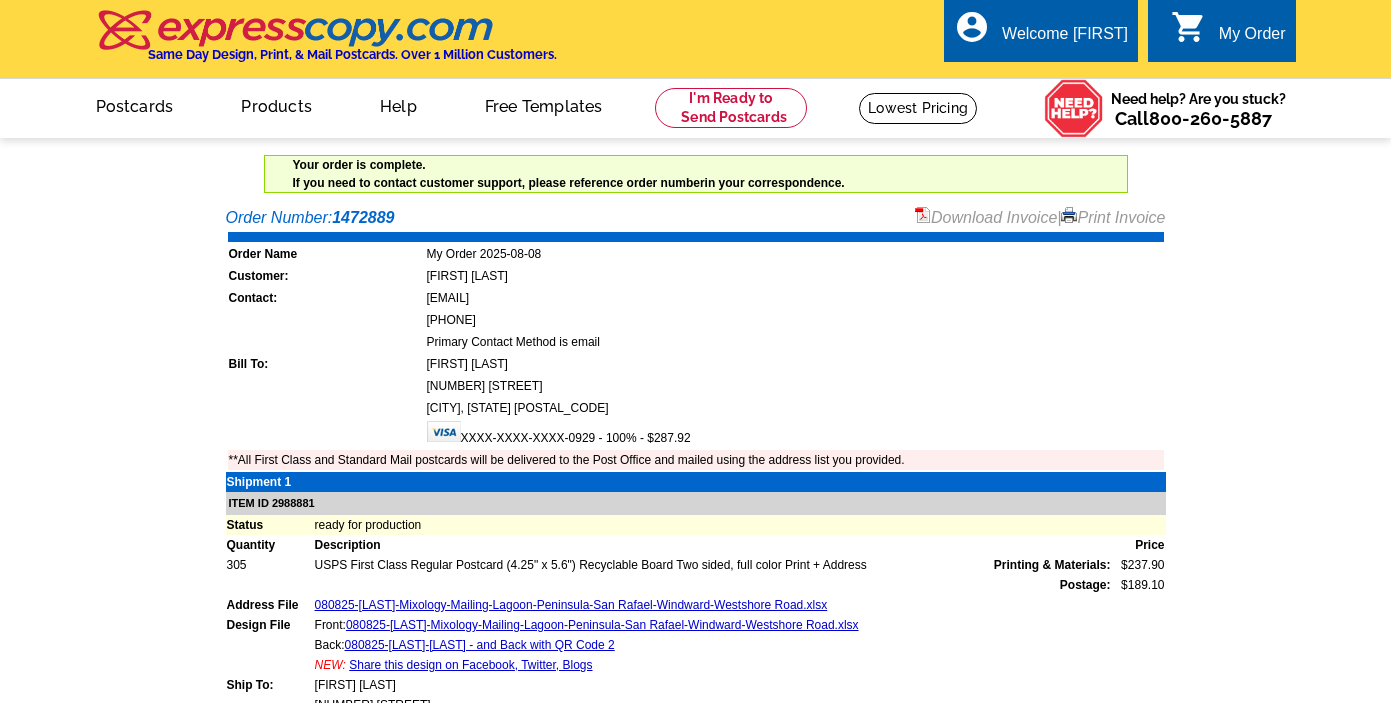 scroll, scrollTop: 0, scrollLeft: 0, axis: both 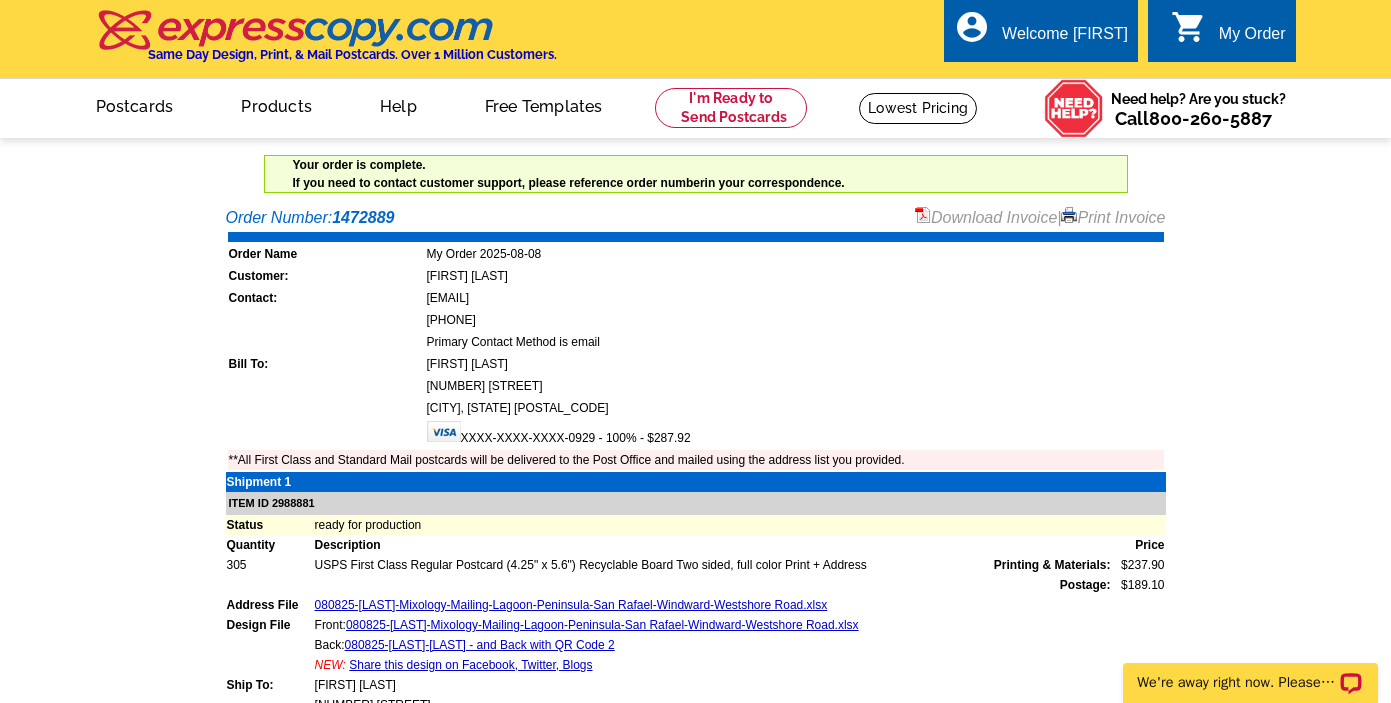 click on "Order Number:  1472889
Download Invoice  |
Print Invoice
Order Name
My Order 2025-08-08
Customer:
[FIRST] [LAST]
Contact:
[EMAIL]
[PHONE]
Primary Contact Method is email
Bill To:
[FIRST] [LAST]
[NUMBER] [STREET]" at bounding box center (695, 599) 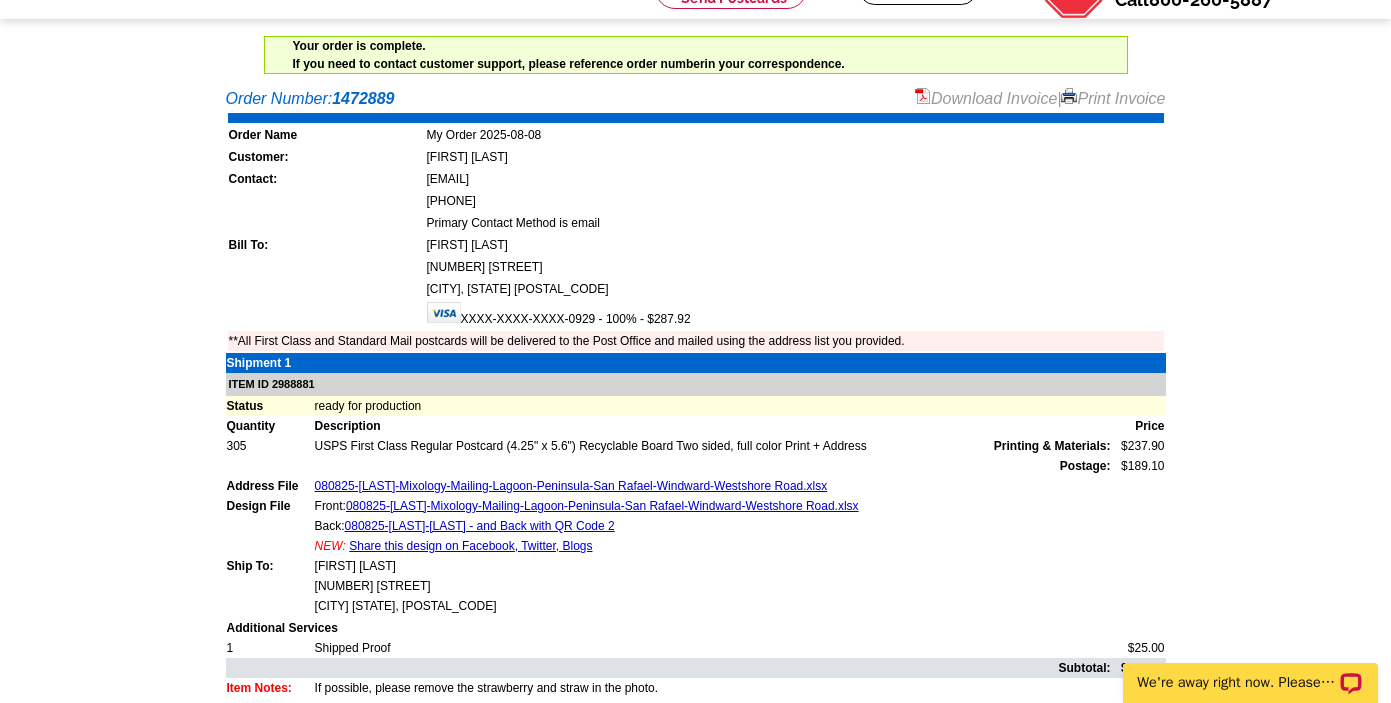scroll, scrollTop: 120, scrollLeft: 0, axis: vertical 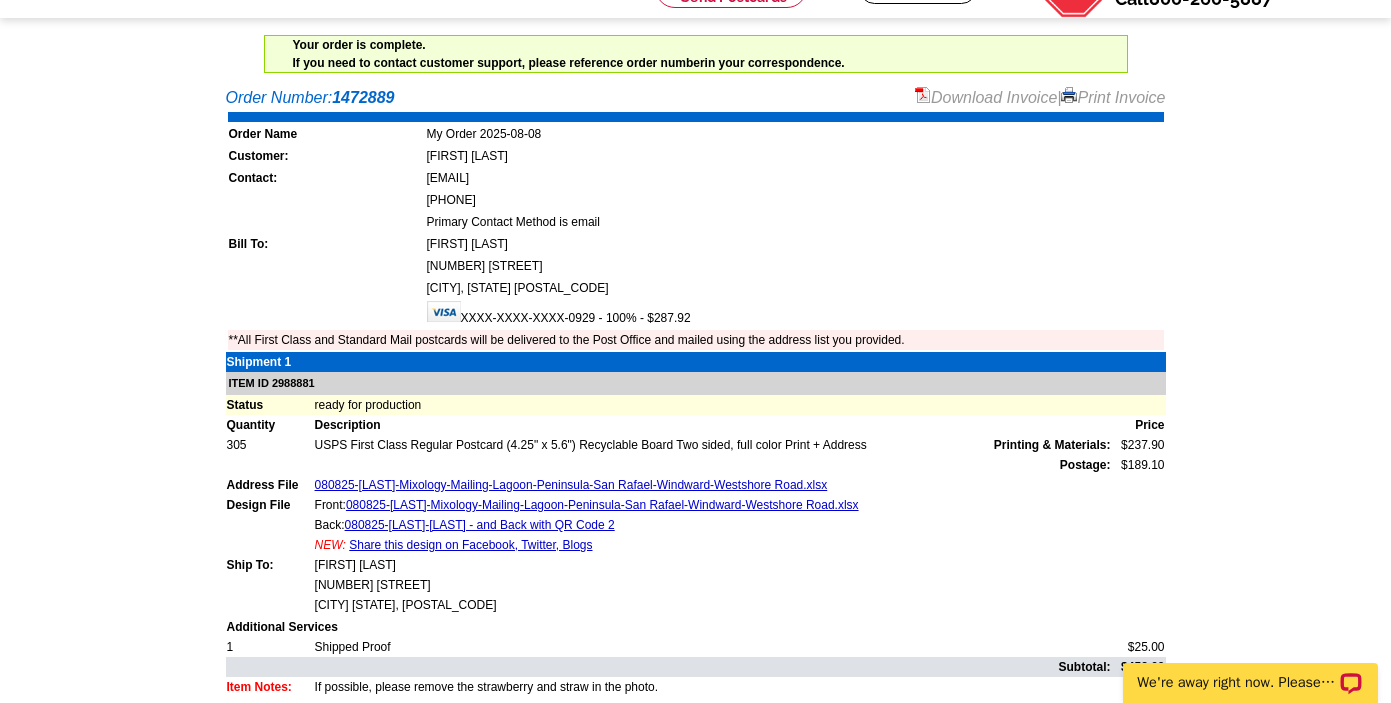 click on "Order Number:  1472889
Download Invoice  |
Print Invoice
Order Name
My Order 2025-08-08
Customer:
[FIRST] [LAST]
Contact:
[EMAIL]
[PHONE]
Primary Contact Method is email
Bill To:
[FIRST] [LAST]
[NUMBER] [STREET]" at bounding box center (695, 479) 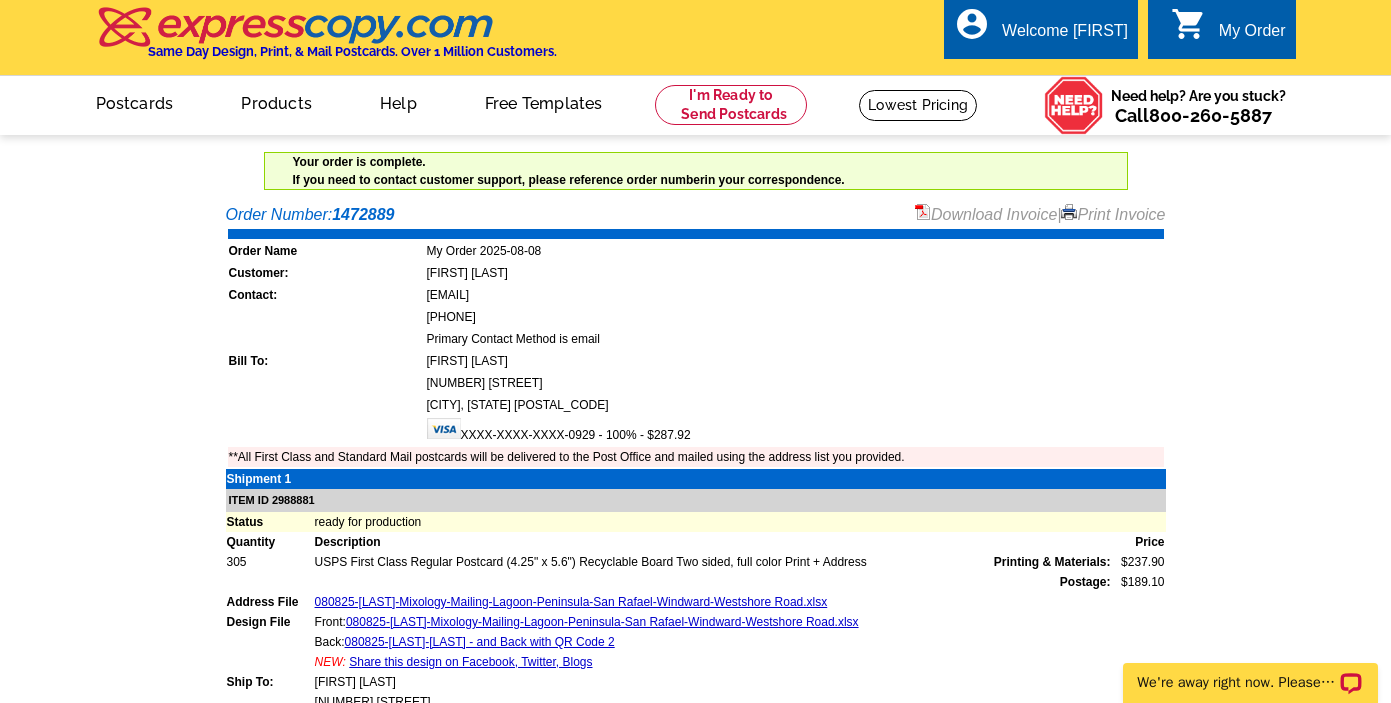 scroll, scrollTop: 0, scrollLeft: 0, axis: both 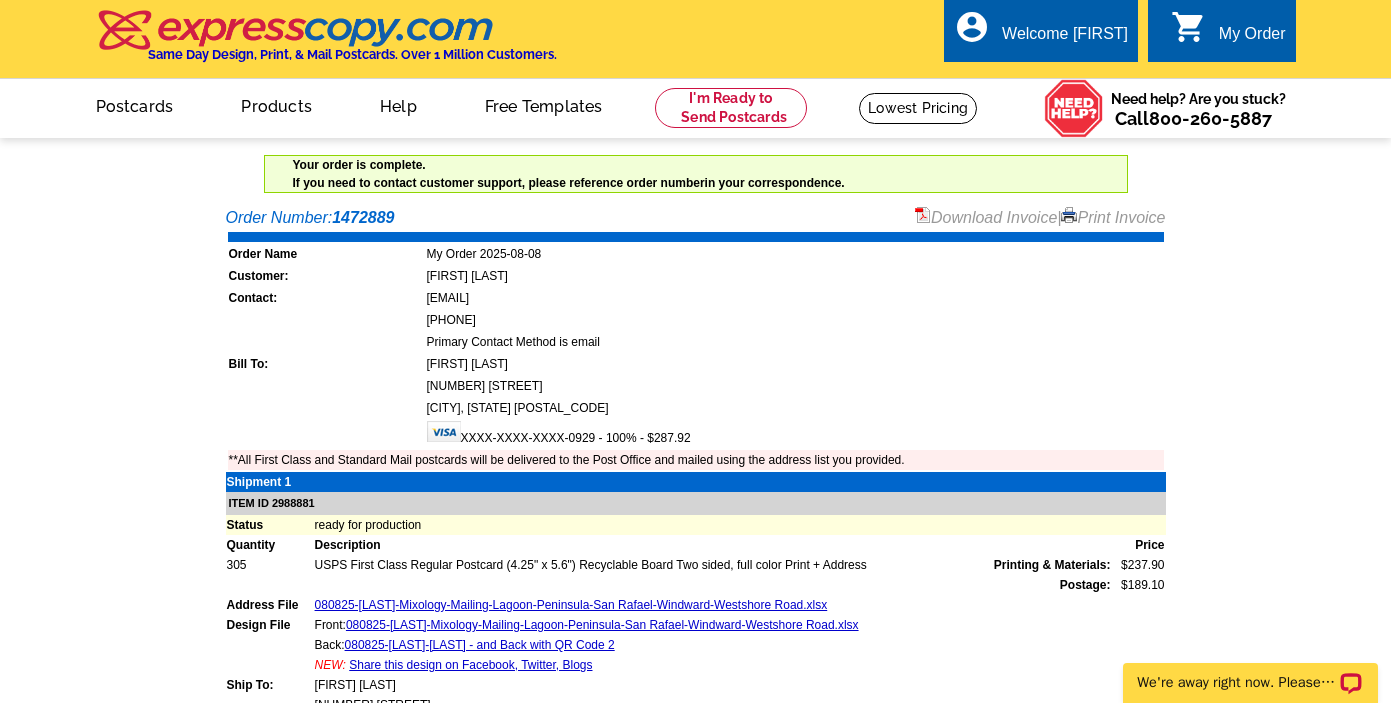 click on "Order Number:  1472889
Download Invoice  |
Print Invoice
Order Name
My Order 2025-08-08
Customer:
[FIRST] [LAST]
Contact:
[EMAIL]
[PHONE]
Primary Contact Method is email
Bill To:
[FIRST] [LAST]
[NUMBER] [STREET]" at bounding box center [695, 599] 